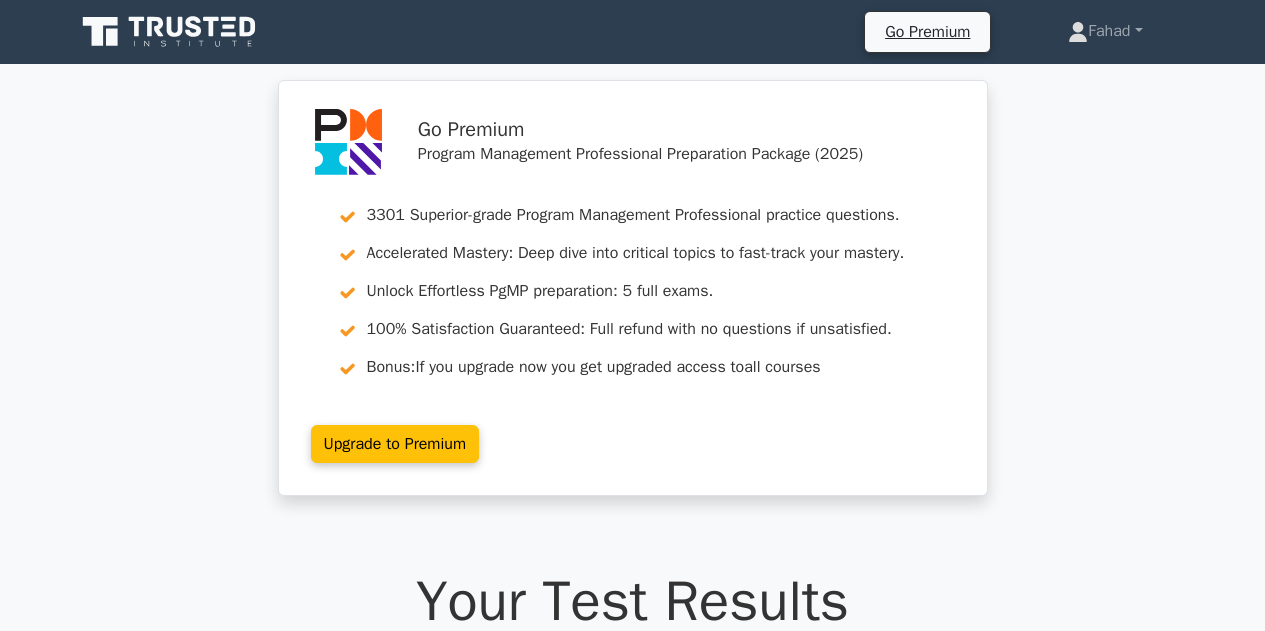 scroll, scrollTop: 0, scrollLeft: 0, axis: both 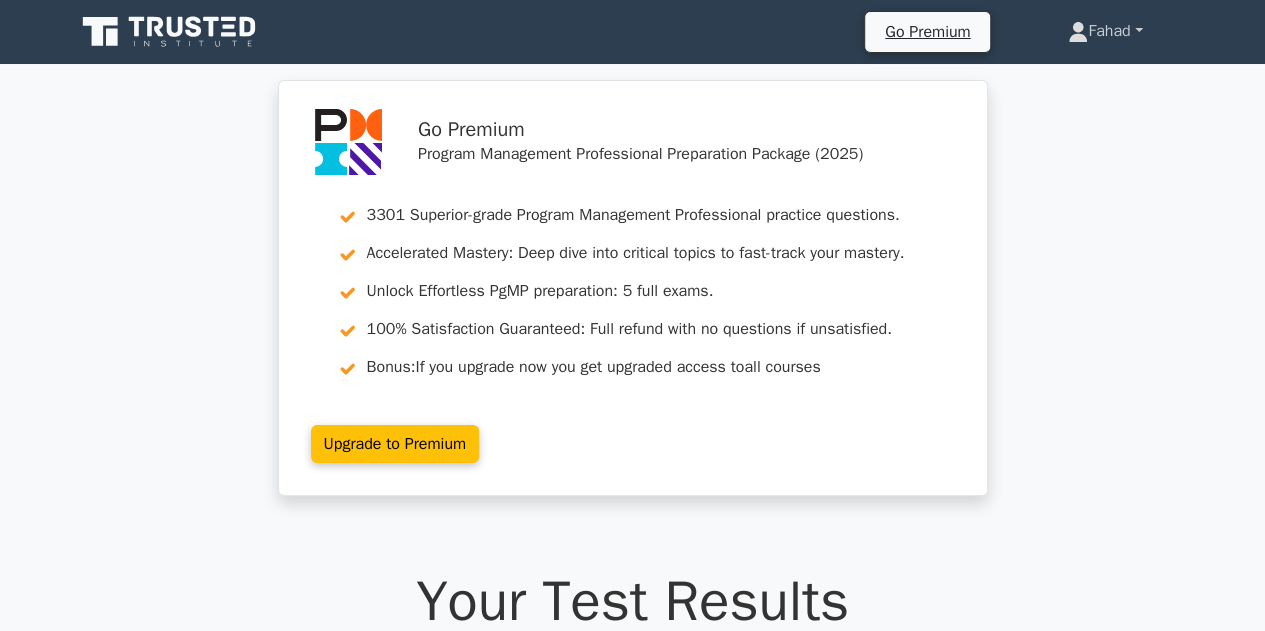click on "Fahad" at bounding box center (1105, 31) 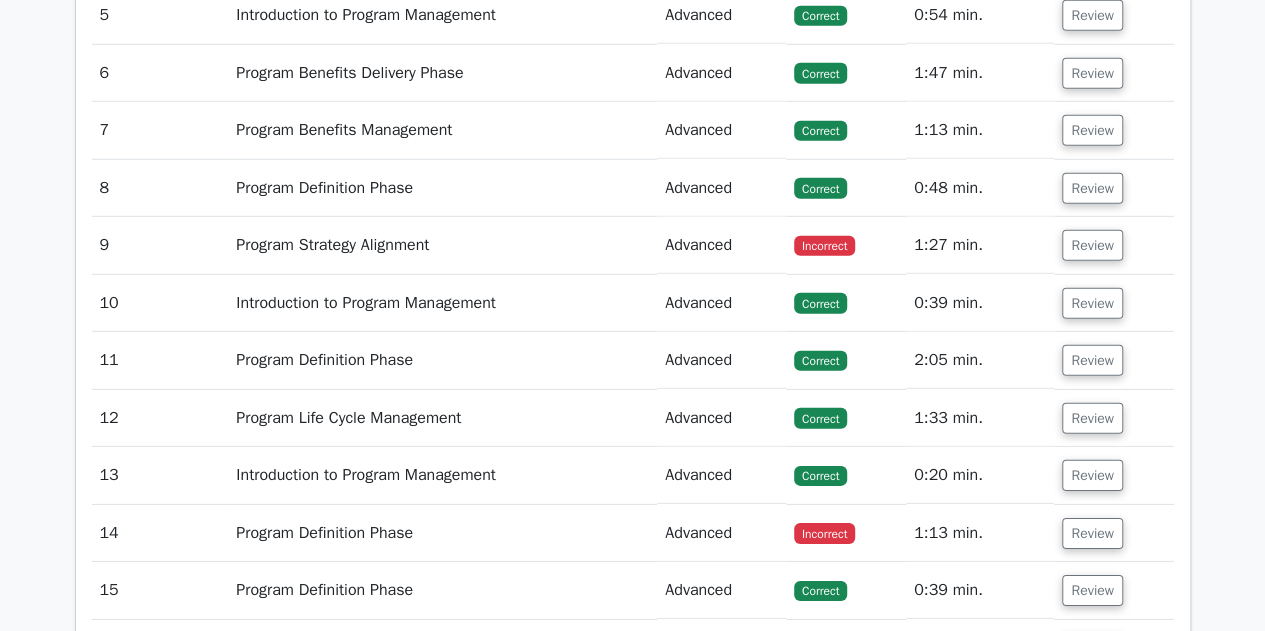scroll, scrollTop: 2839, scrollLeft: 0, axis: vertical 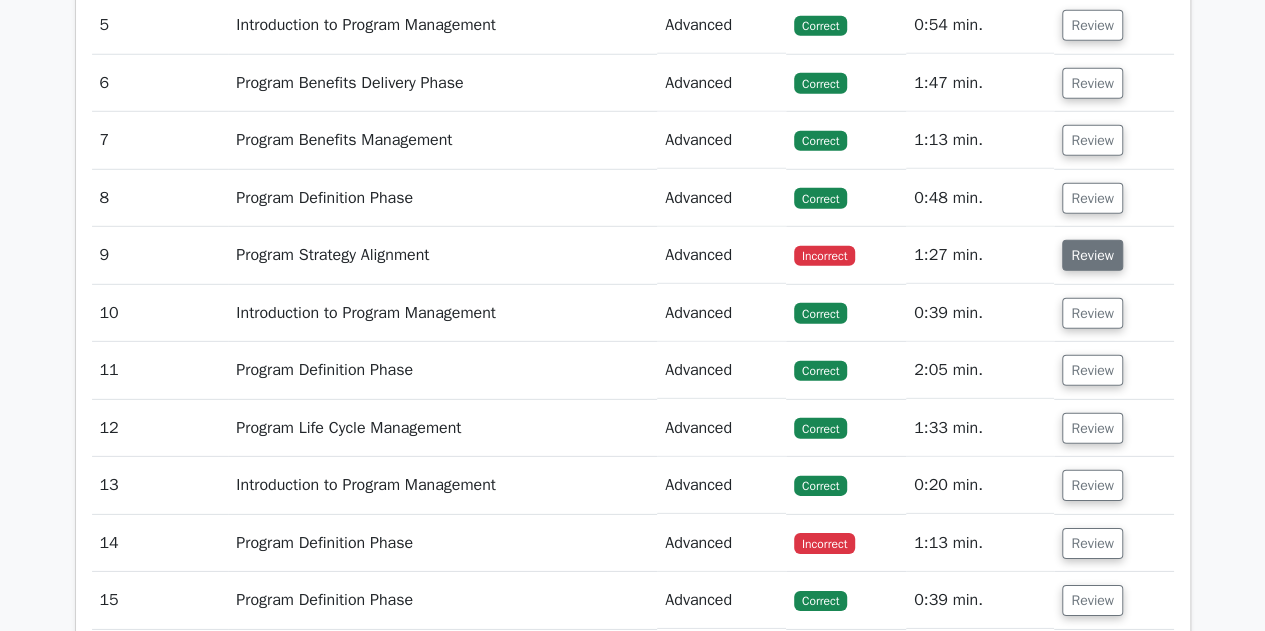 click on "Review" at bounding box center (1092, 255) 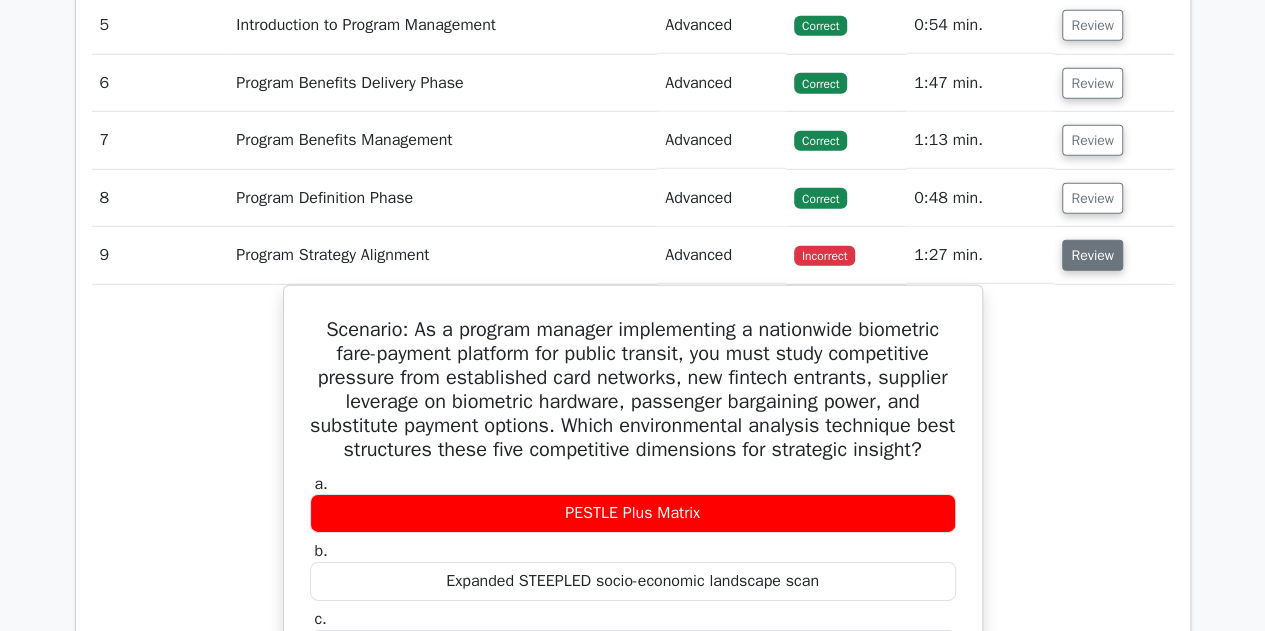 type 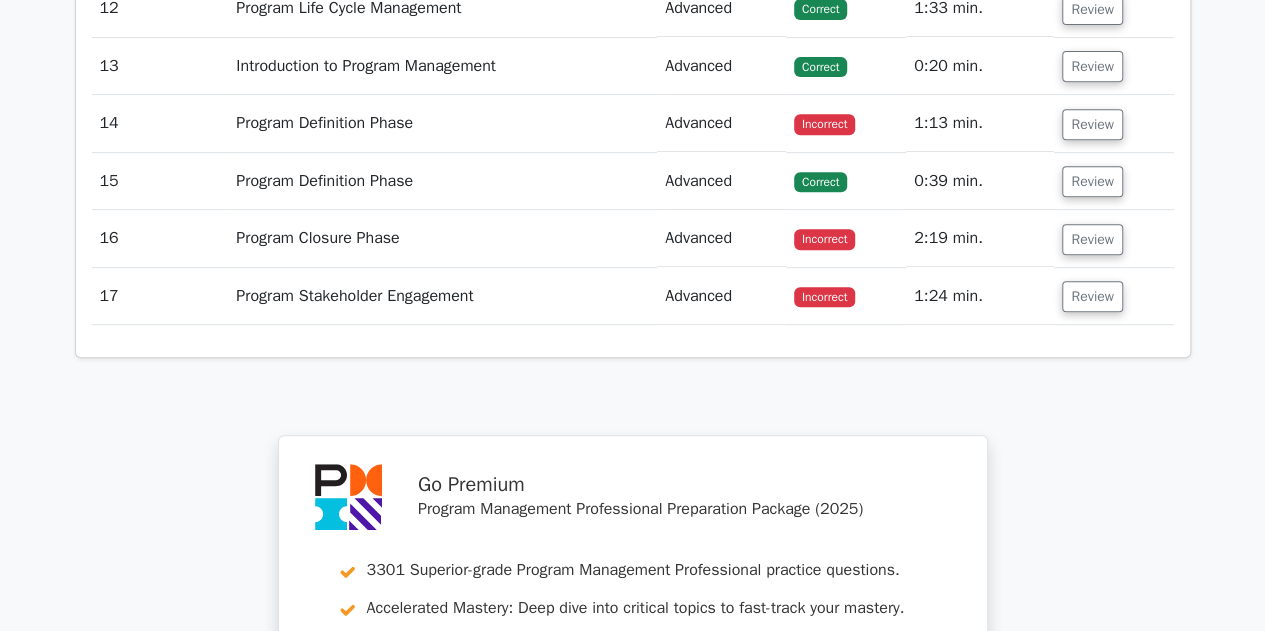 scroll, scrollTop: 4159, scrollLeft: 0, axis: vertical 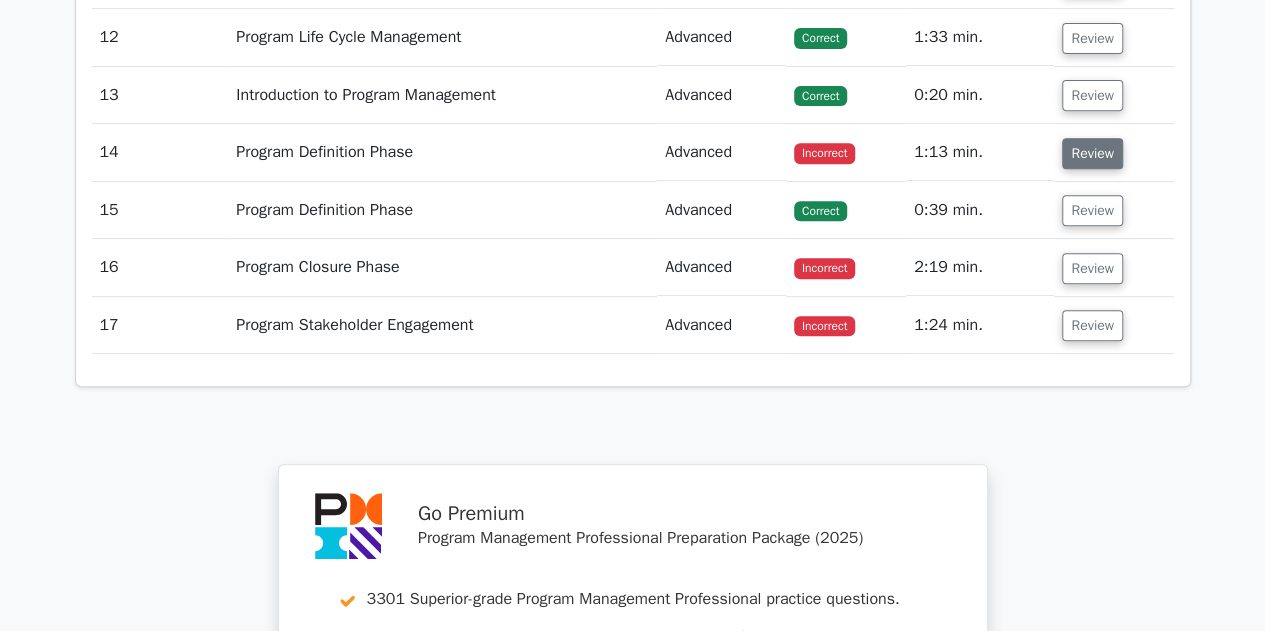 click on "Review" at bounding box center (1092, 153) 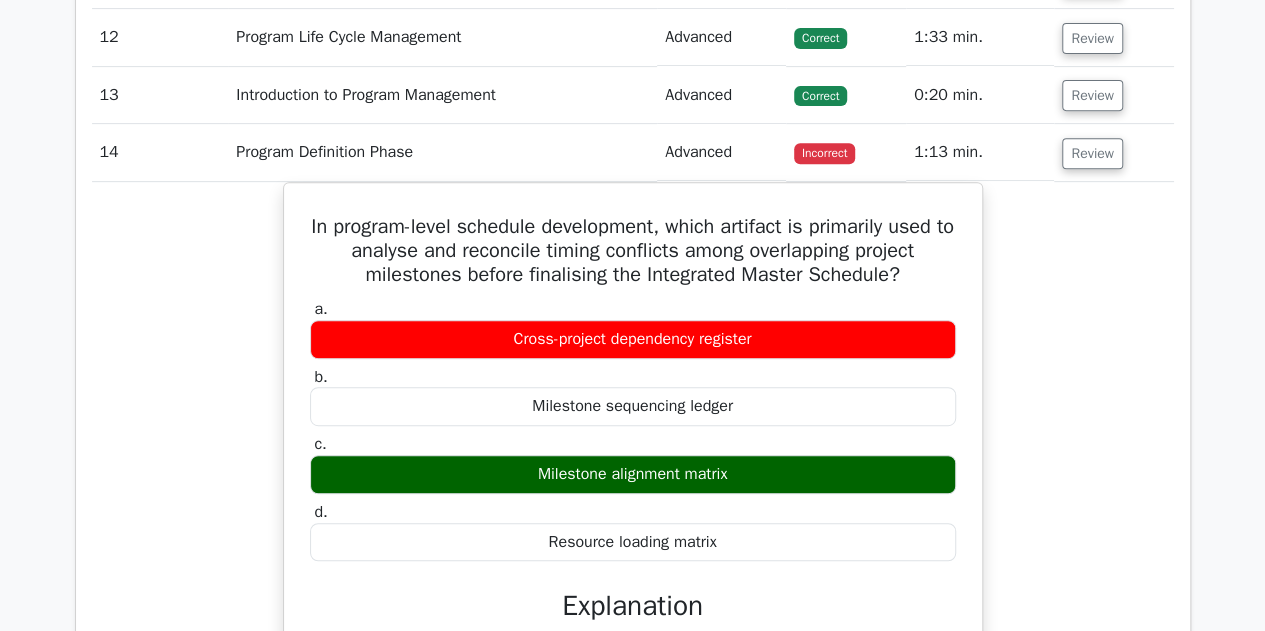 click on "In program-level schedule development, which artifact is primarily used to analyse and reconcile timing conflicts among overlapping project milestones before finalising the Integrated Master Schedule?
a.
Cross-project dependency register
b.
c. d." at bounding box center (633, 599) 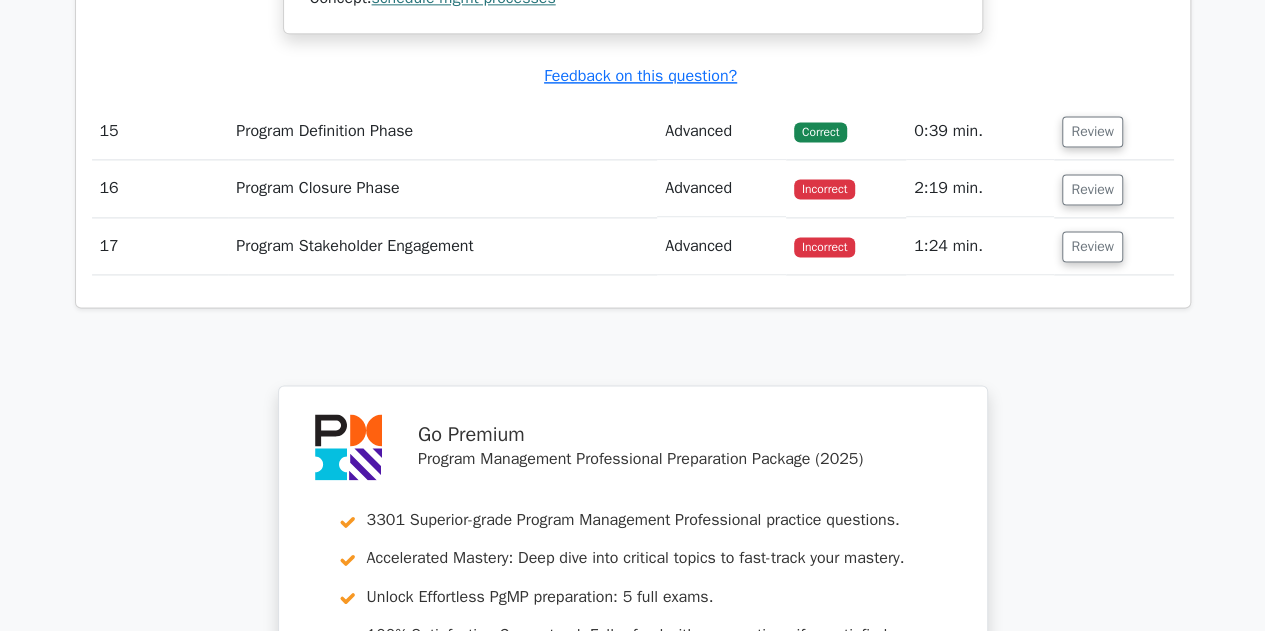 scroll, scrollTop: 5119, scrollLeft: 0, axis: vertical 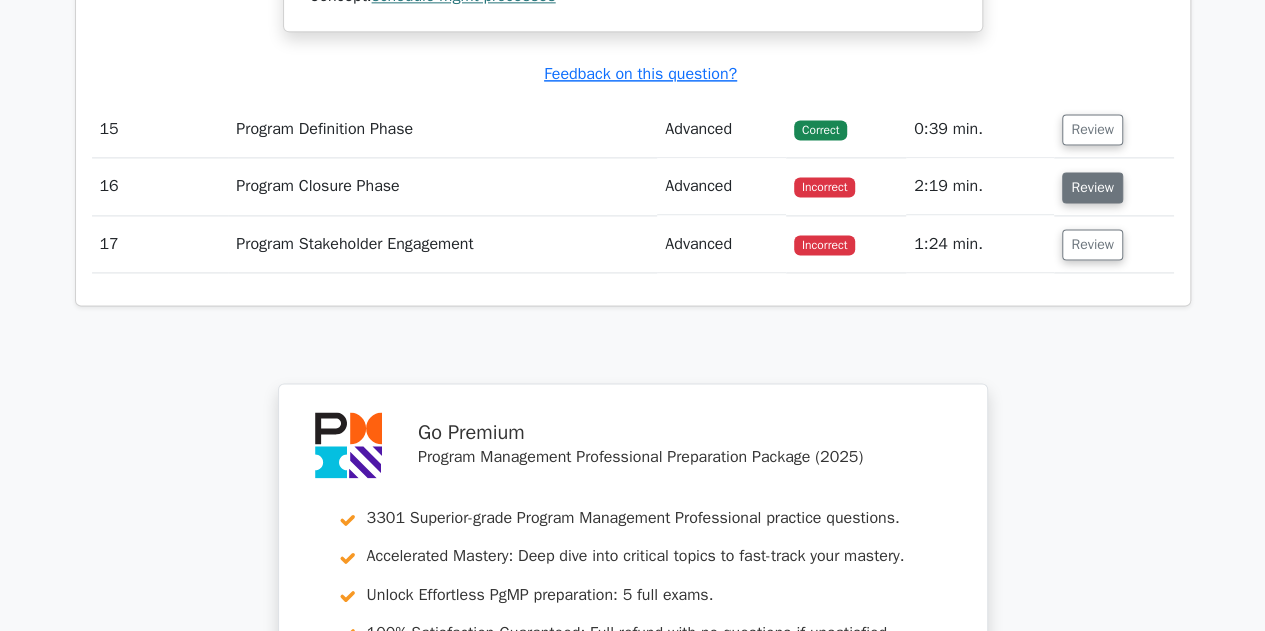 click on "Review" at bounding box center (1092, 187) 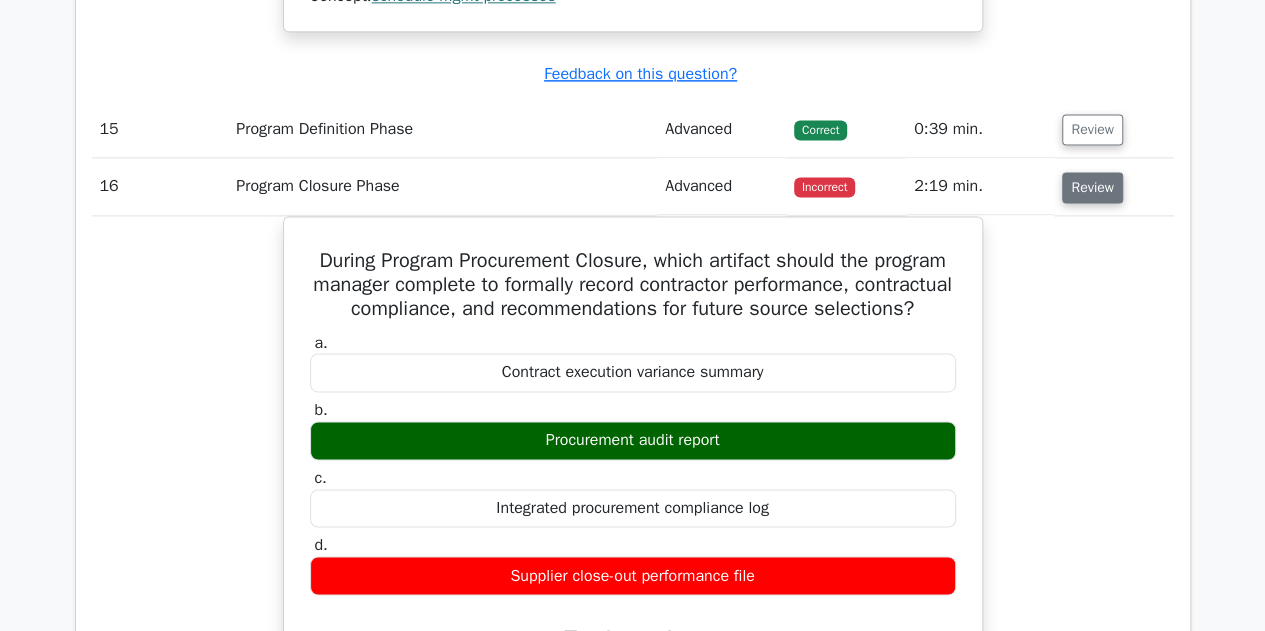 click on "Review" at bounding box center (1092, 187) 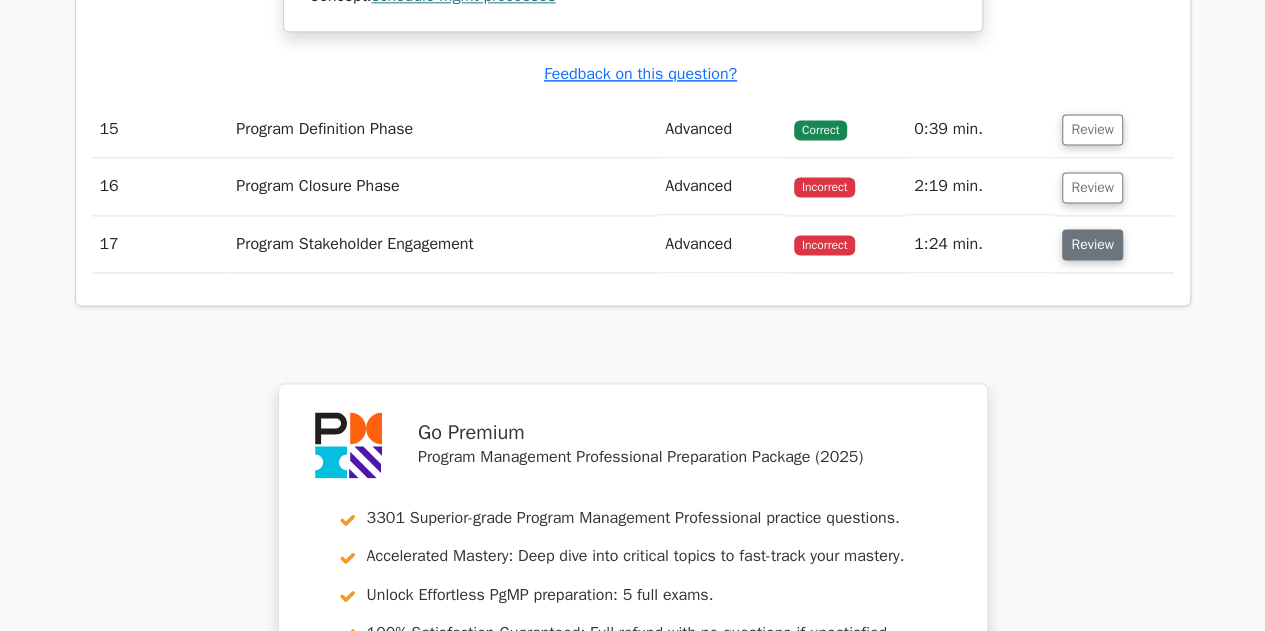 click on "Review" at bounding box center [1092, 244] 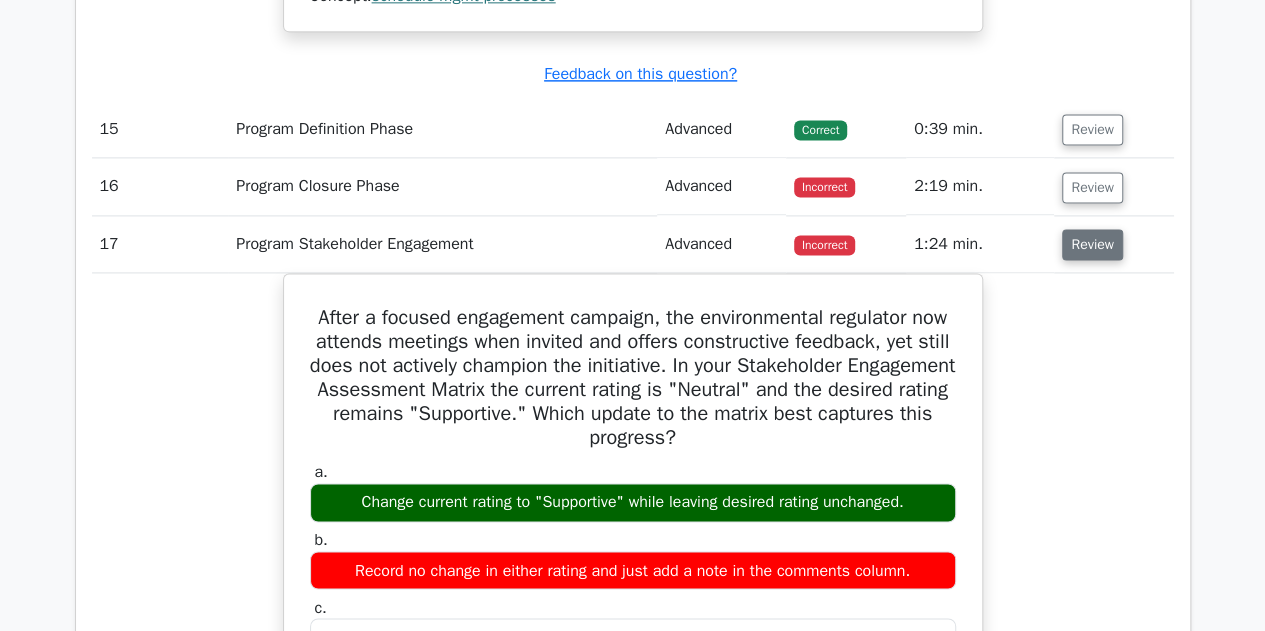 click on "Review" at bounding box center (1092, 244) 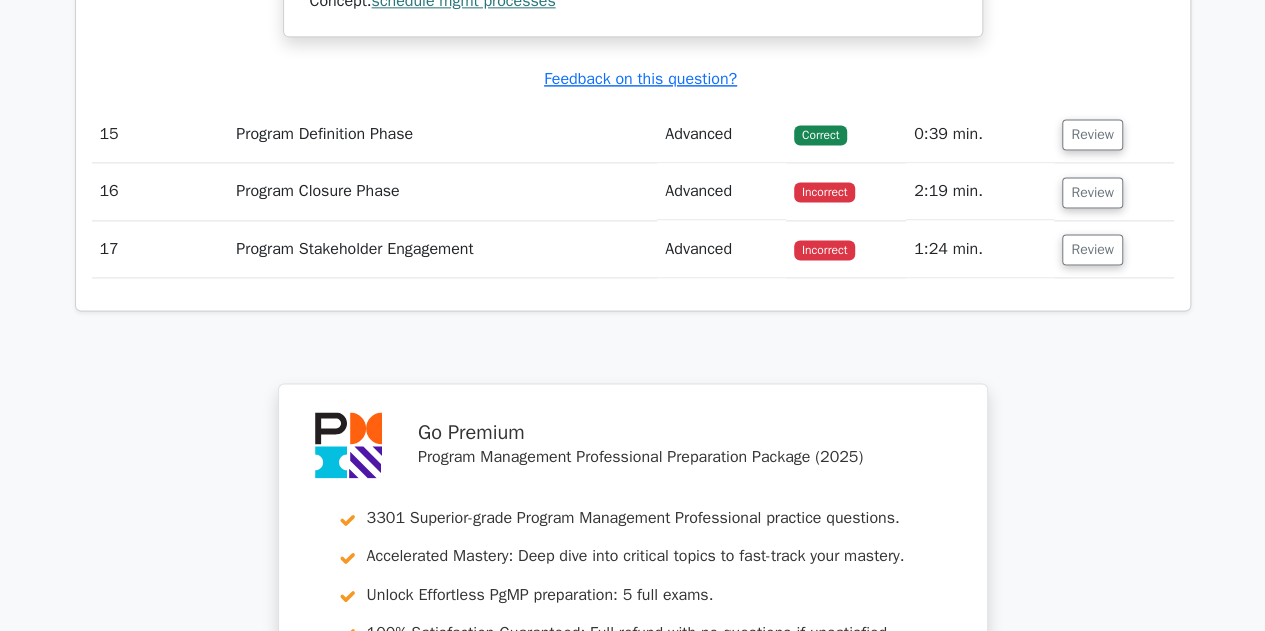scroll, scrollTop: 5651, scrollLeft: 0, axis: vertical 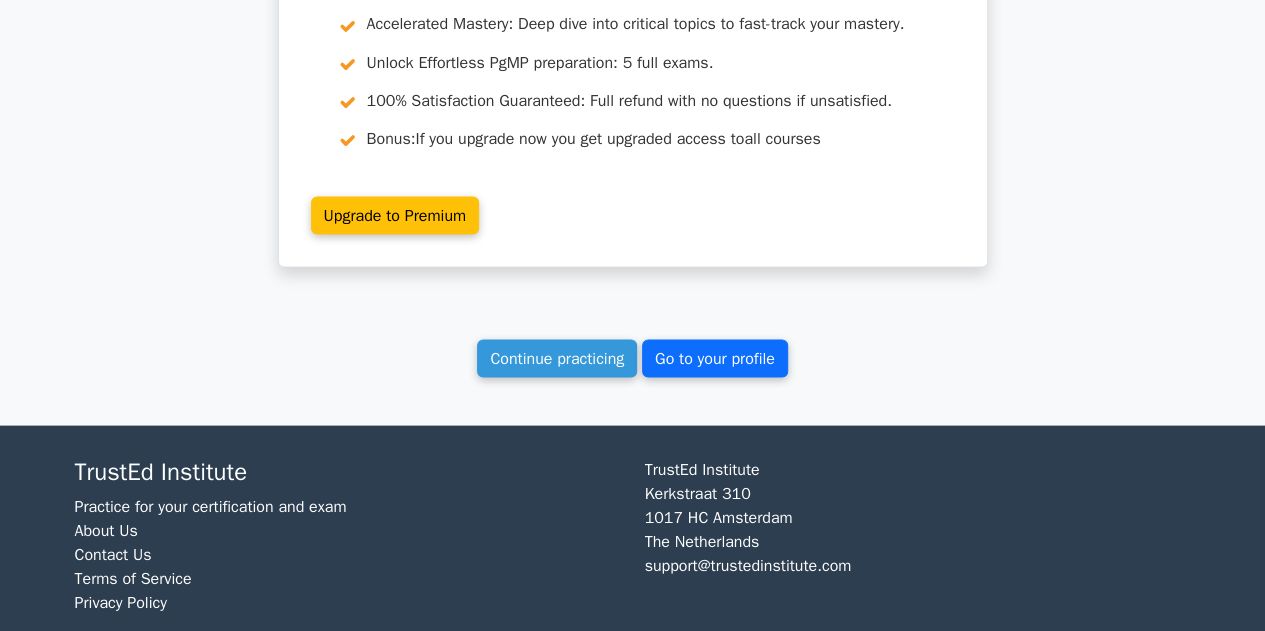 click on "Go to your profile" at bounding box center [715, 358] 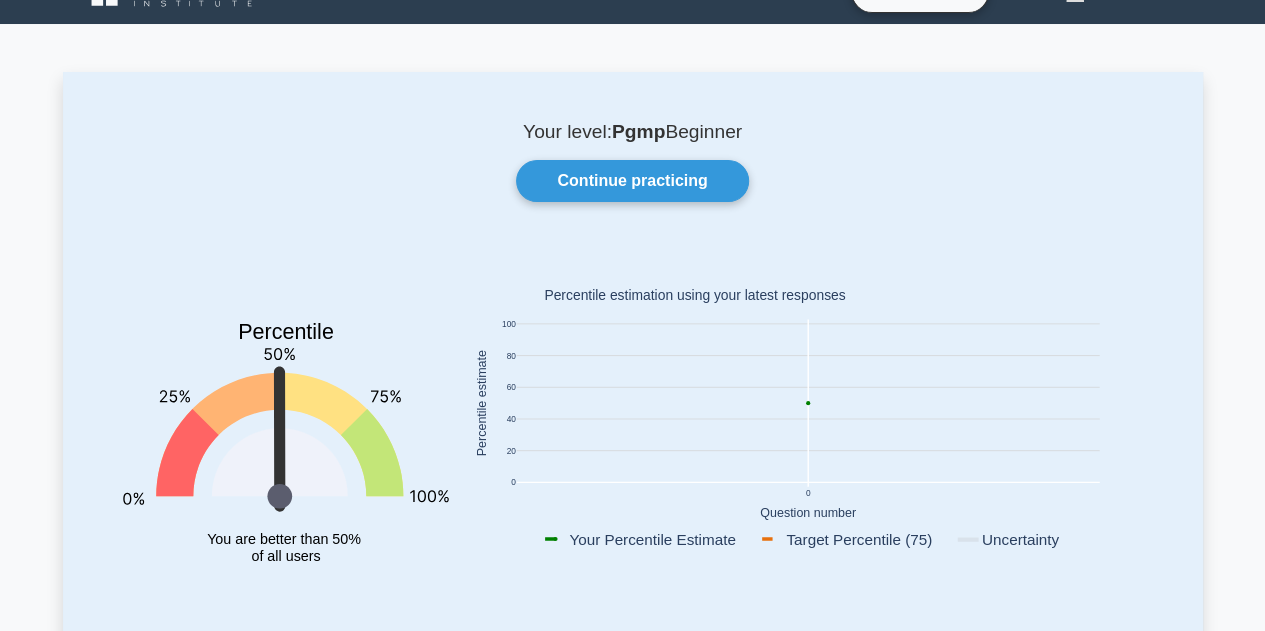 scroll, scrollTop: 222, scrollLeft: 0, axis: vertical 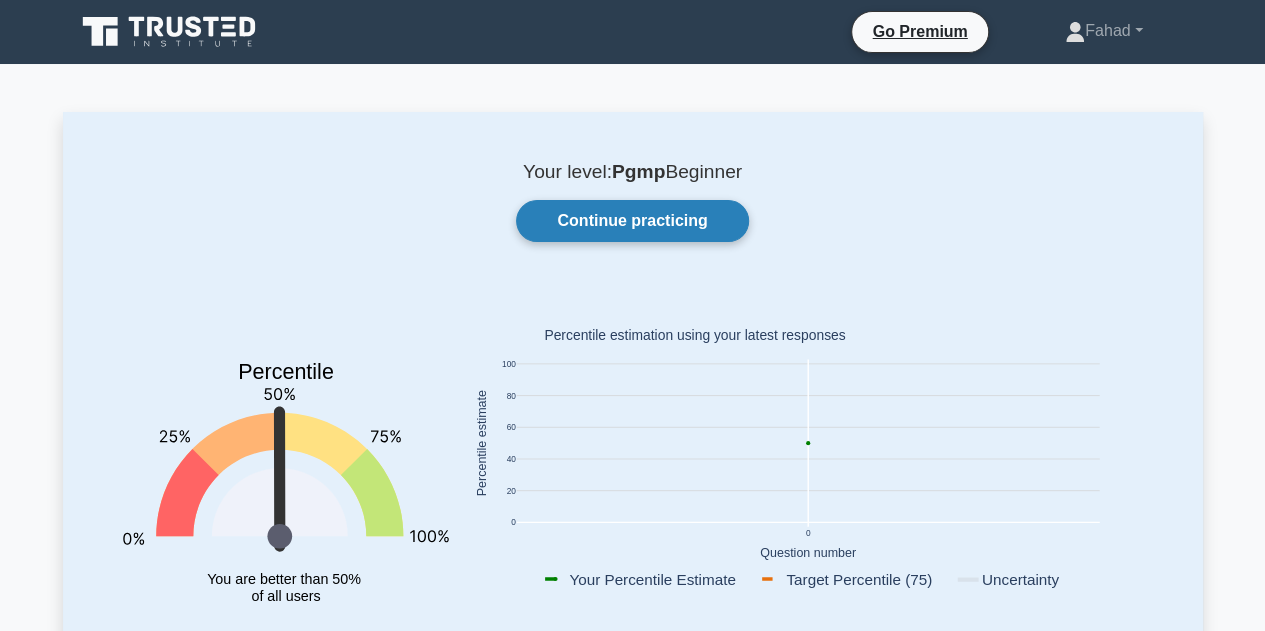 click on "Continue practicing" at bounding box center (632, 221) 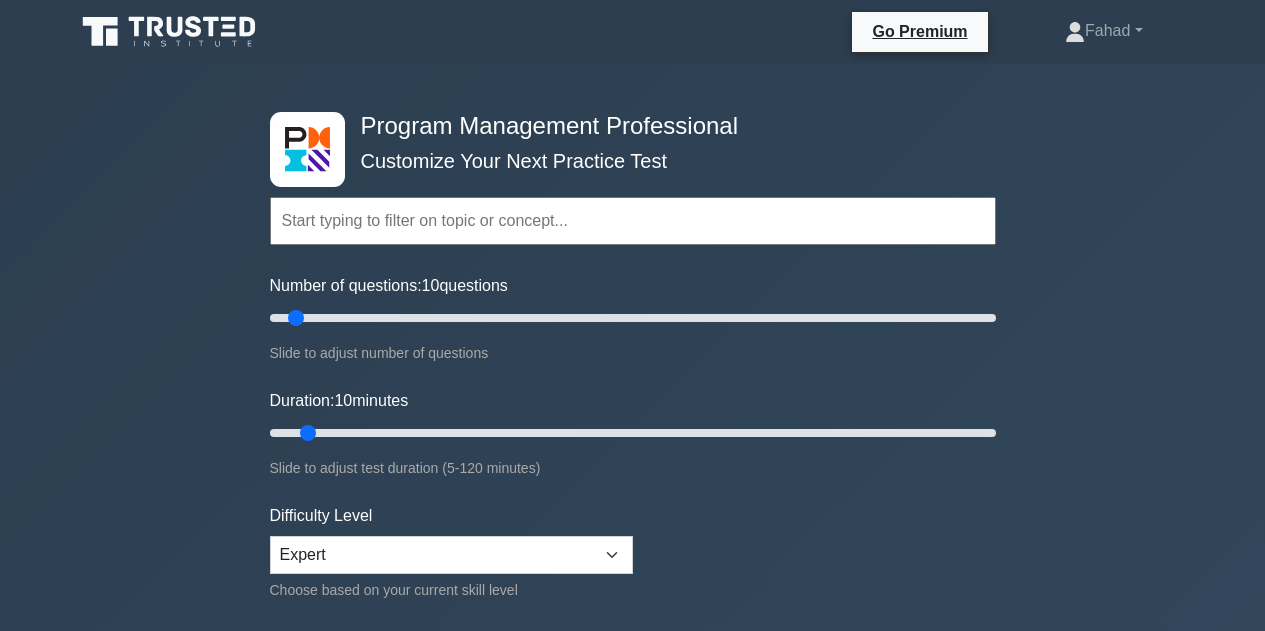 scroll, scrollTop: 0, scrollLeft: 0, axis: both 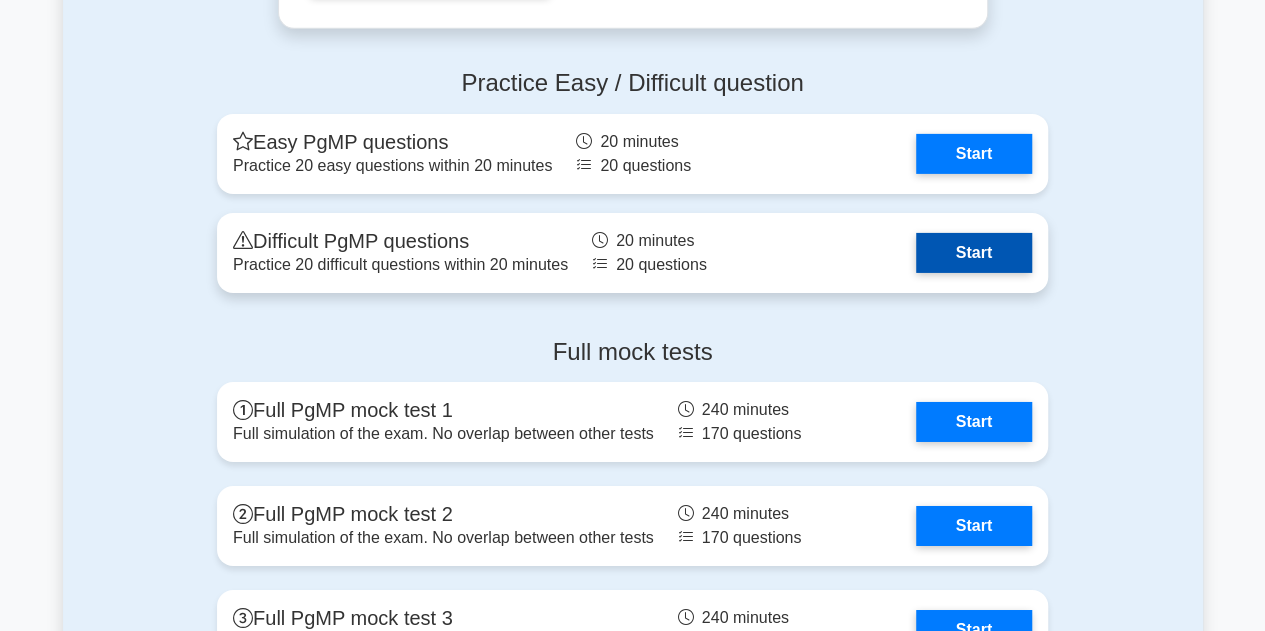 click on "Start" at bounding box center [974, 253] 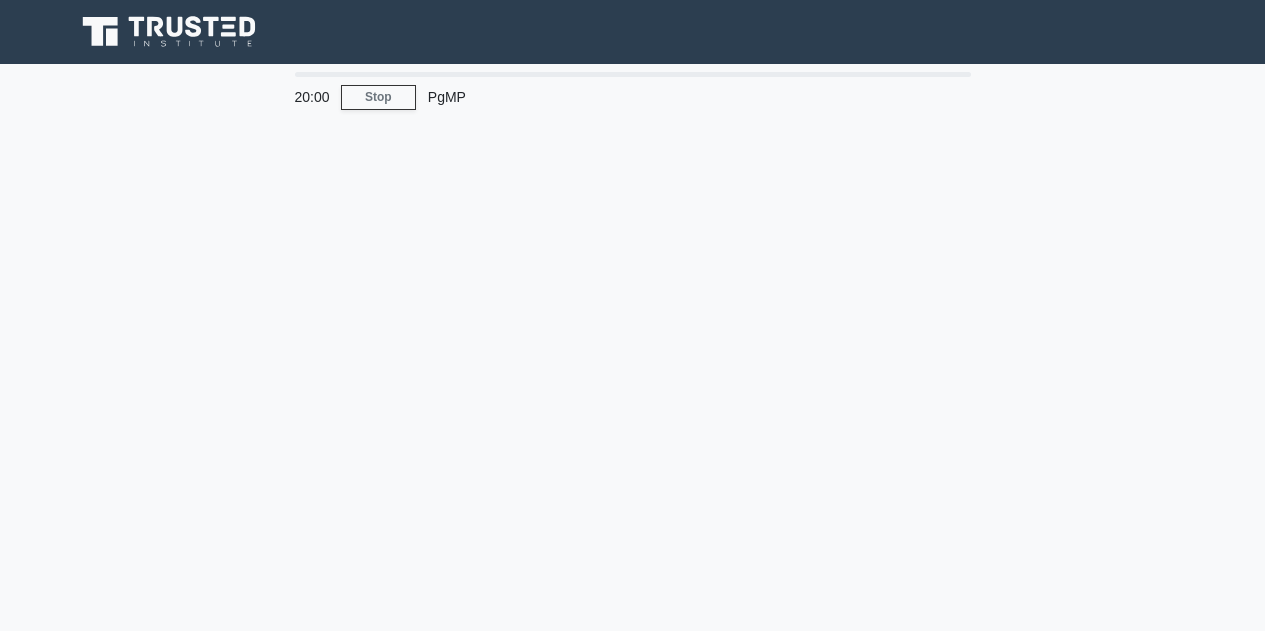 scroll, scrollTop: 0, scrollLeft: 0, axis: both 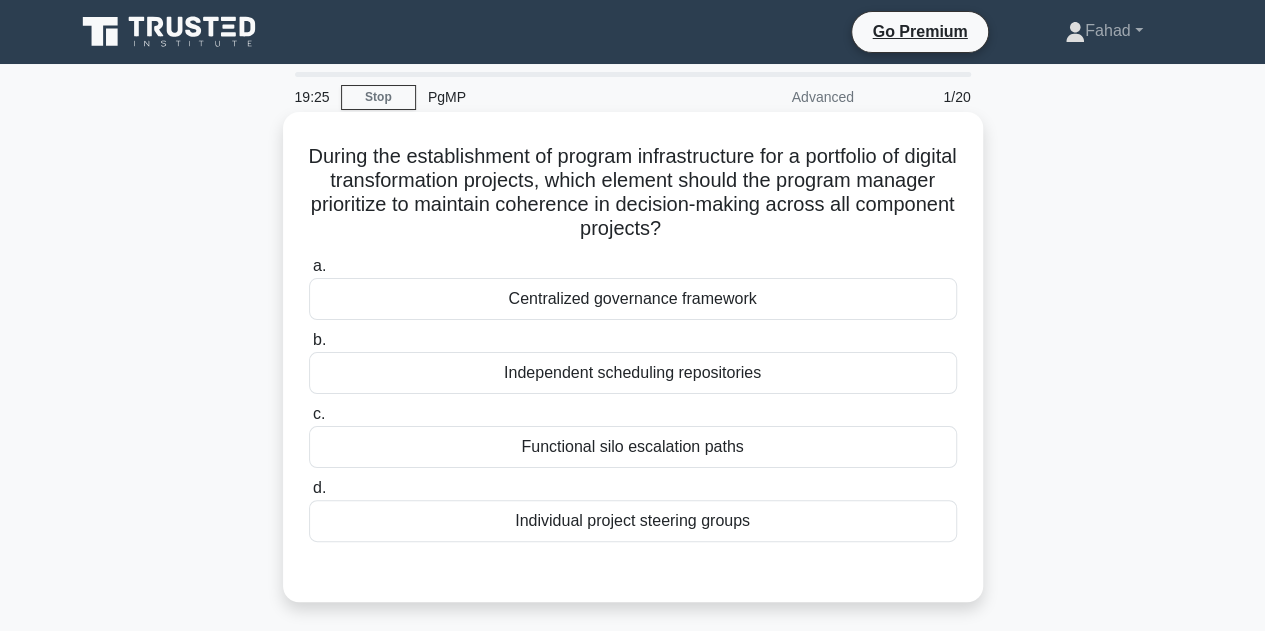 click on "Centralized governance framework" at bounding box center (633, 299) 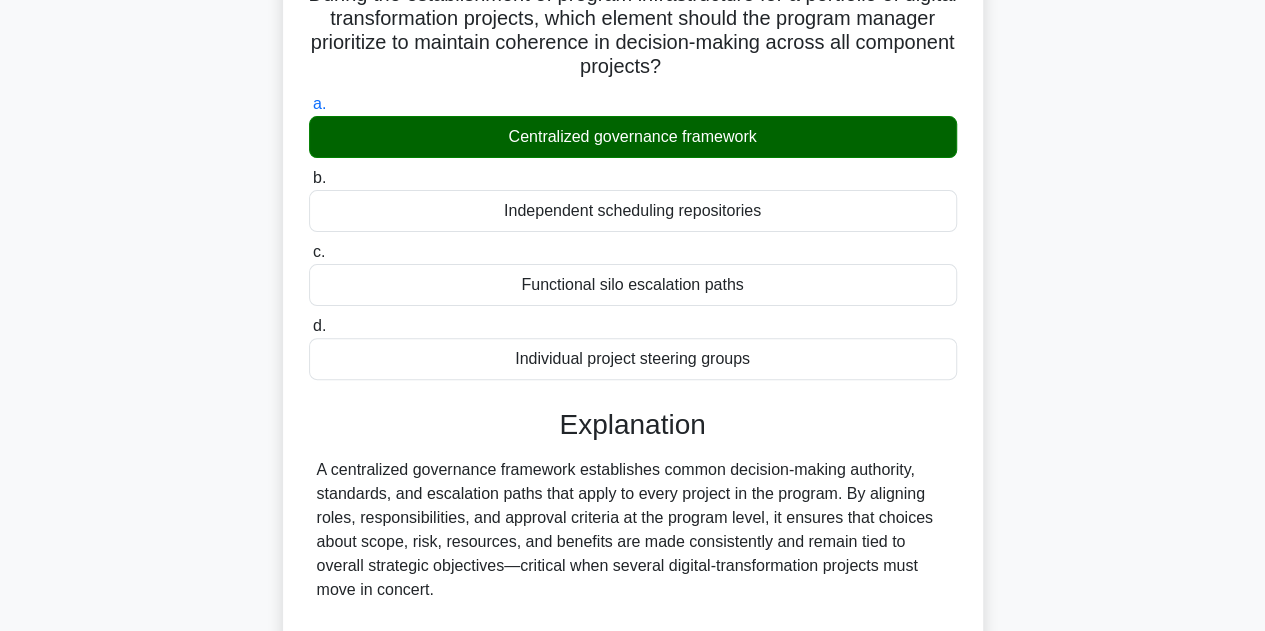 scroll, scrollTop: 479, scrollLeft: 0, axis: vertical 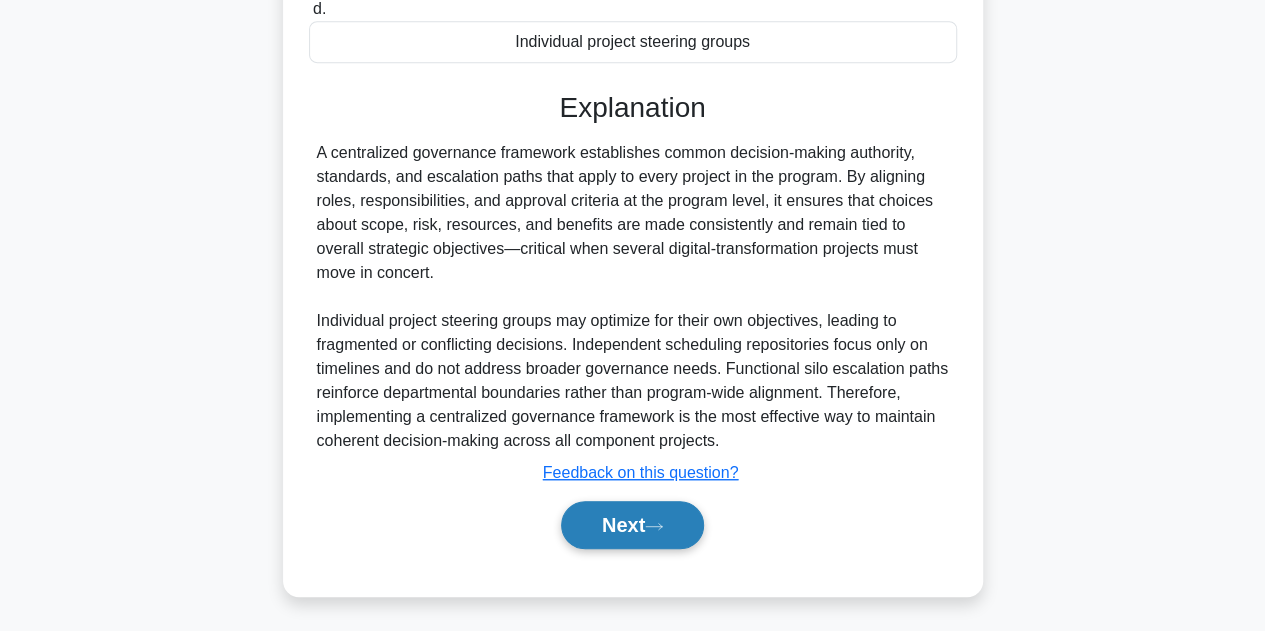 click 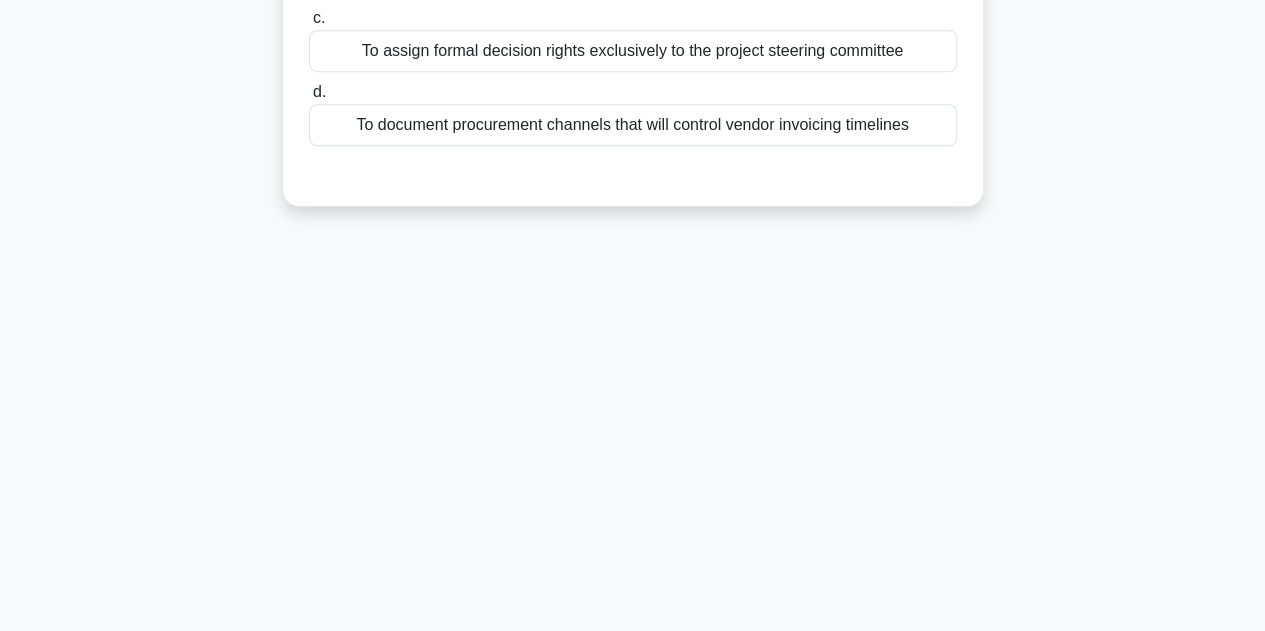 scroll, scrollTop: 449, scrollLeft: 0, axis: vertical 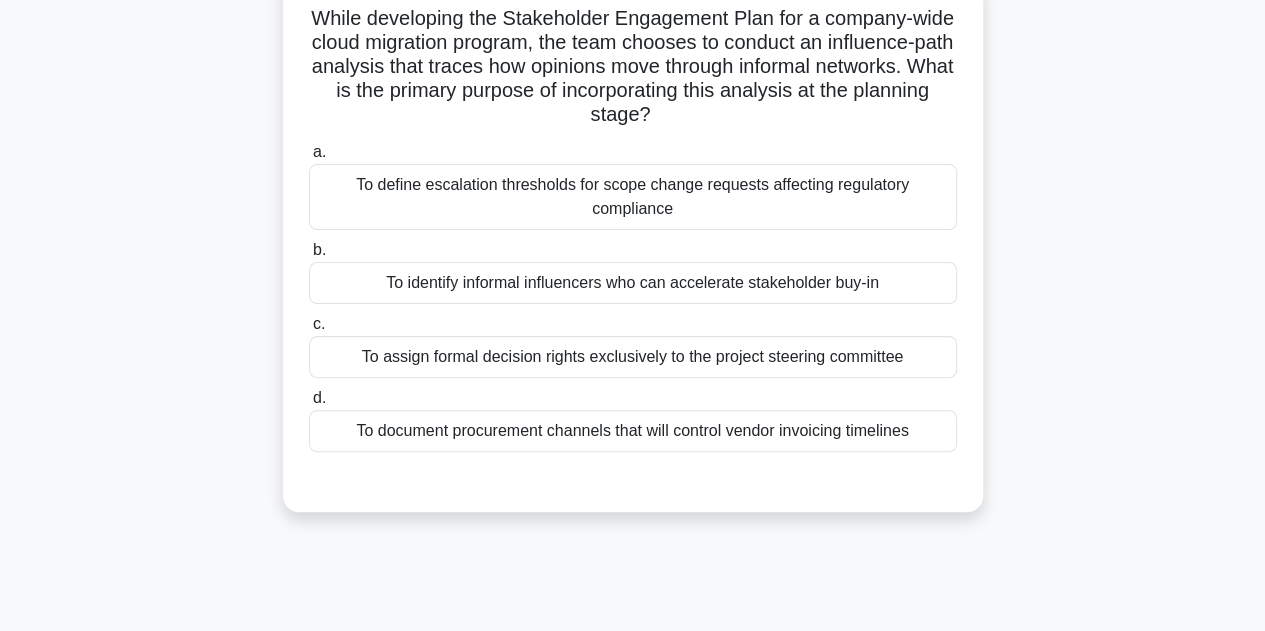 click on "To identify informal influencers who can accelerate stakeholder buy-in" at bounding box center (633, 283) 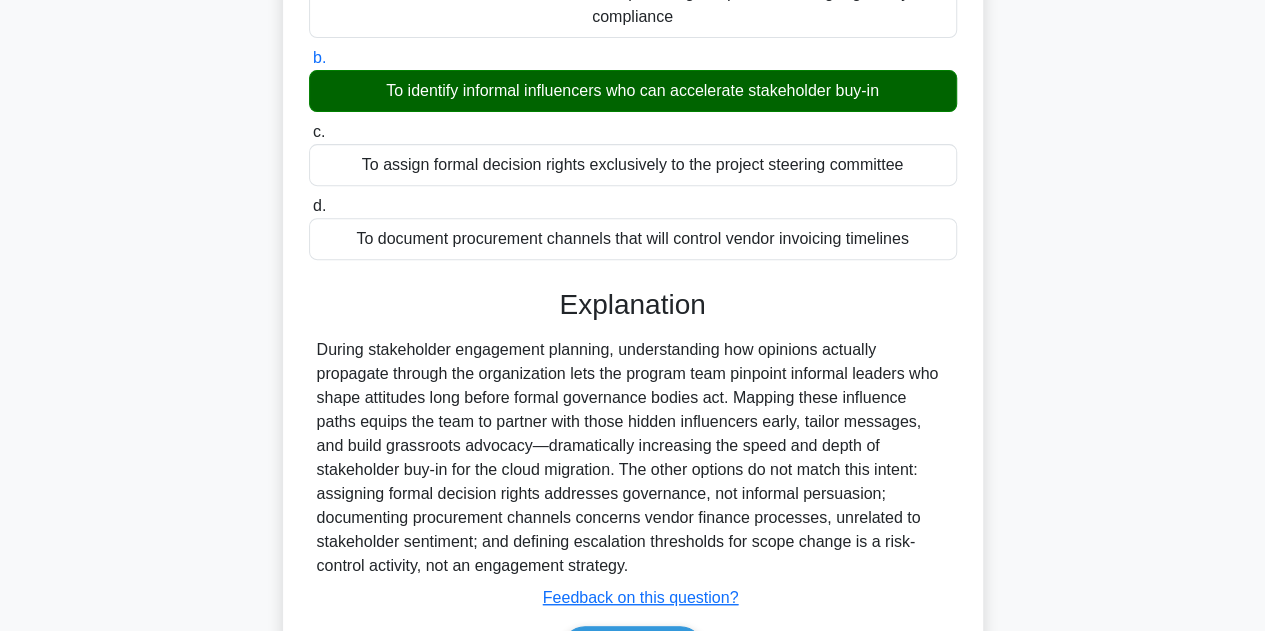 scroll, scrollTop: 455, scrollLeft: 0, axis: vertical 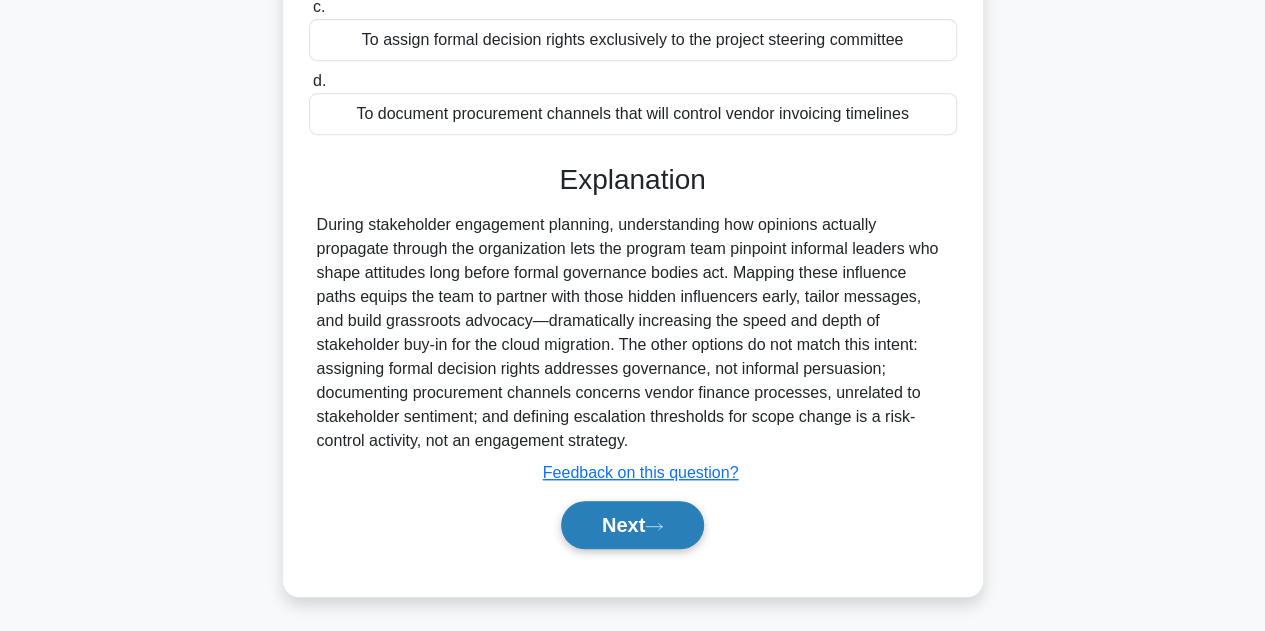 click on "Next" at bounding box center [632, 525] 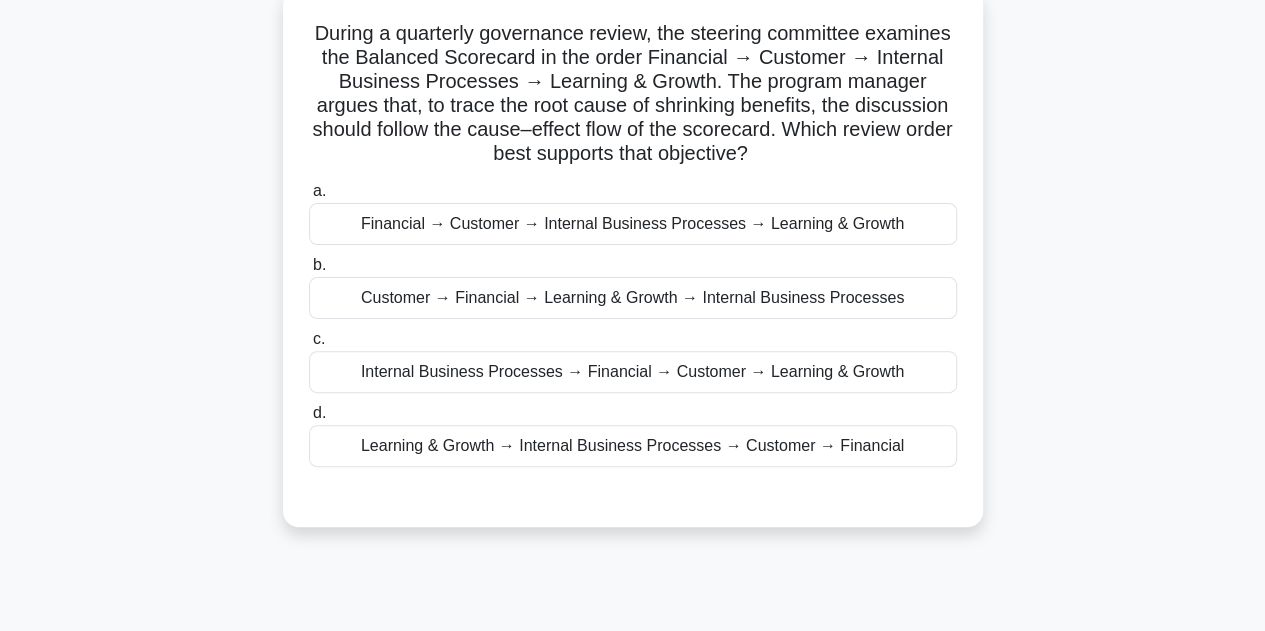 scroll, scrollTop: 129, scrollLeft: 0, axis: vertical 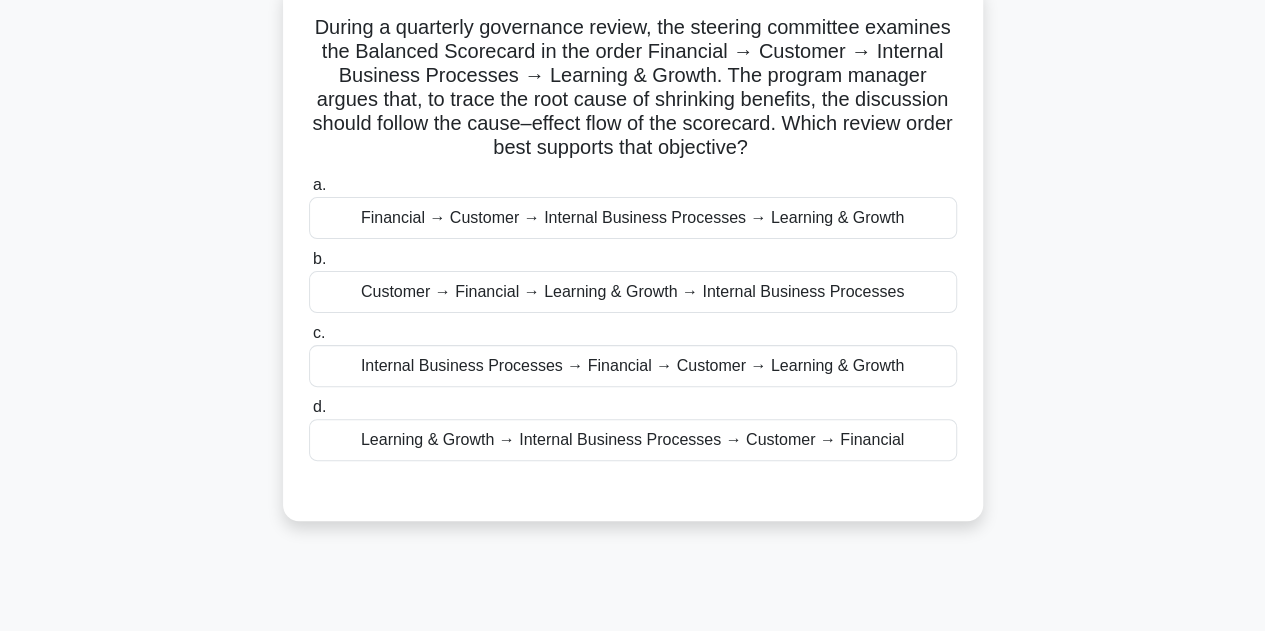 drag, startPoint x: 858, startPoint y: 153, endPoint x: 355, endPoint y: 33, distance: 517.116 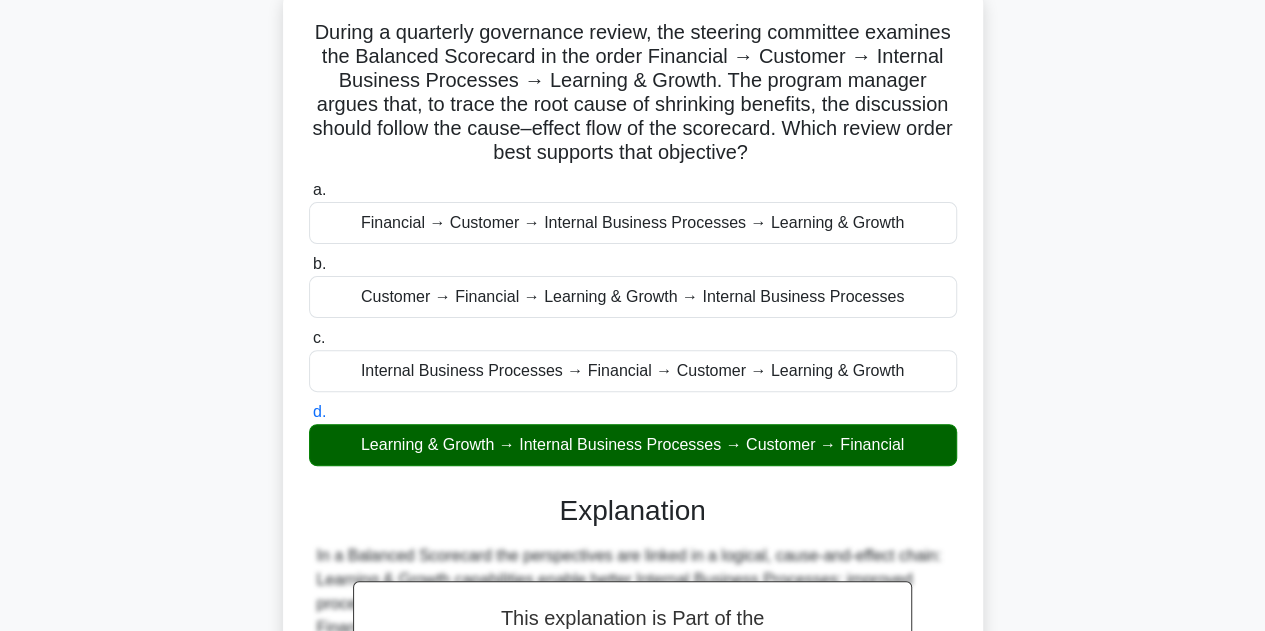 click on "During a quarterly governance review, the steering committee examines the Balanced Scorecard in the order Financial → Customer → Internal Business Processes → Learning & Growth. The program manager argues that, to trace the root cause of shrinking benefits, the discussion should follow the cause–effect flow of the scorecard. Which review order best supports that objective?
.spinner_0XTQ{transform-origin:center;animation:spinner_y6GP .75s linear infinite}@keyframes spinner_y6GP{100%{transform:rotate(360deg)}}
a." at bounding box center (633, 481) 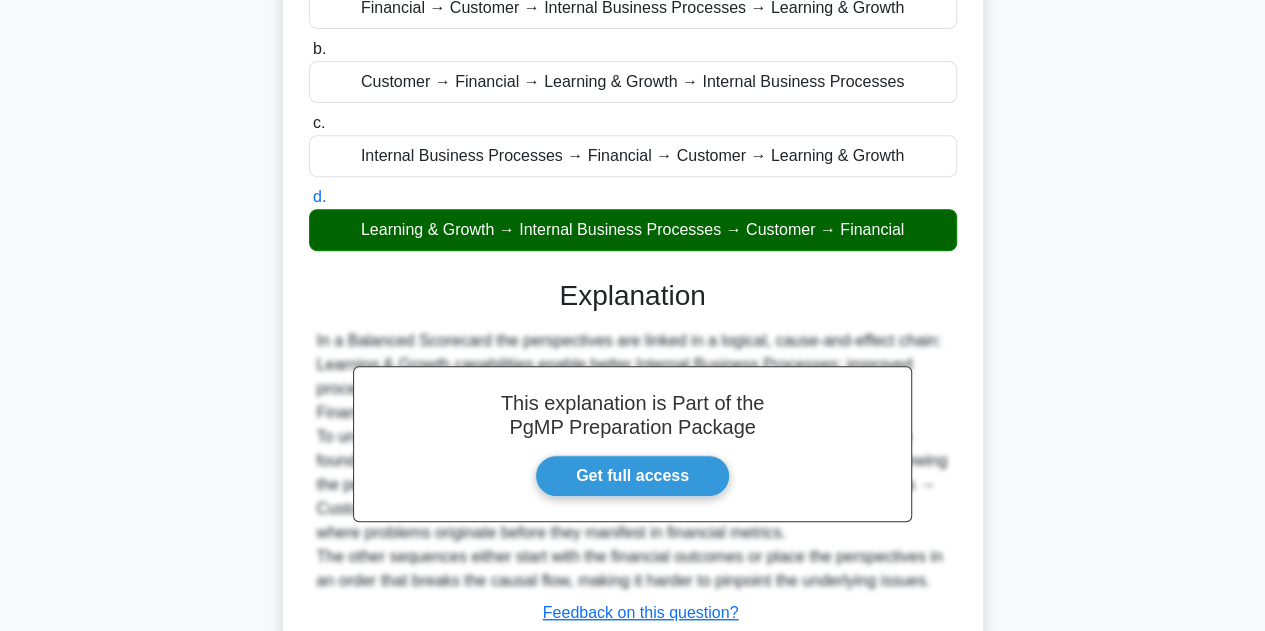 scroll, scrollTop: 479, scrollLeft: 0, axis: vertical 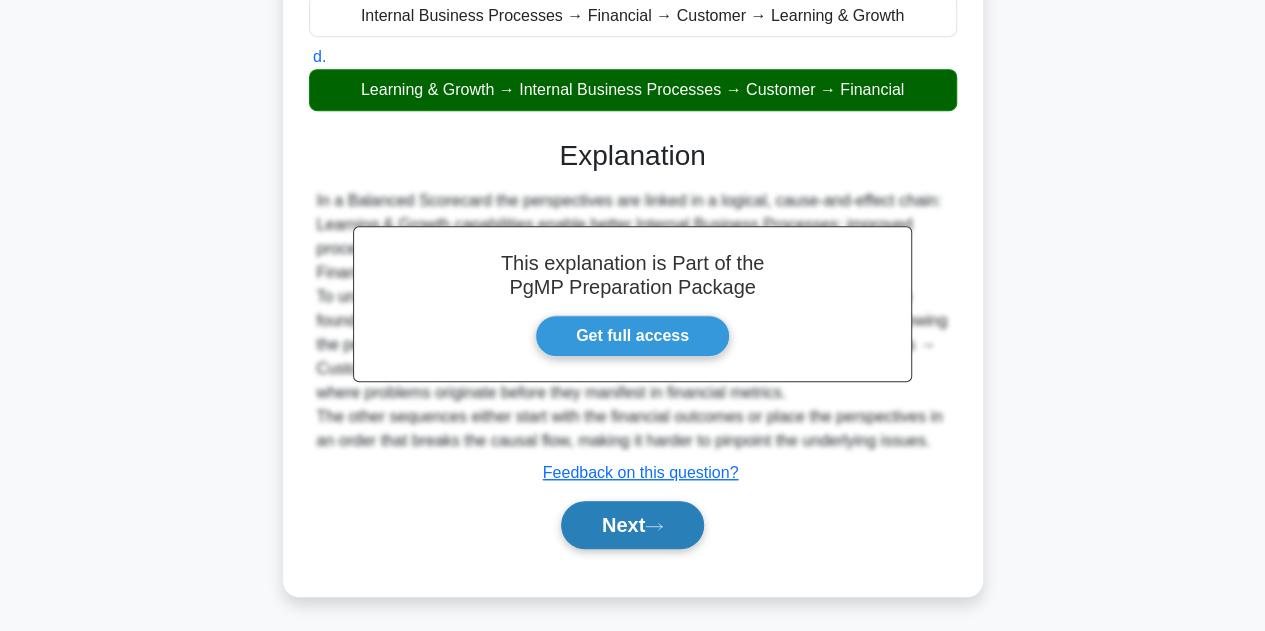 click on "Next" at bounding box center [632, 525] 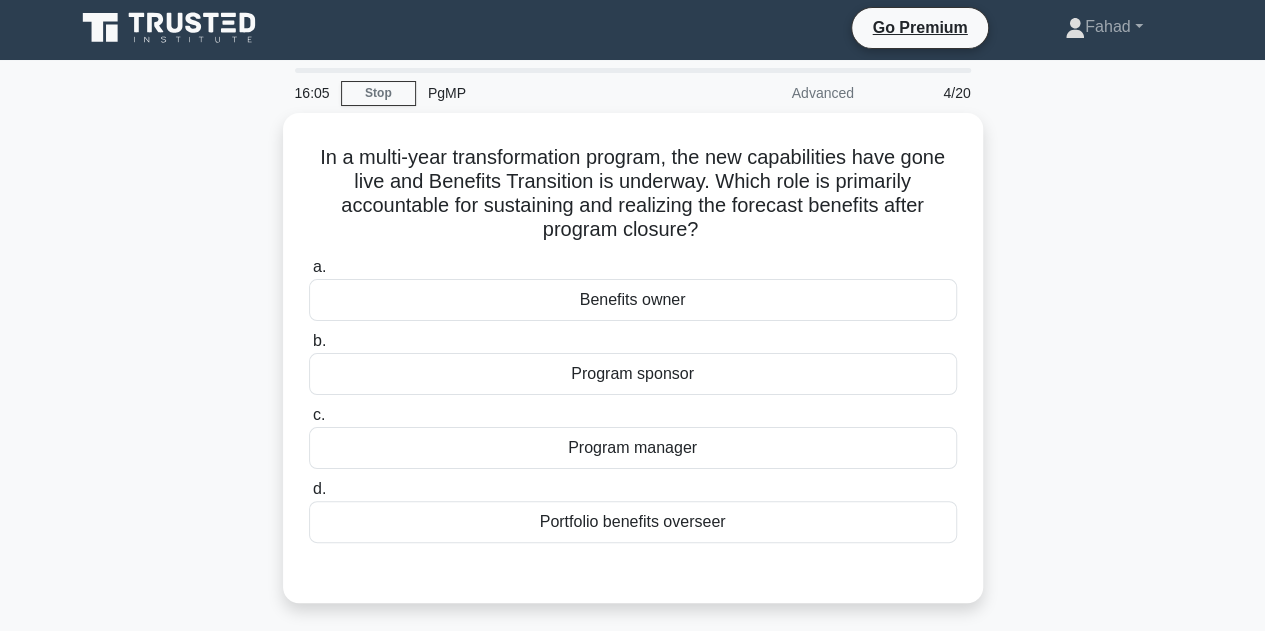 scroll, scrollTop: 0, scrollLeft: 0, axis: both 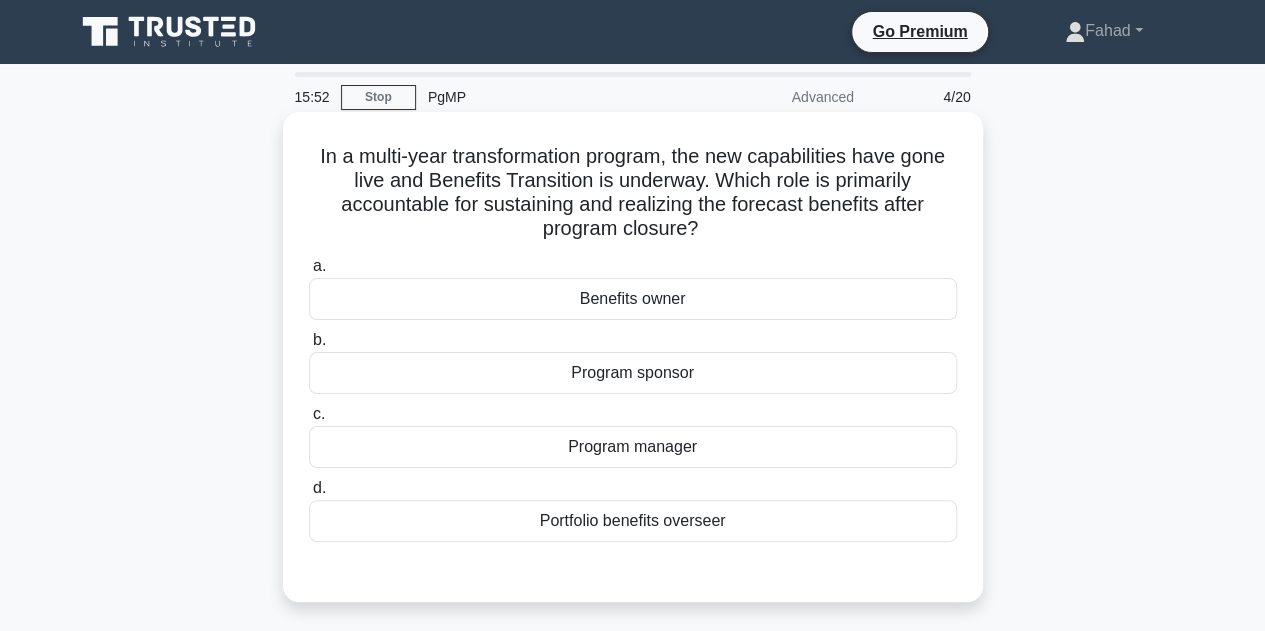click on "Benefits owner" at bounding box center [633, 299] 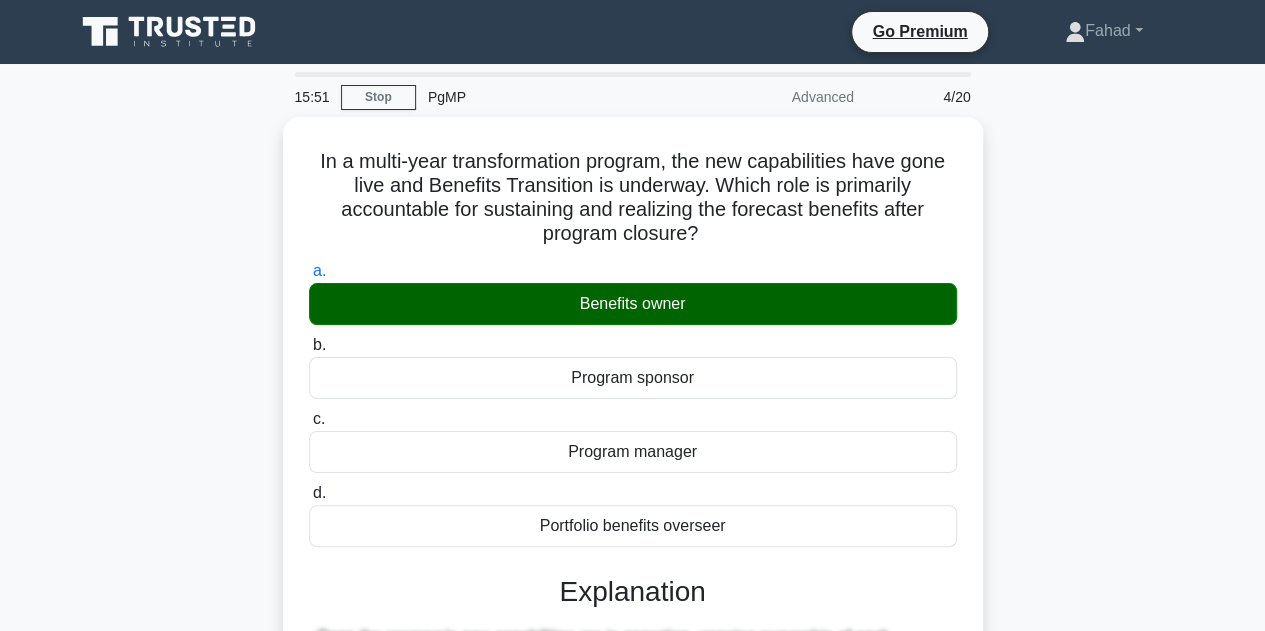click on "In a multi-year transformation program, the new capabilities have gone live and Benefits Transition is underway. Which role is primarily accountable for sustaining and realizing the forecast benefits after program closure?
.spinner_0XTQ{transform-origin:center;animation:spinner_y6GP .75s linear infinite}@keyframes spinner_y6GP{100%{transform:rotate(360deg)}}
a.
Benefits owner
b. c. d." at bounding box center [633, 586] 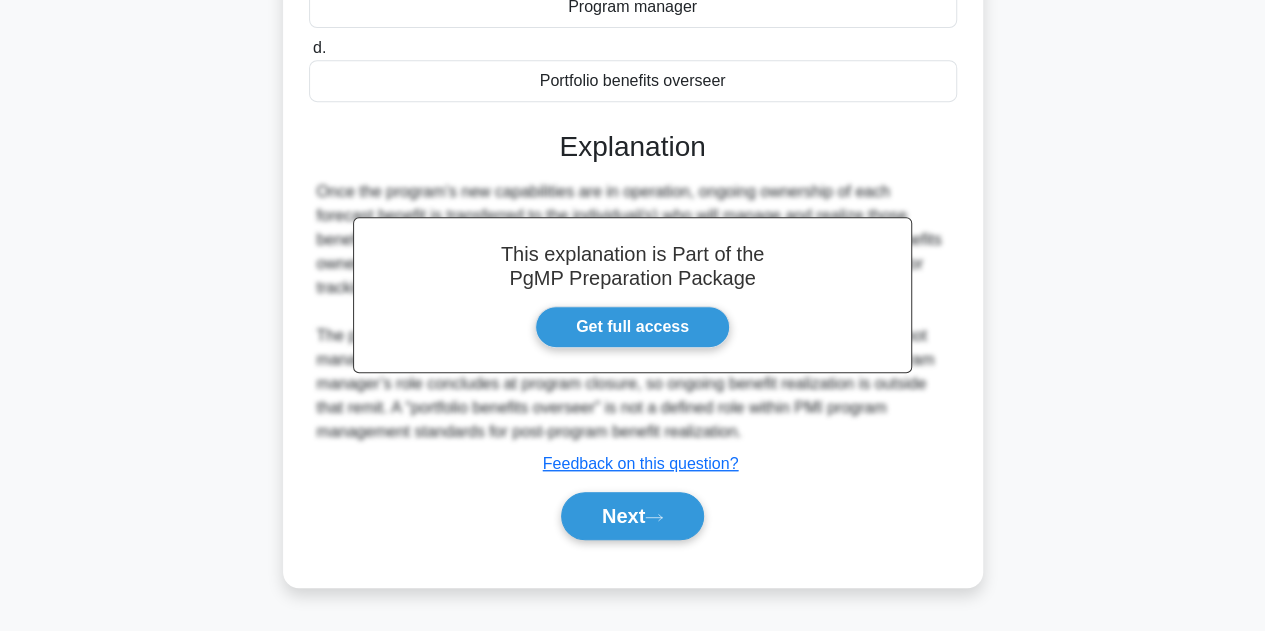 scroll, scrollTop: 449, scrollLeft: 0, axis: vertical 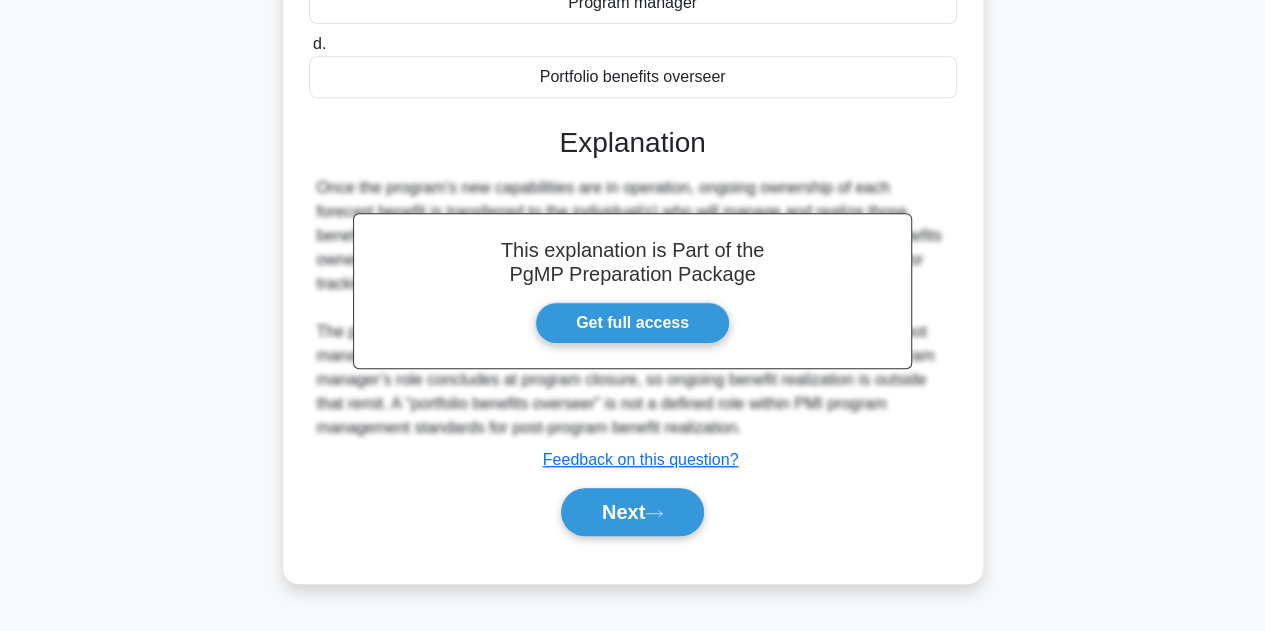 drag, startPoint x: 630, startPoint y: 507, endPoint x: 1279, endPoint y: 109, distance: 761.31793 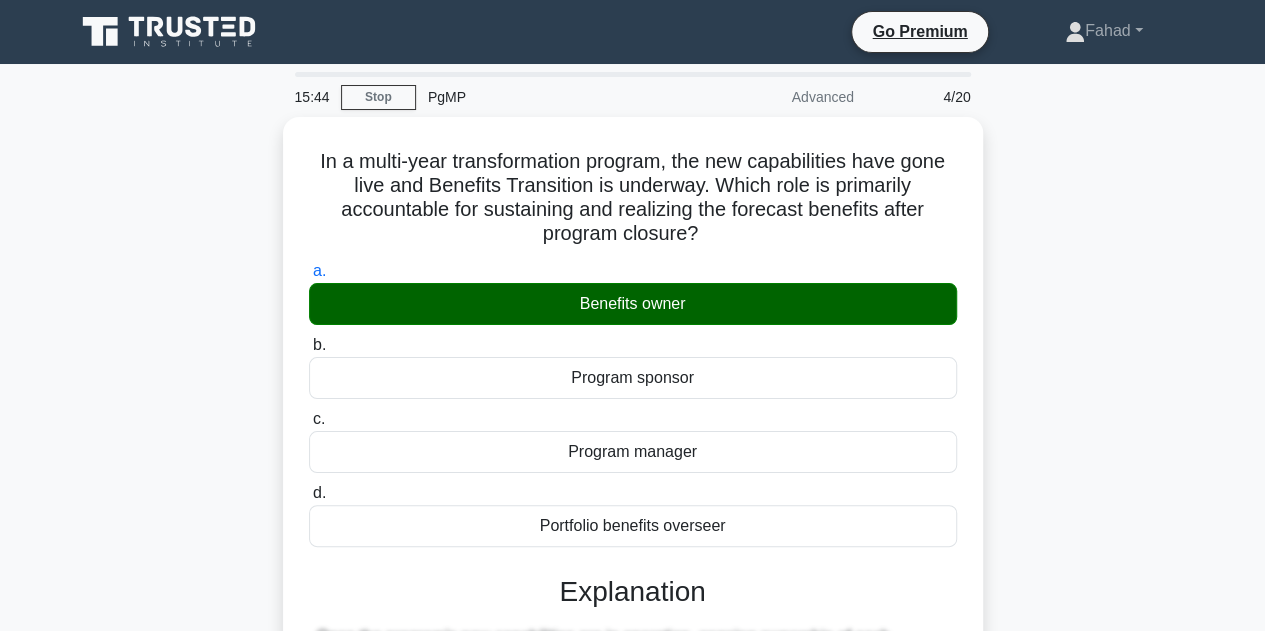 scroll, scrollTop: 449, scrollLeft: 0, axis: vertical 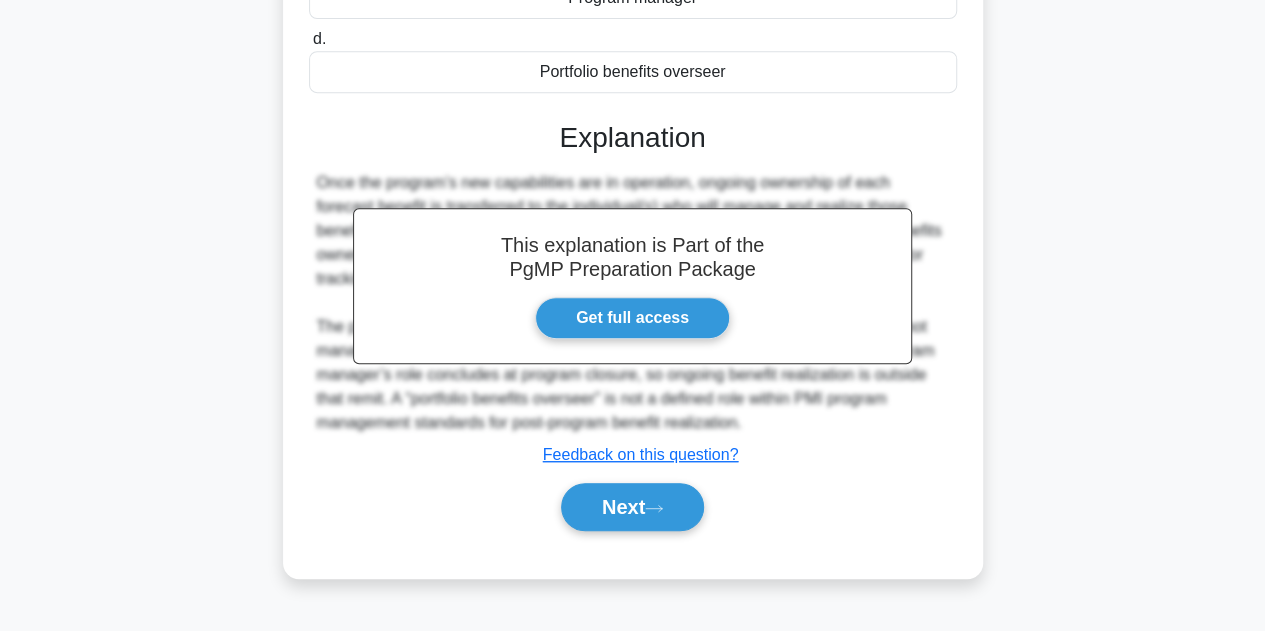 click on "Next" at bounding box center [633, 507] 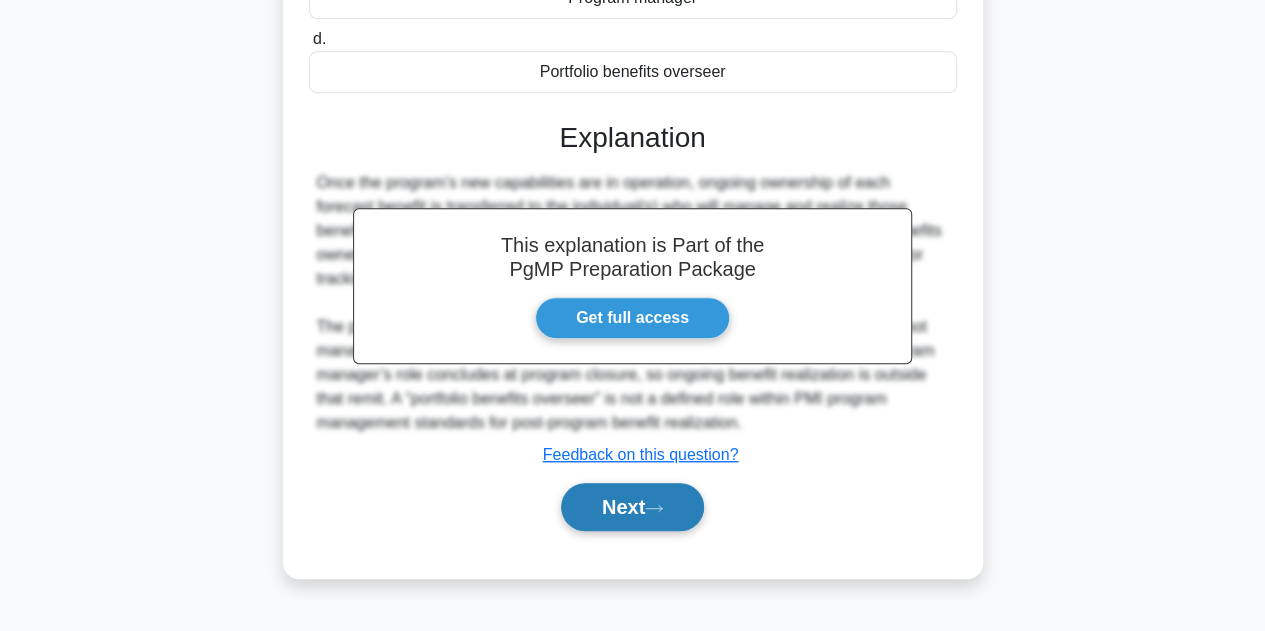click on "Next" at bounding box center (632, 507) 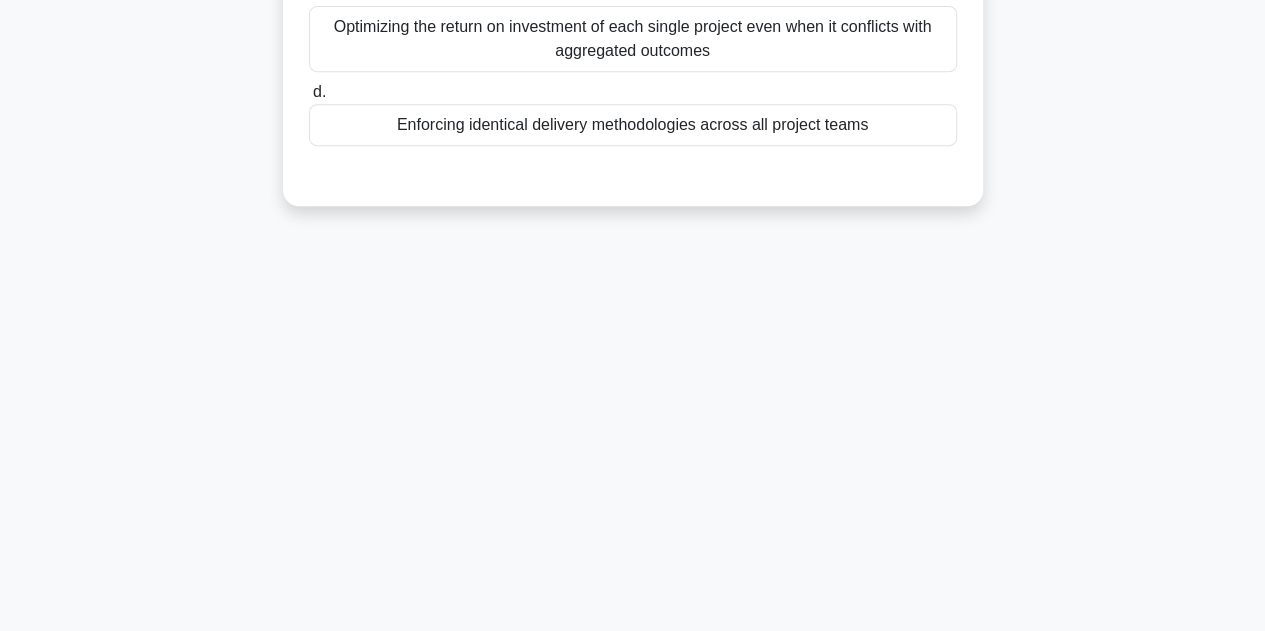 scroll, scrollTop: 0, scrollLeft: 0, axis: both 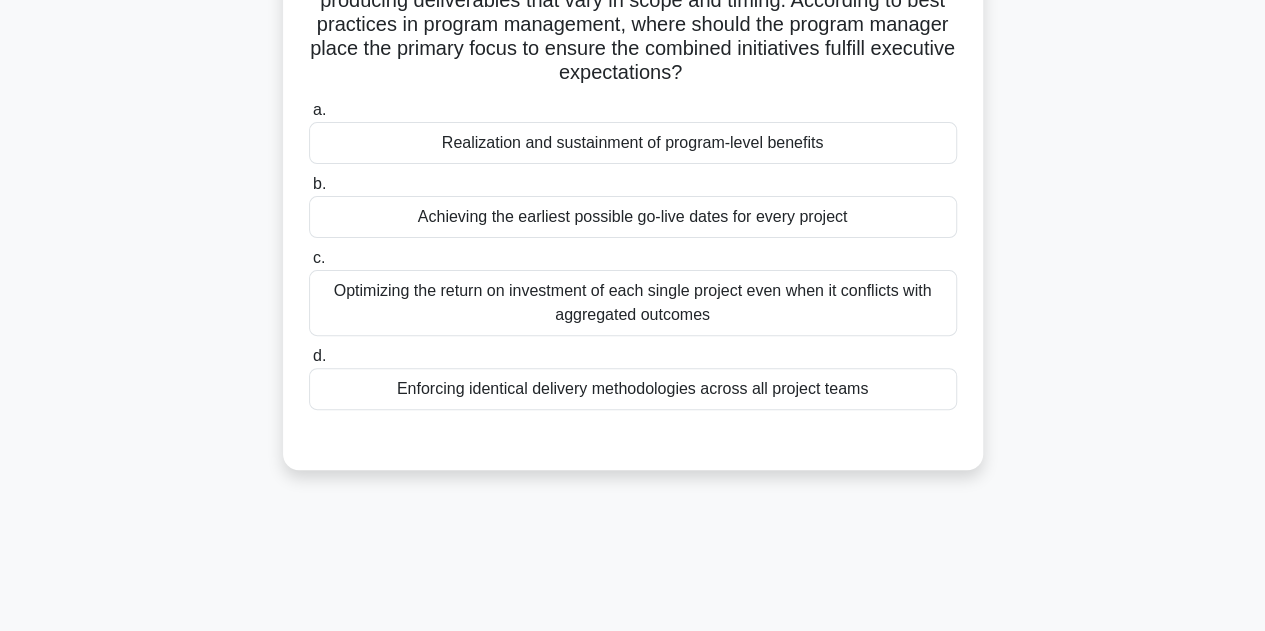 click on "Realization and sustainment of program-level benefits" at bounding box center (633, 143) 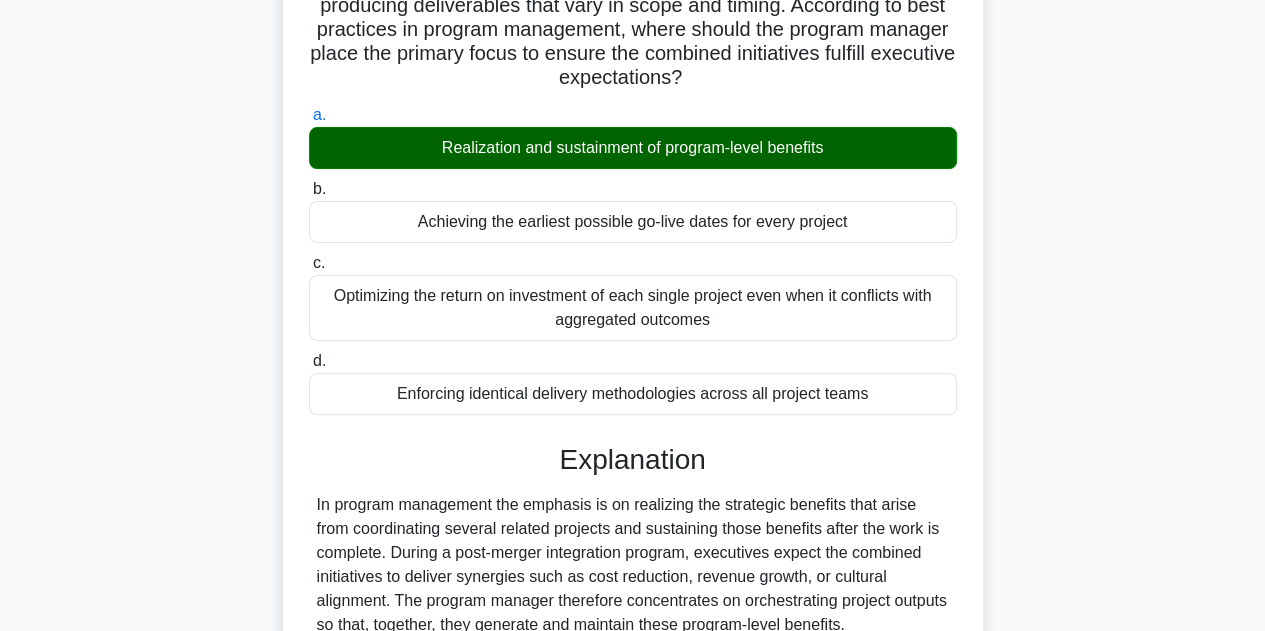 scroll, scrollTop: 575, scrollLeft: 0, axis: vertical 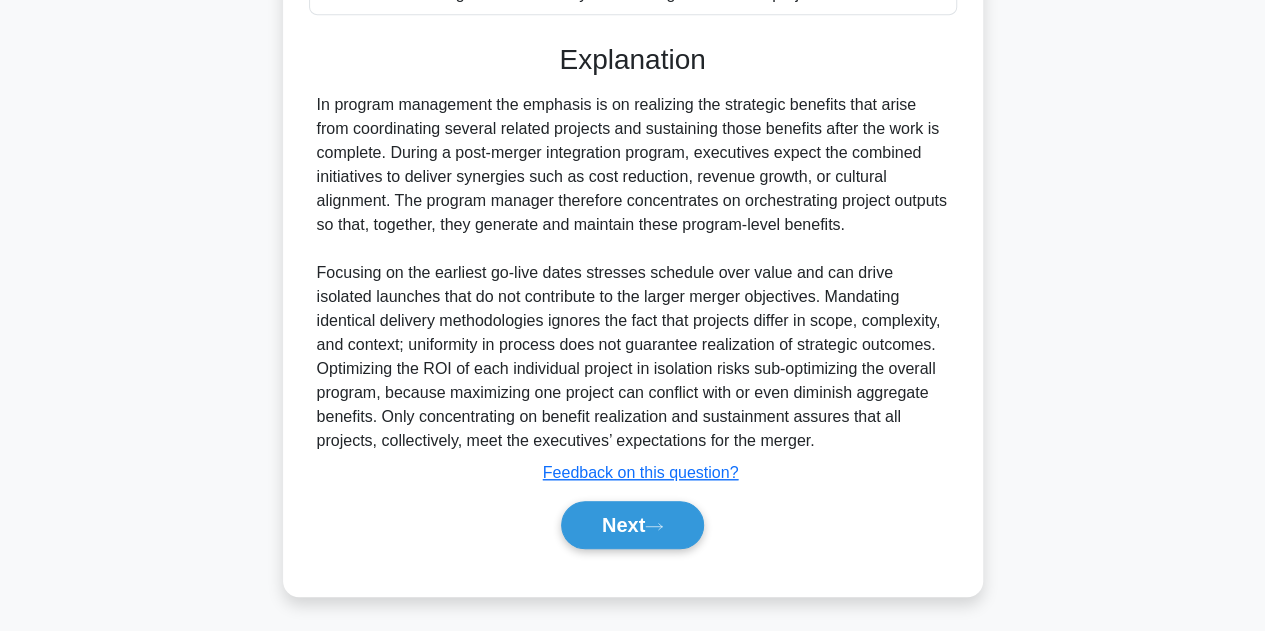 click on "Next" at bounding box center [633, 525] 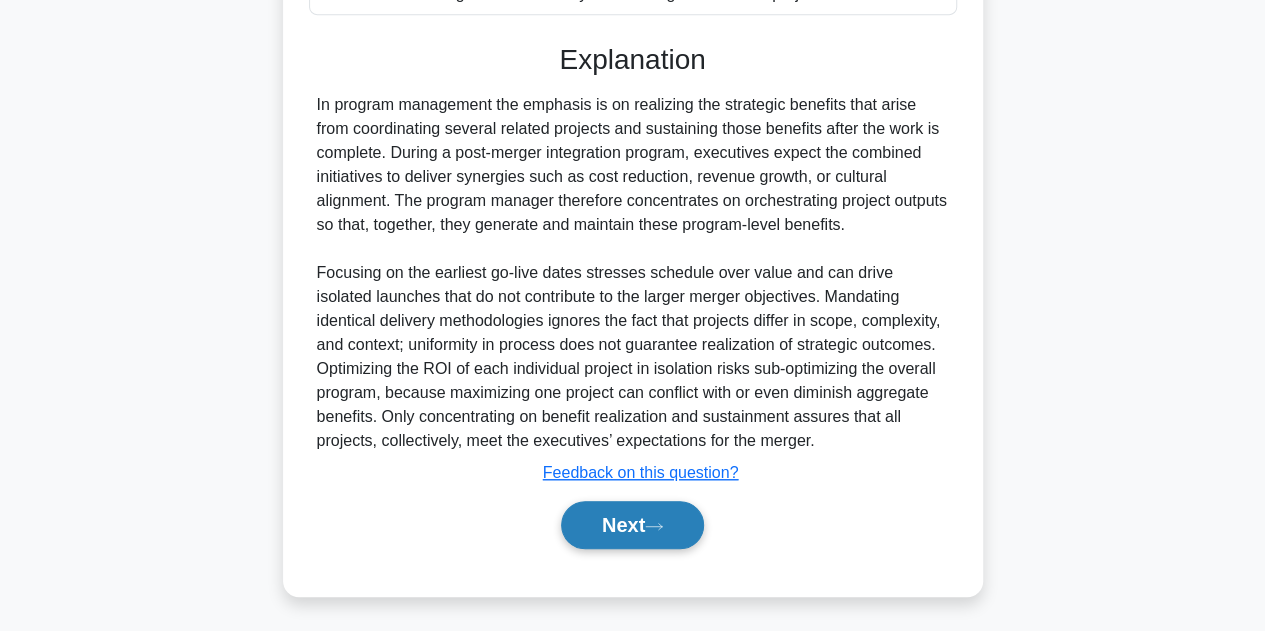 click on "Next" at bounding box center (632, 525) 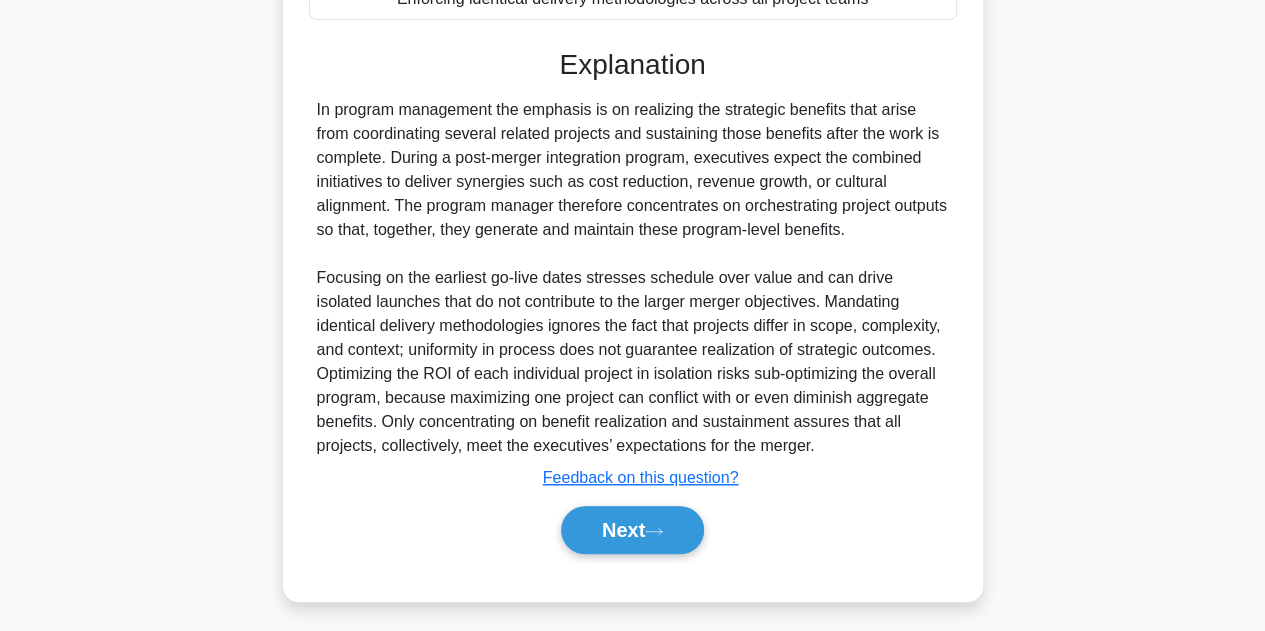 scroll, scrollTop: 449, scrollLeft: 0, axis: vertical 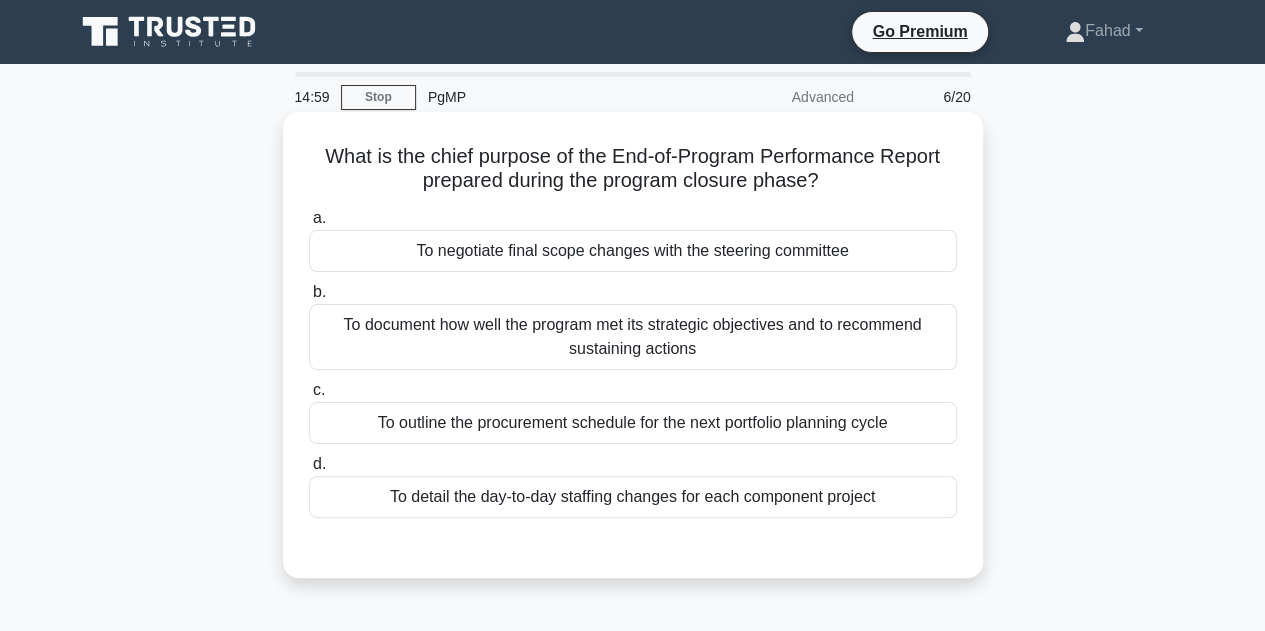 click on "To document how well the program met its strategic objectives and to recommend sustaining actions" at bounding box center [633, 337] 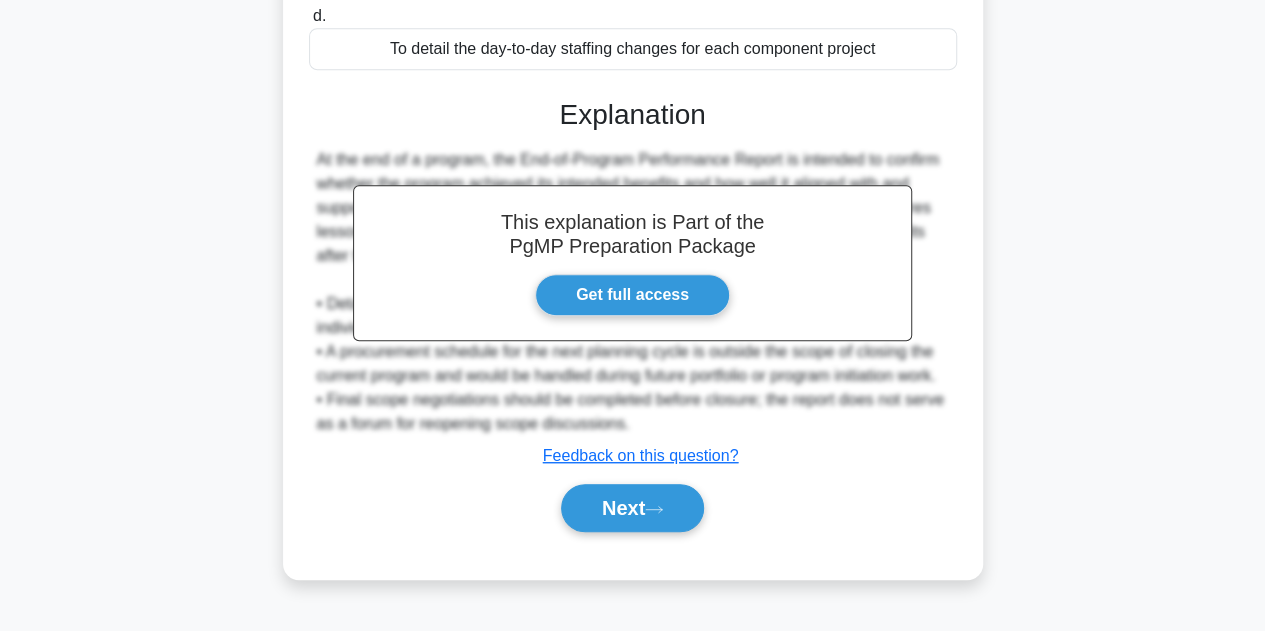 scroll, scrollTop: 455, scrollLeft: 0, axis: vertical 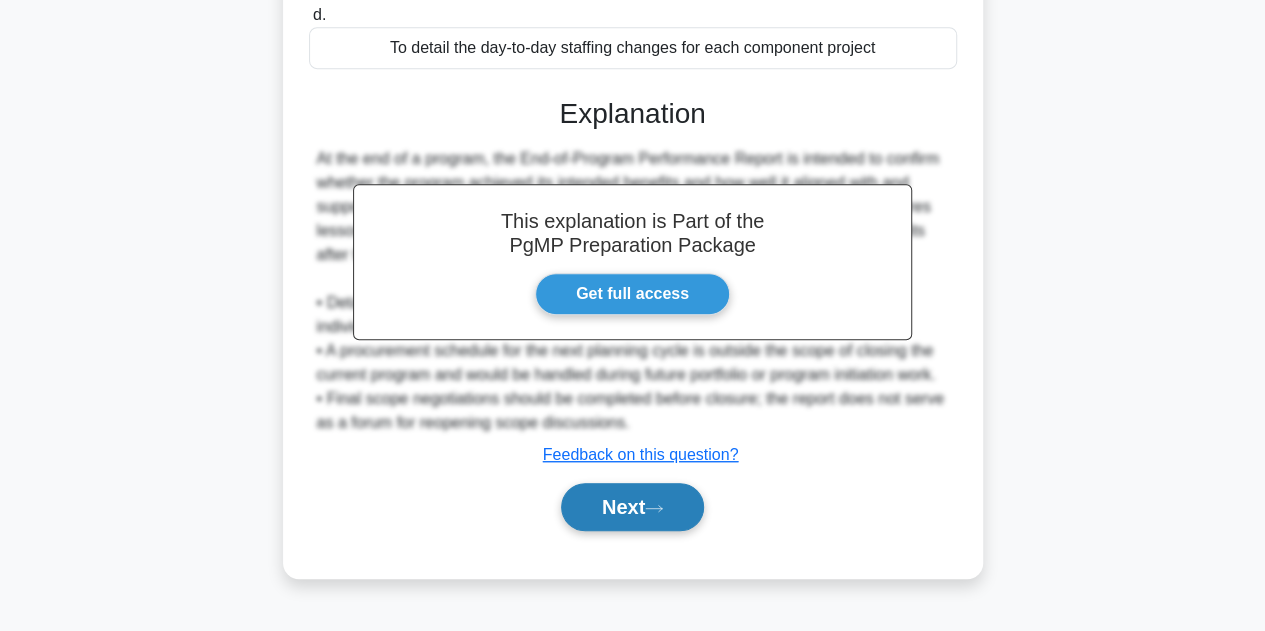 click on "Next" at bounding box center [632, 507] 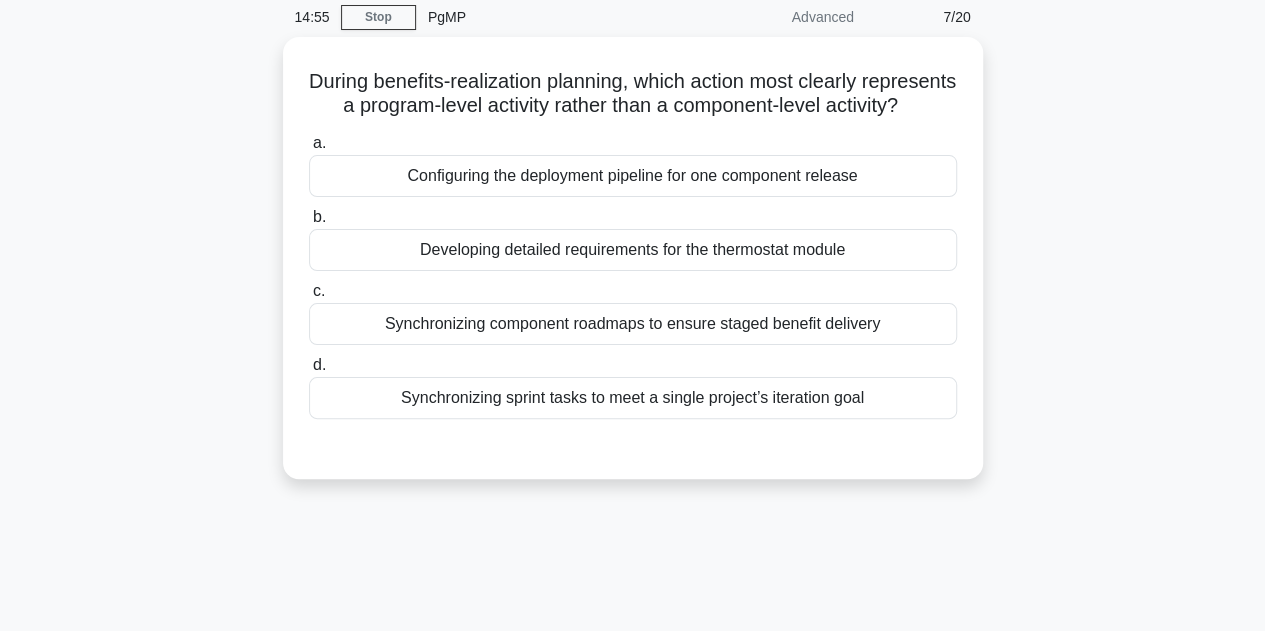 scroll, scrollTop: 78, scrollLeft: 0, axis: vertical 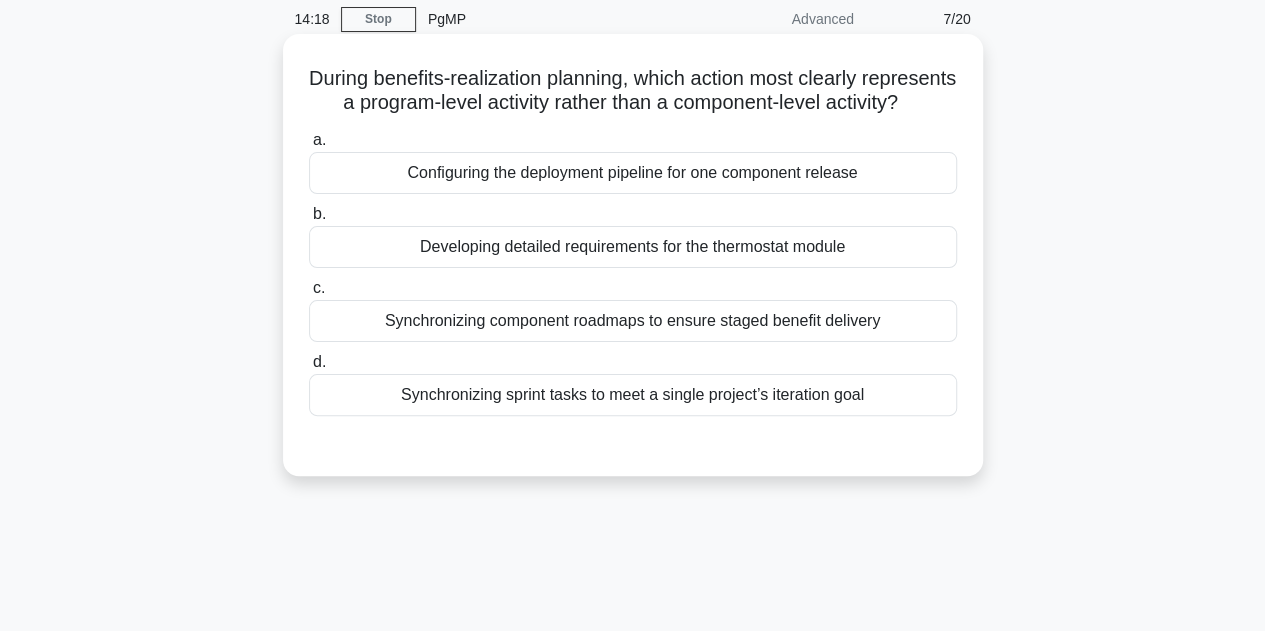 click on "Synchronizing component roadmaps to ensure staged benefit delivery" at bounding box center [633, 321] 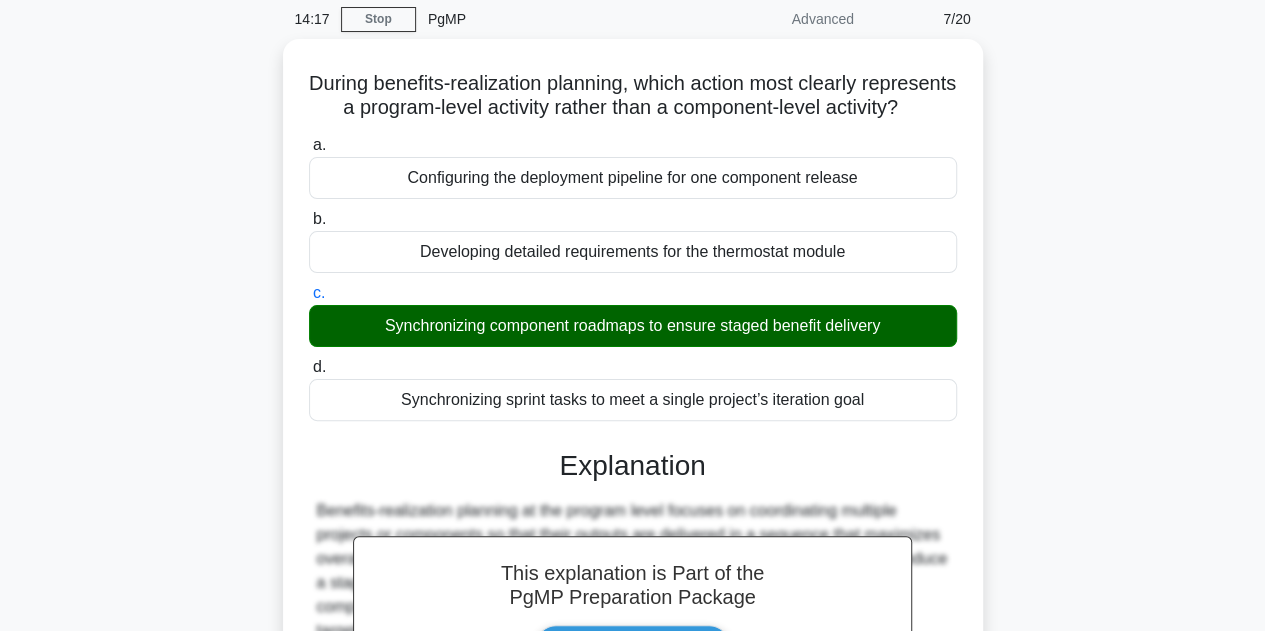 scroll, scrollTop: 449, scrollLeft: 0, axis: vertical 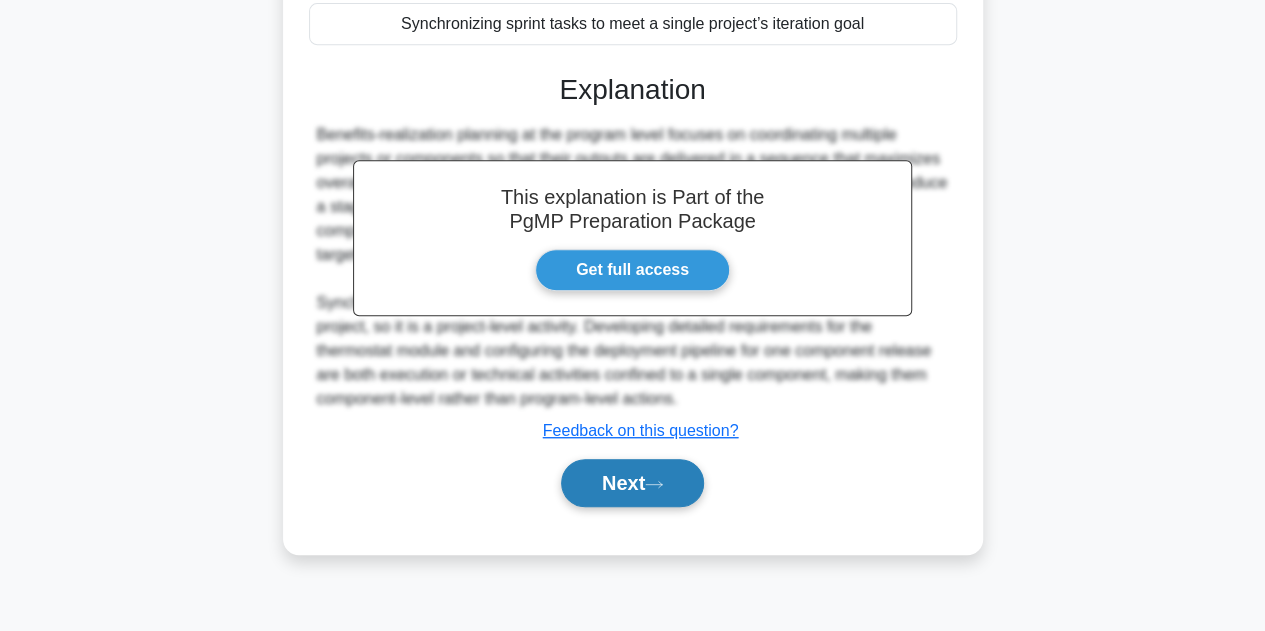 click on "Next" at bounding box center [632, 483] 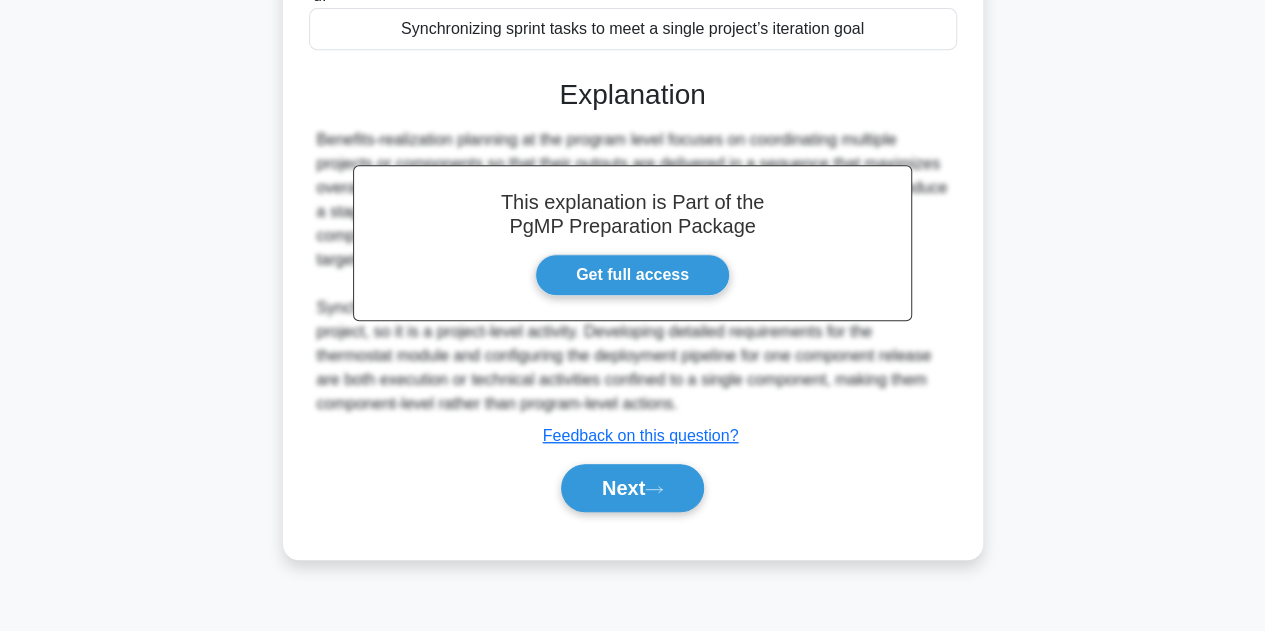 scroll, scrollTop: 0, scrollLeft: 0, axis: both 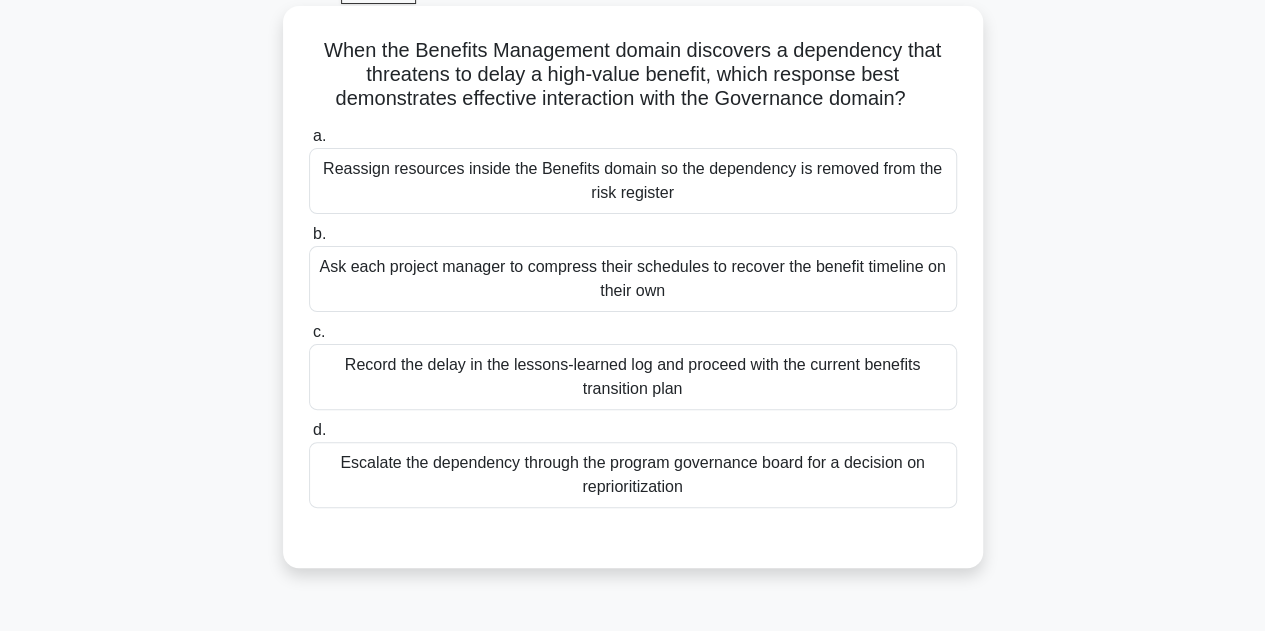 click on "Escalate the dependency through the program governance board for a decision on reprioritization" at bounding box center [633, 475] 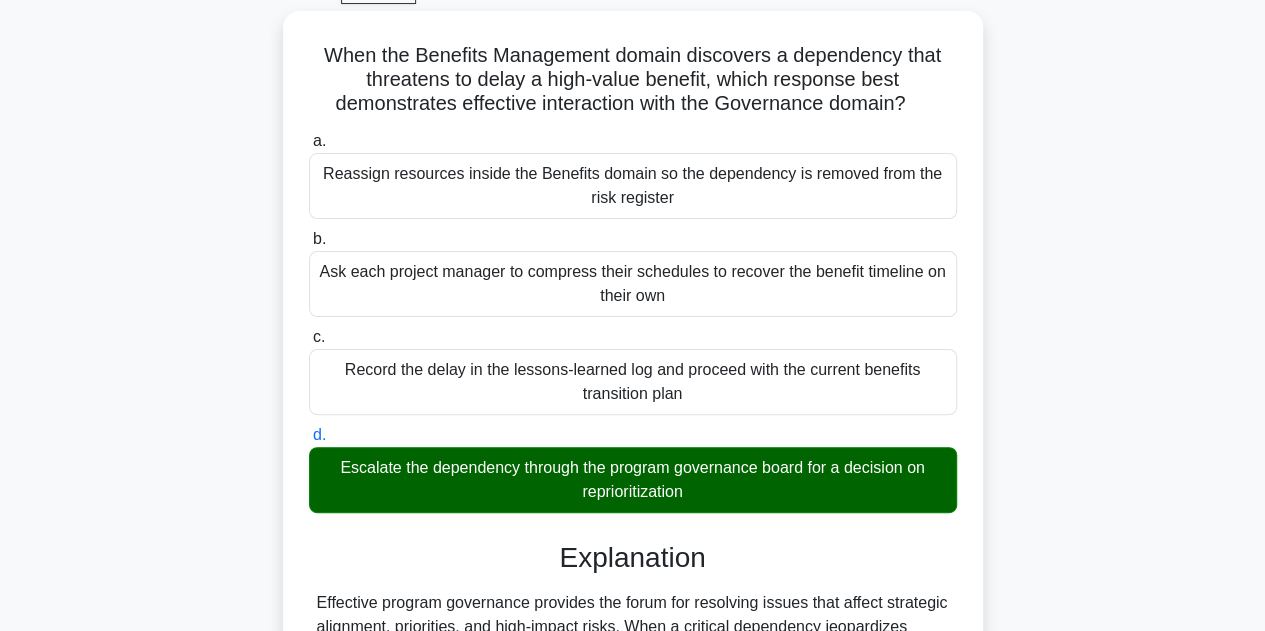click on "When the Benefits Management domain discovers a dependency that threatens to delay a high-value benefit, which response best demonstrates effective interaction with the Governance domain?
.spinner_0XTQ{transform-origin:center;animation:spinner_y6GP .75s linear infinite}@keyframes spinner_y6GP{100%{transform:rotate(360deg)}}
a.
b.
c. d." at bounding box center (633, 540) 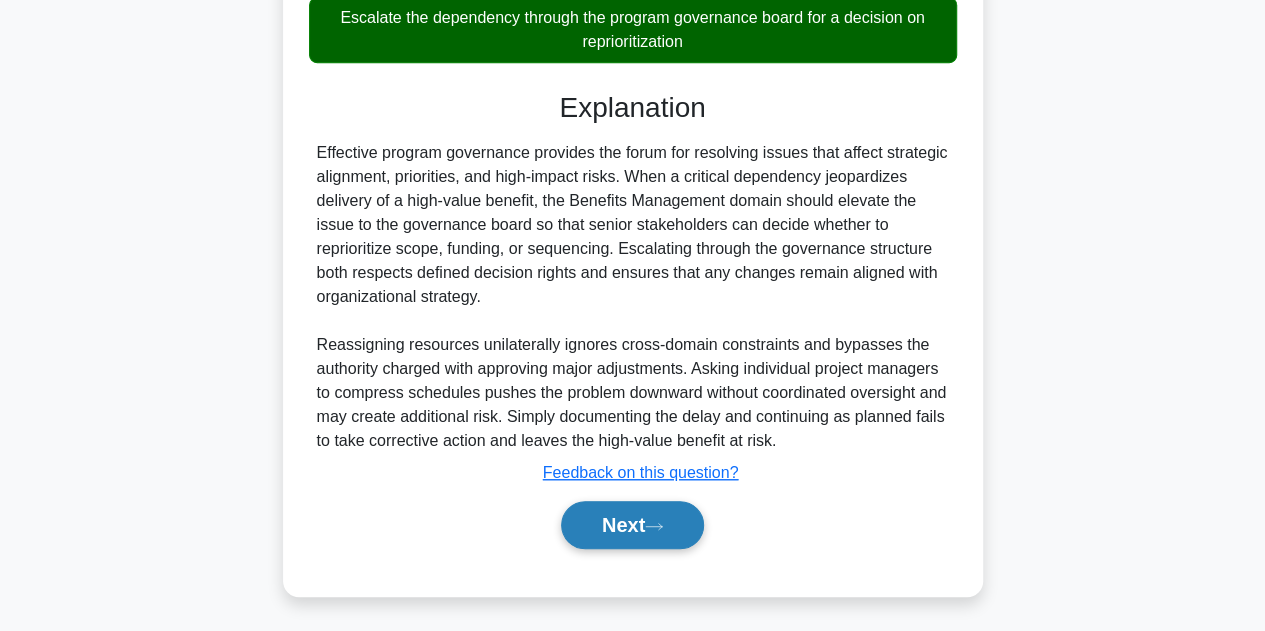 click on "Next" at bounding box center [632, 525] 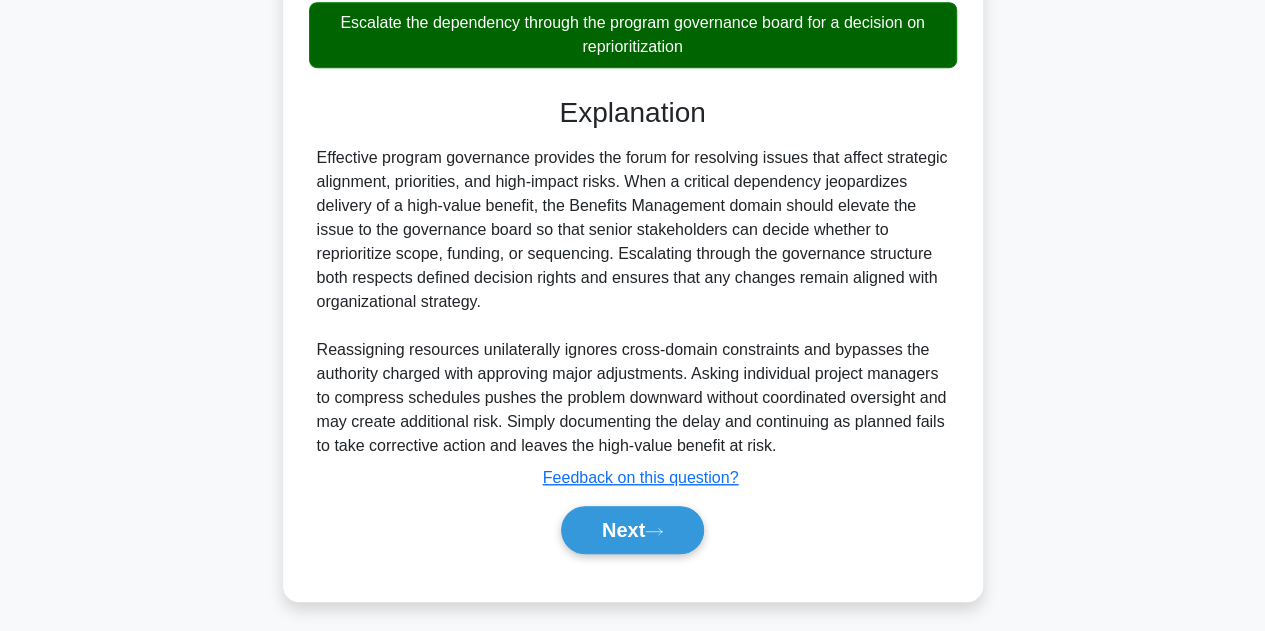 scroll, scrollTop: 449, scrollLeft: 0, axis: vertical 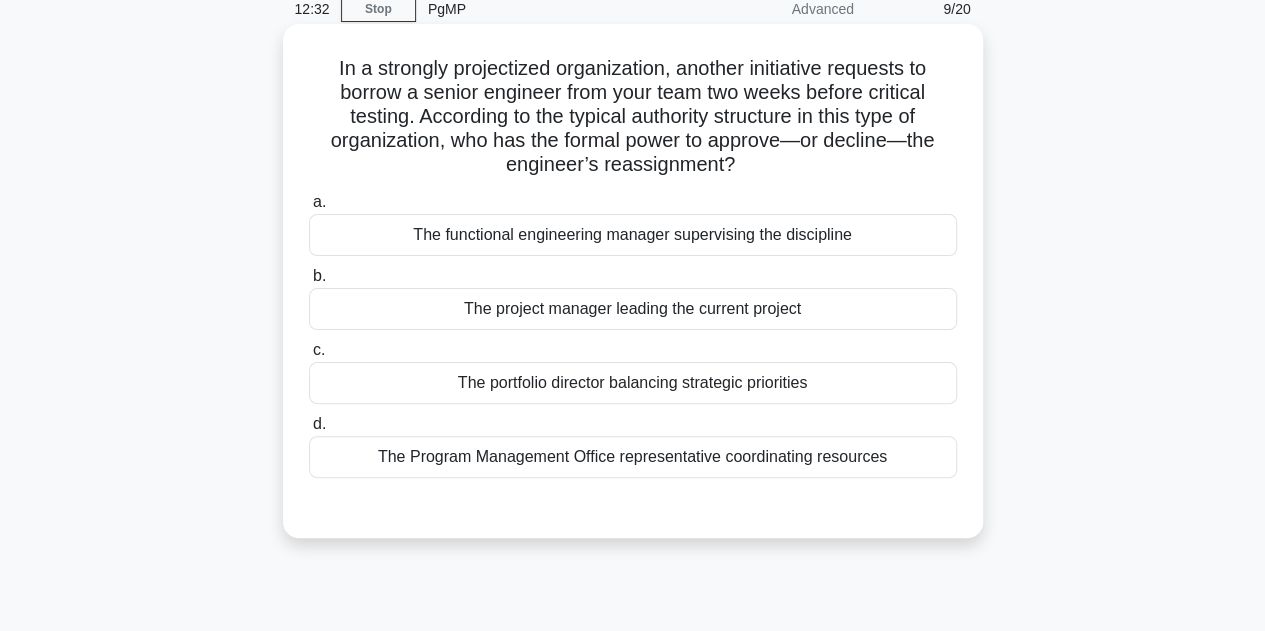 click on "The project manager leading the current project" at bounding box center (633, 309) 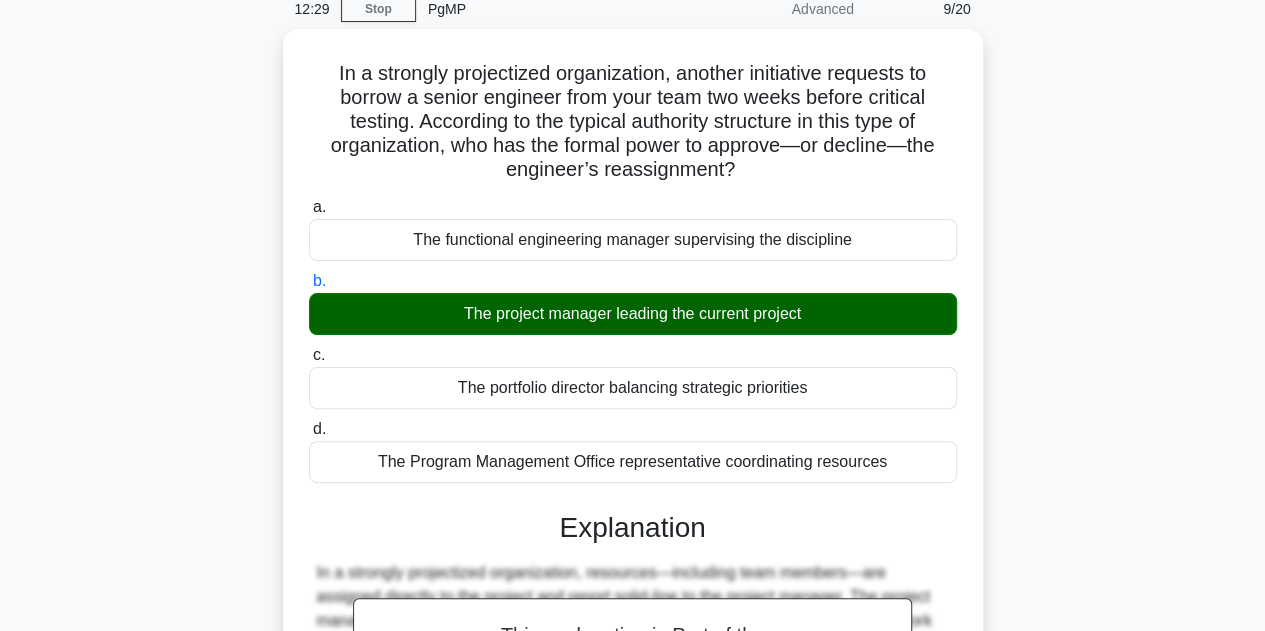 scroll, scrollTop: 503, scrollLeft: 0, axis: vertical 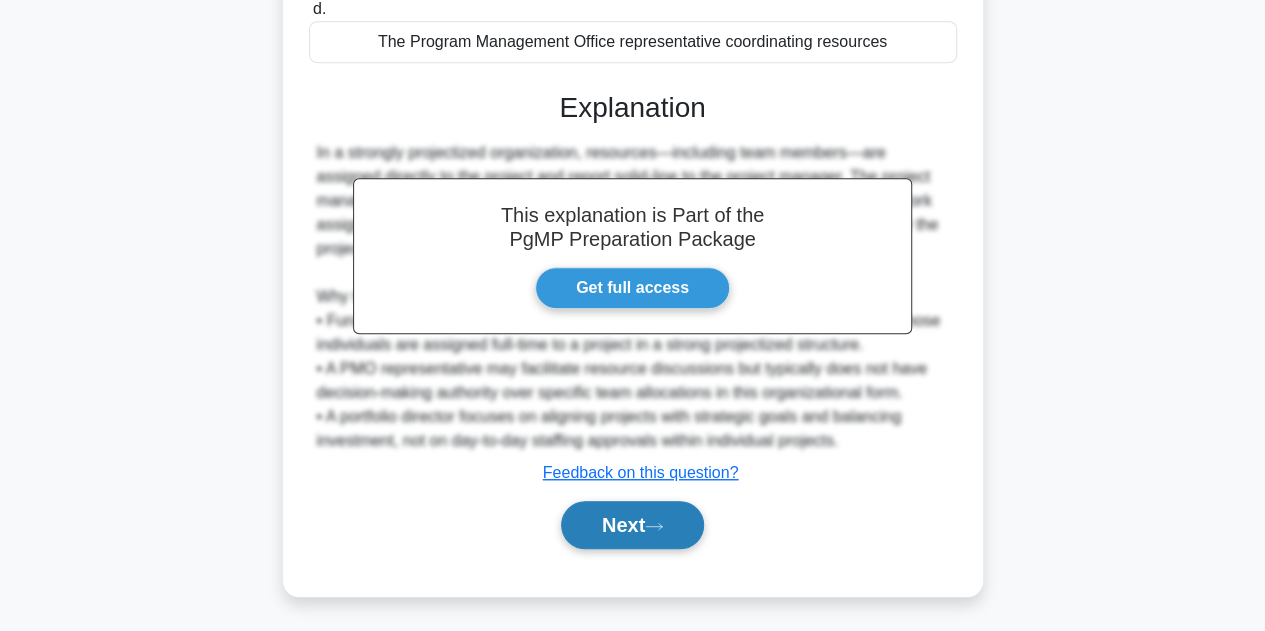 click 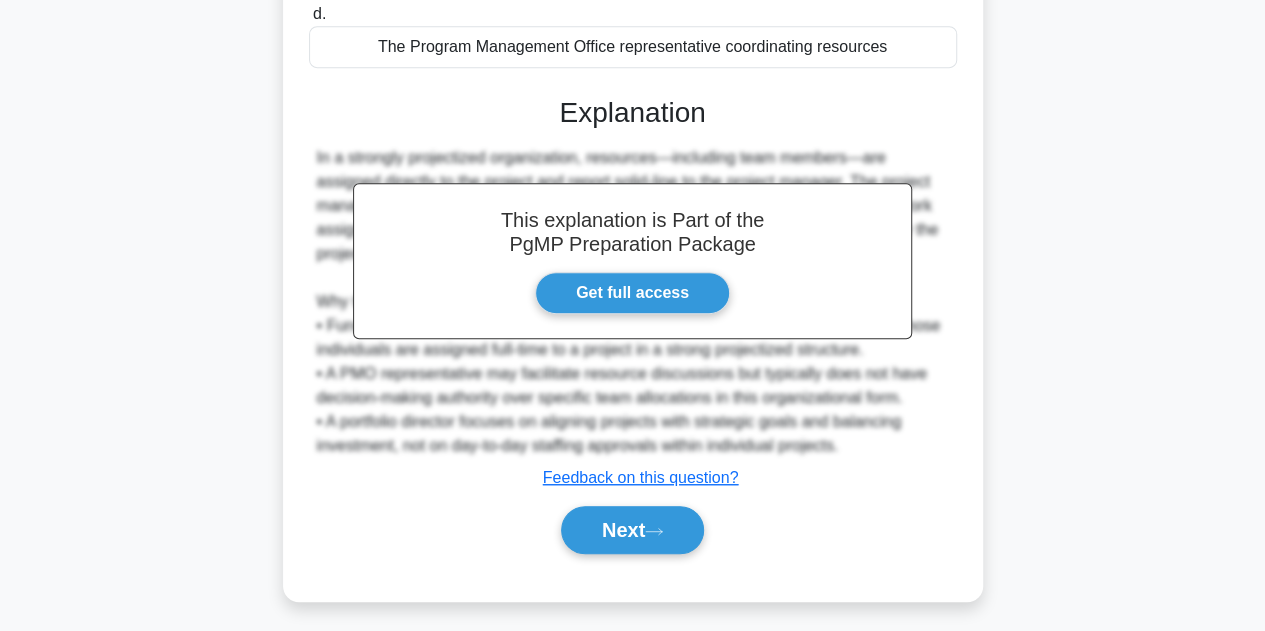 scroll, scrollTop: 0, scrollLeft: 0, axis: both 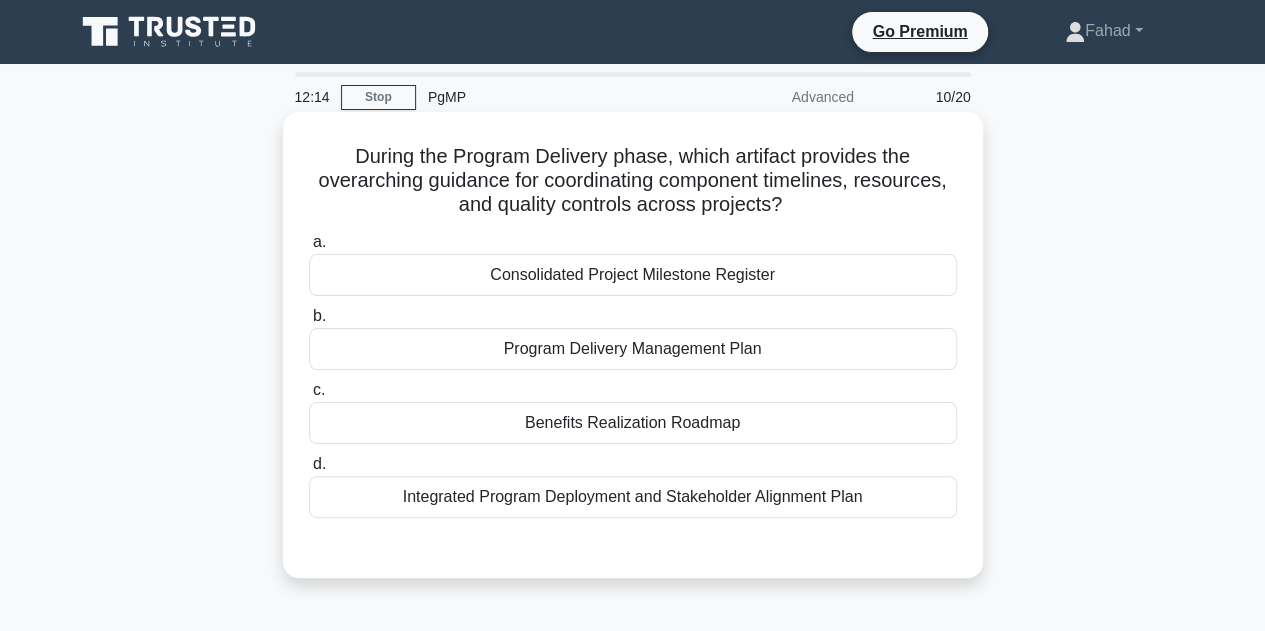 click on "Benefits Realization Roadmap" at bounding box center (633, 423) 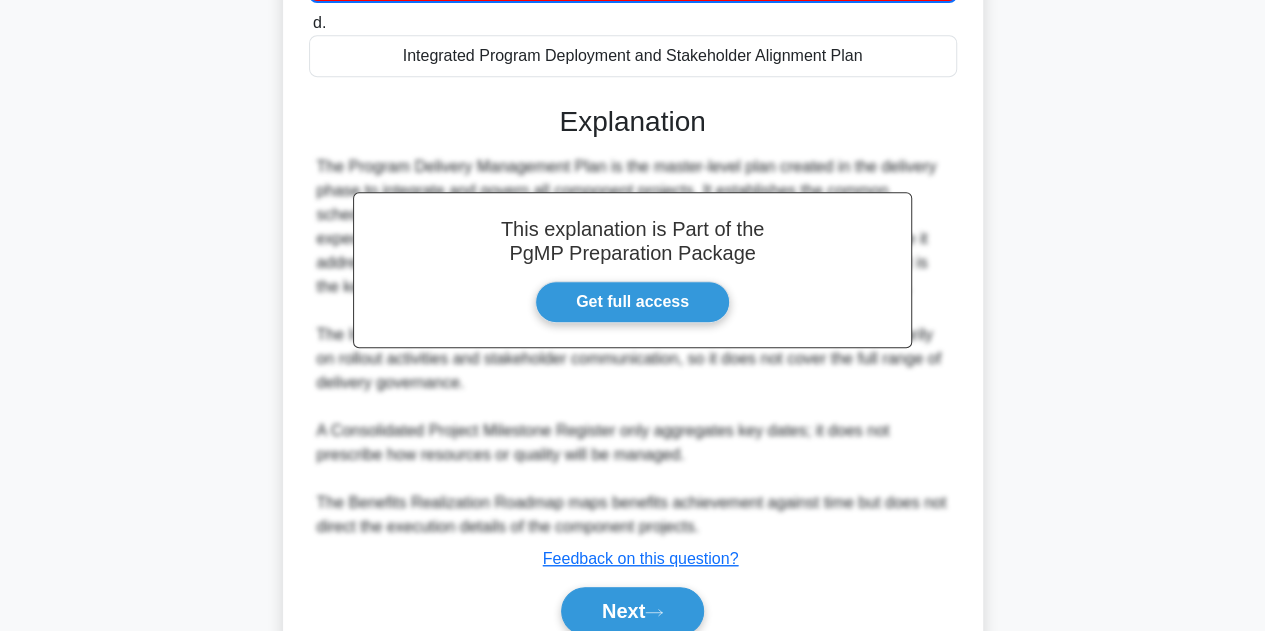 scroll, scrollTop: 450, scrollLeft: 0, axis: vertical 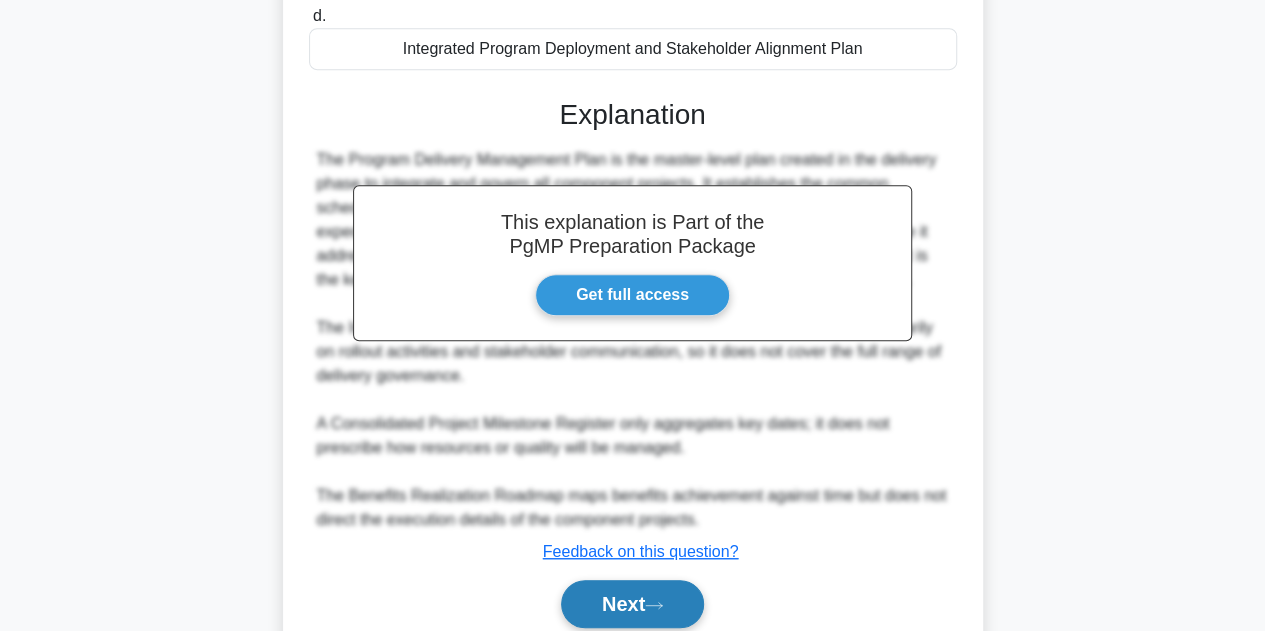 click on "Next" at bounding box center [632, 604] 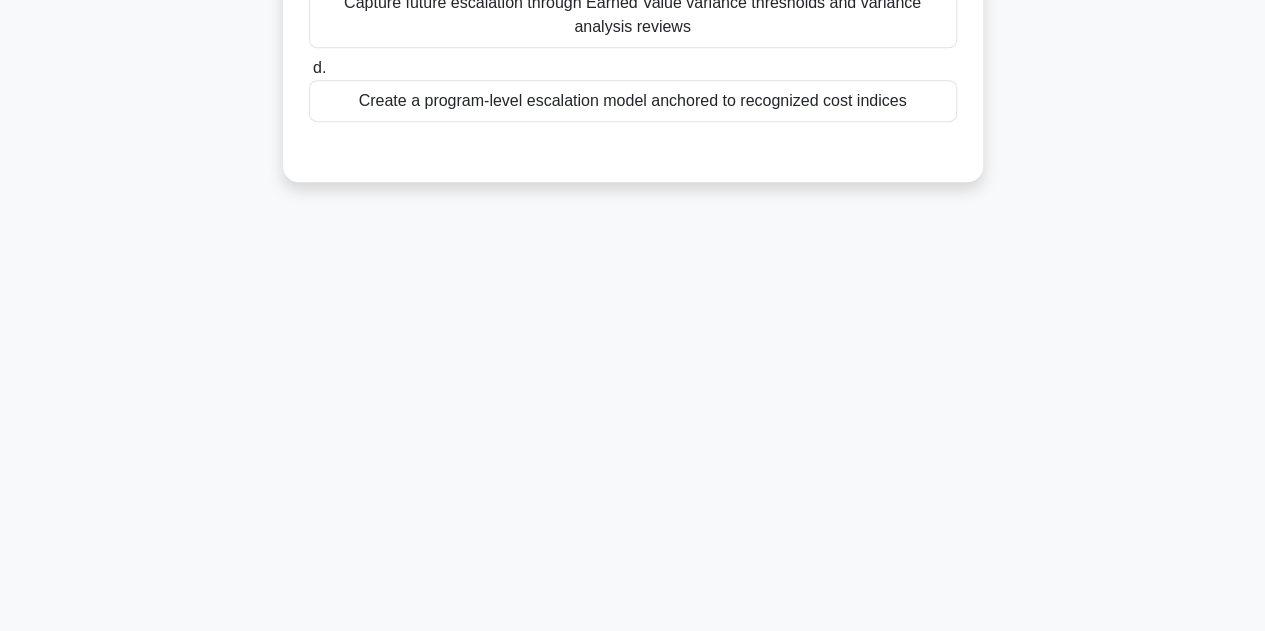 scroll, scrollTop: 449, scrollLeft: 0, axis: vertical 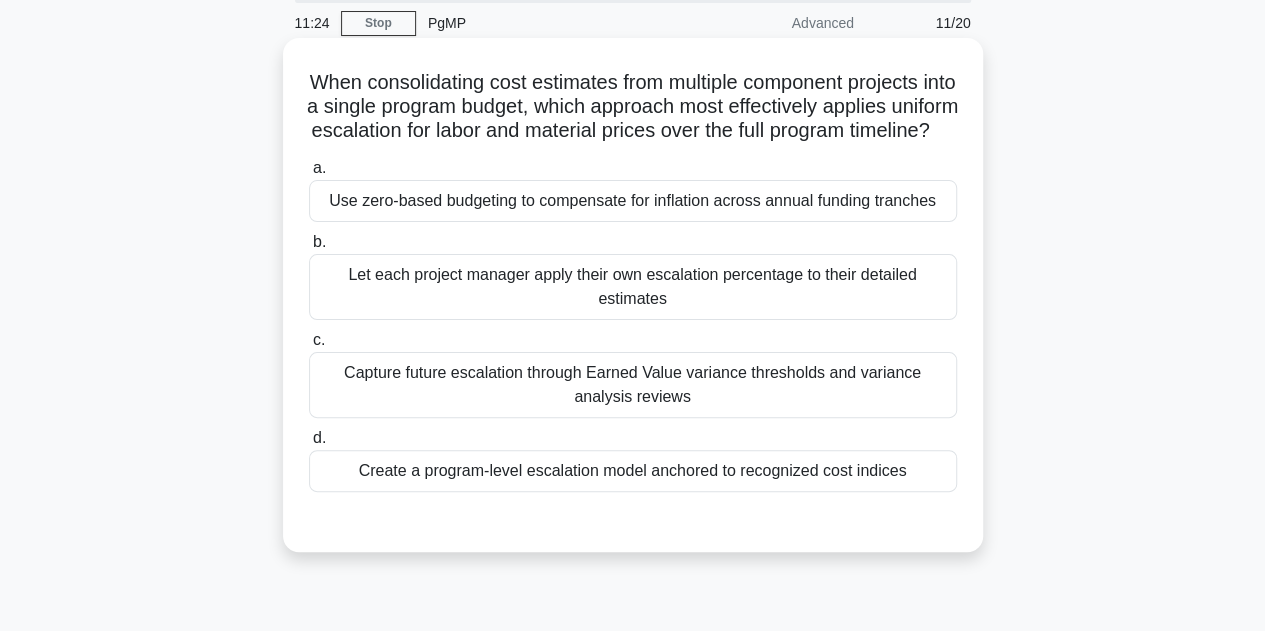 drag, startPoint x: 666, startPoint y: 156, endPoint x: 311, endPoint y: 88, distance: 361.454 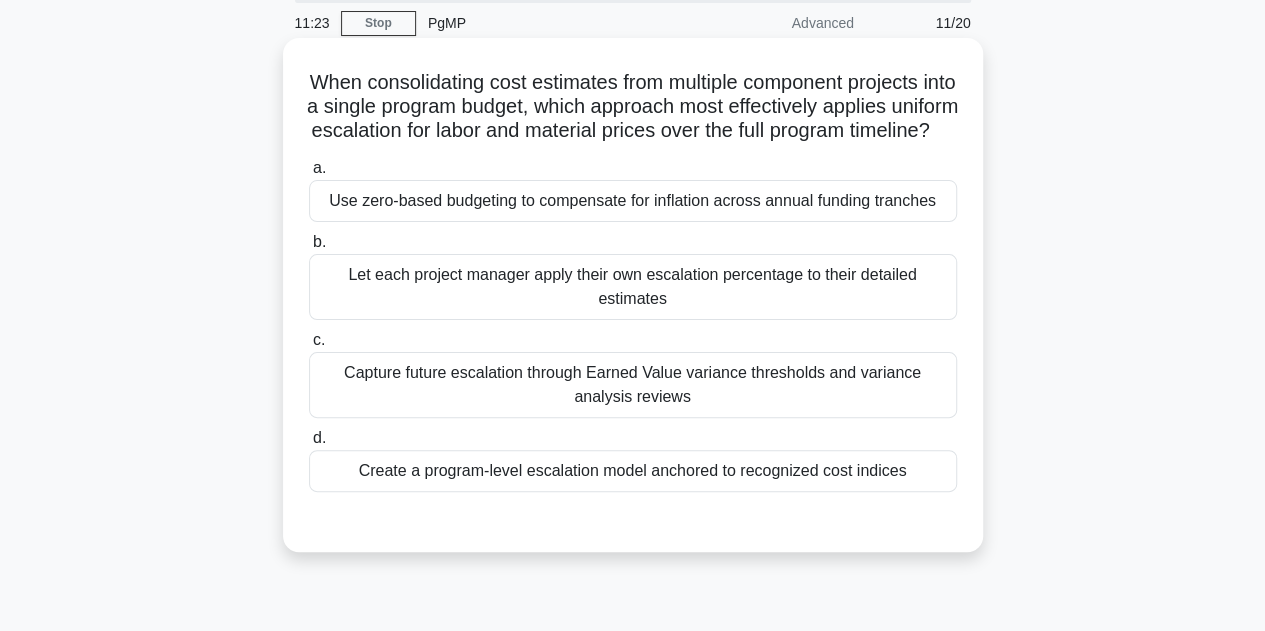 copy on "When consolidating cost estimates from multiple component projects into a single program budget, which approach most effectively applies uniform escalation for labor and material prices over the full program timeline?" 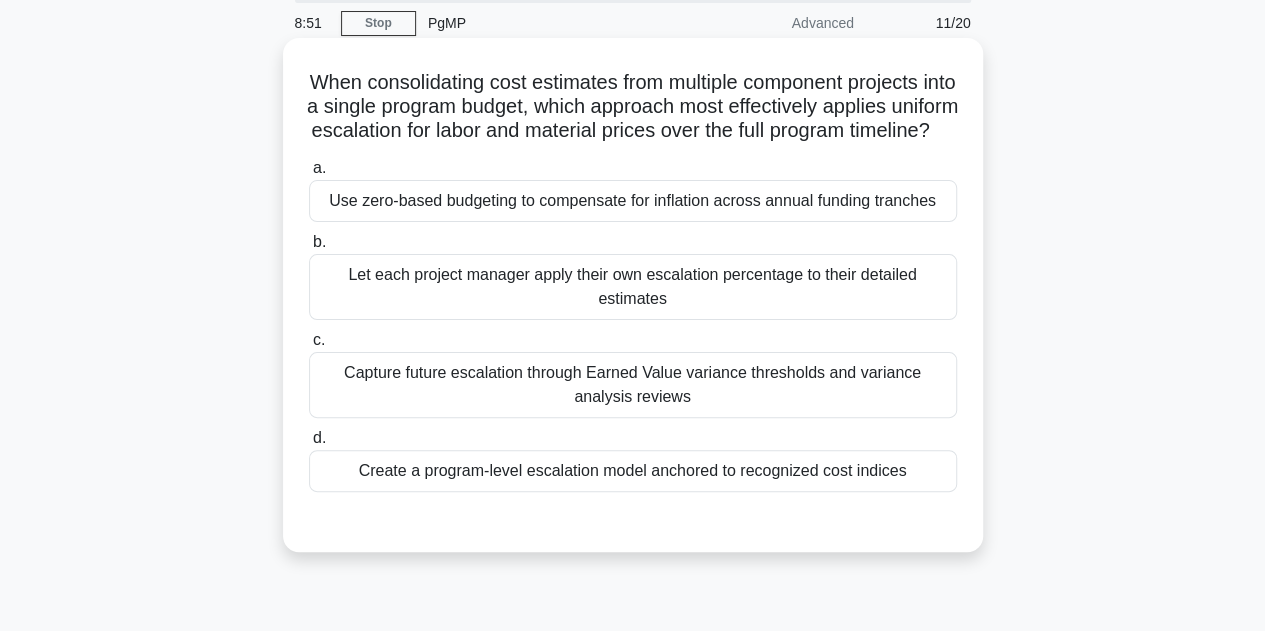 click on "Use zero-based budgeting to compensate for inflation across annual funding tranches" at bounding box center (633, 201) 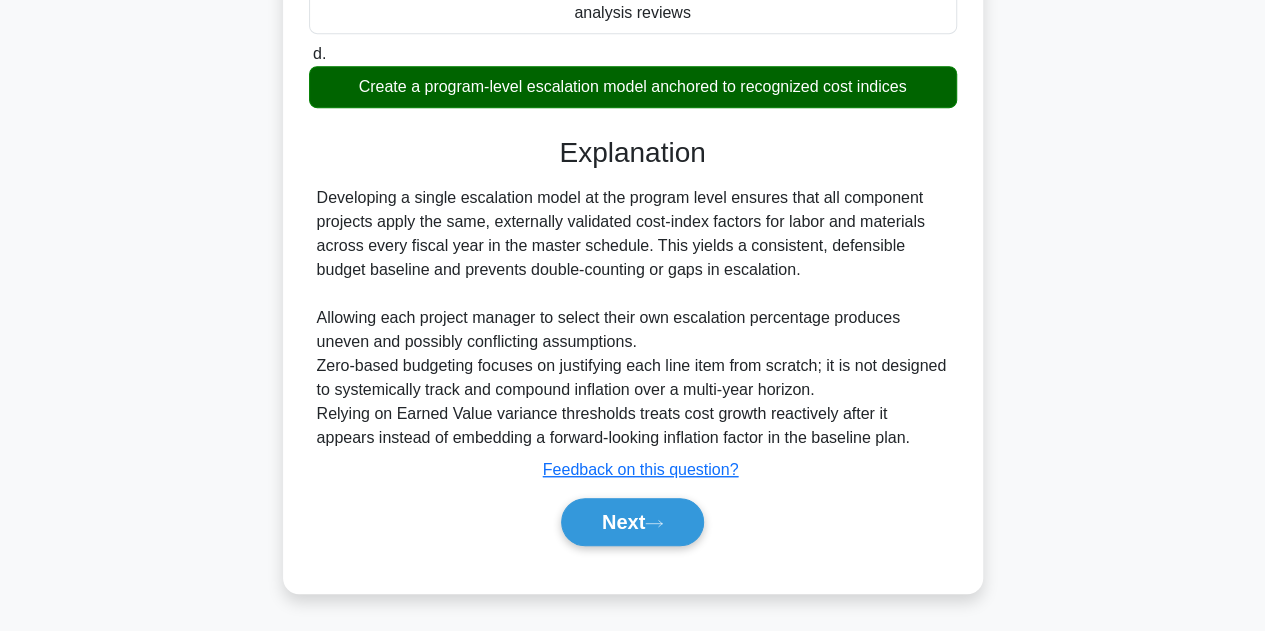 scroll, scrollTop: 482, scrollLeft: 0, axis: vertical 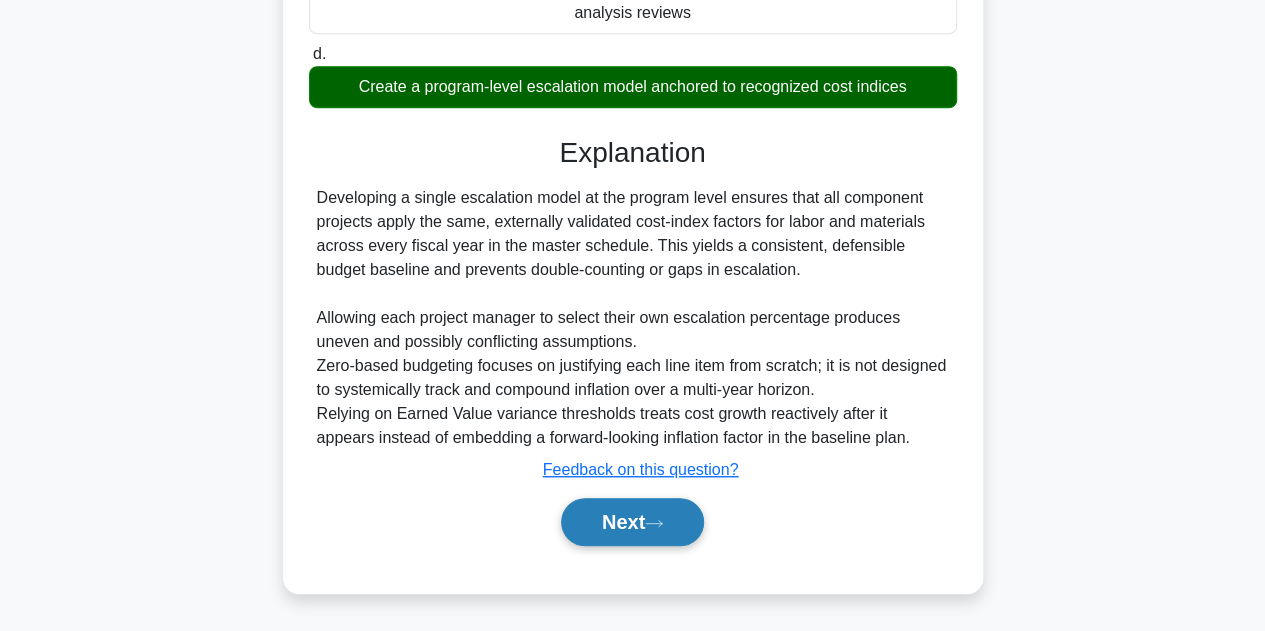 click 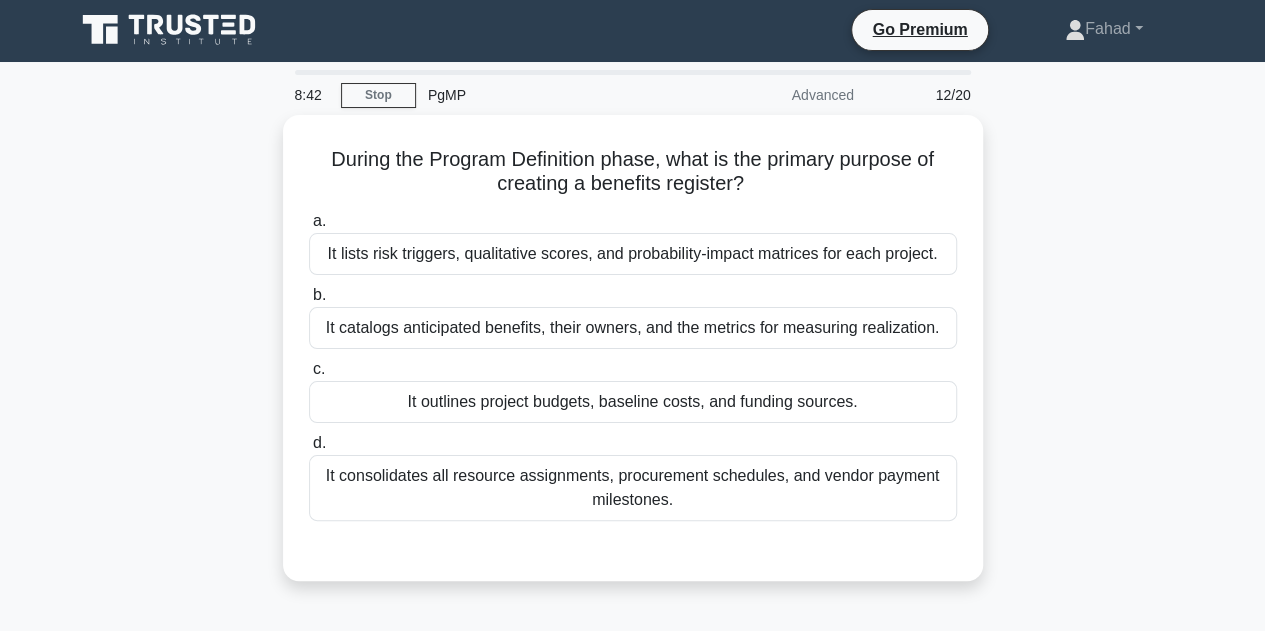 scroll, scrollTop: 2, scrollLeft: 0, axis: vertical 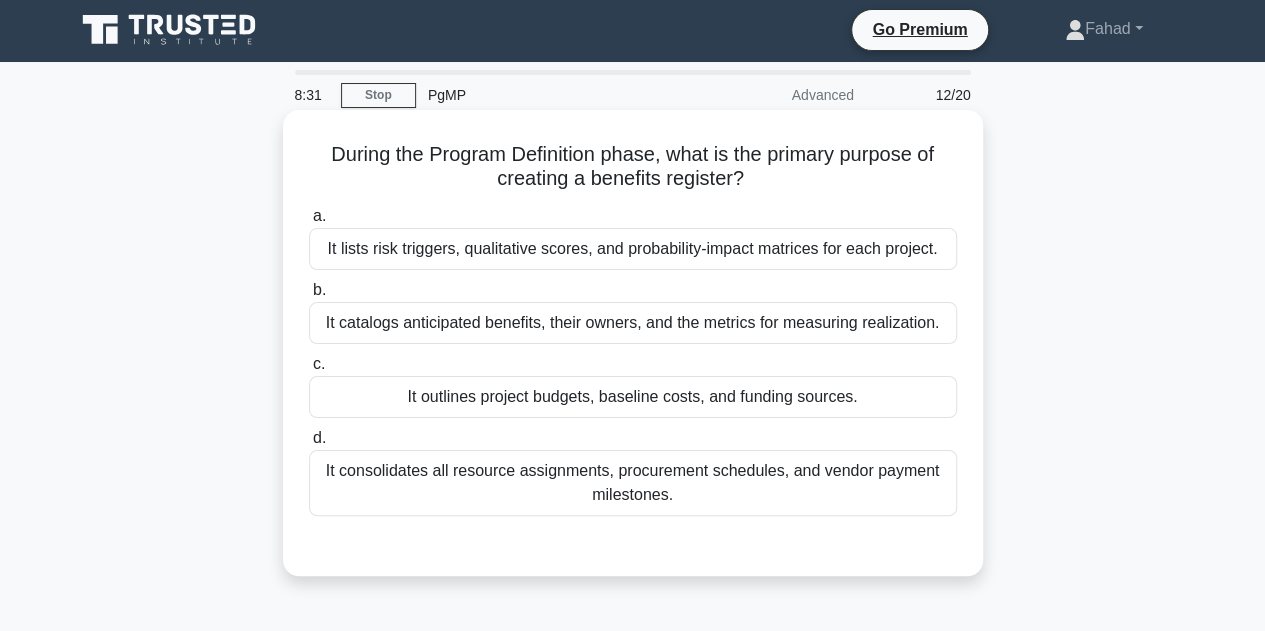 click on "It catalogs anticipated benefits, their owners, and the metrics for measuring realization." at bounding box center (633, 323) 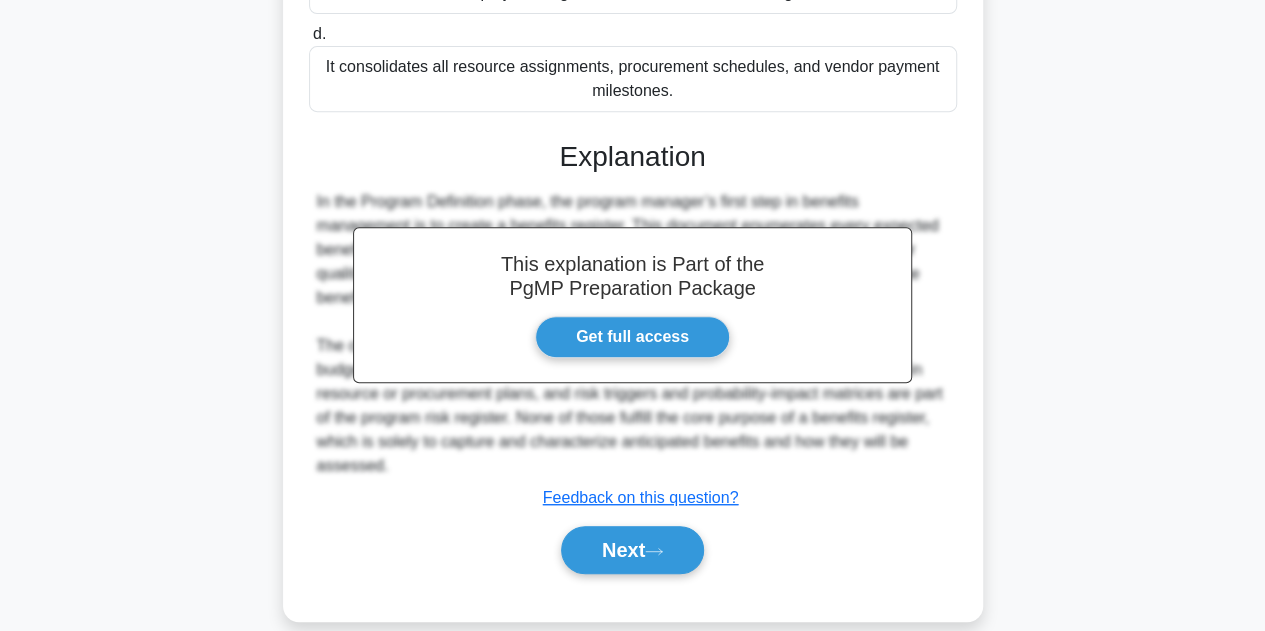 scroll, scrollTop: 455, scrollLeft: 0, axis: vertical 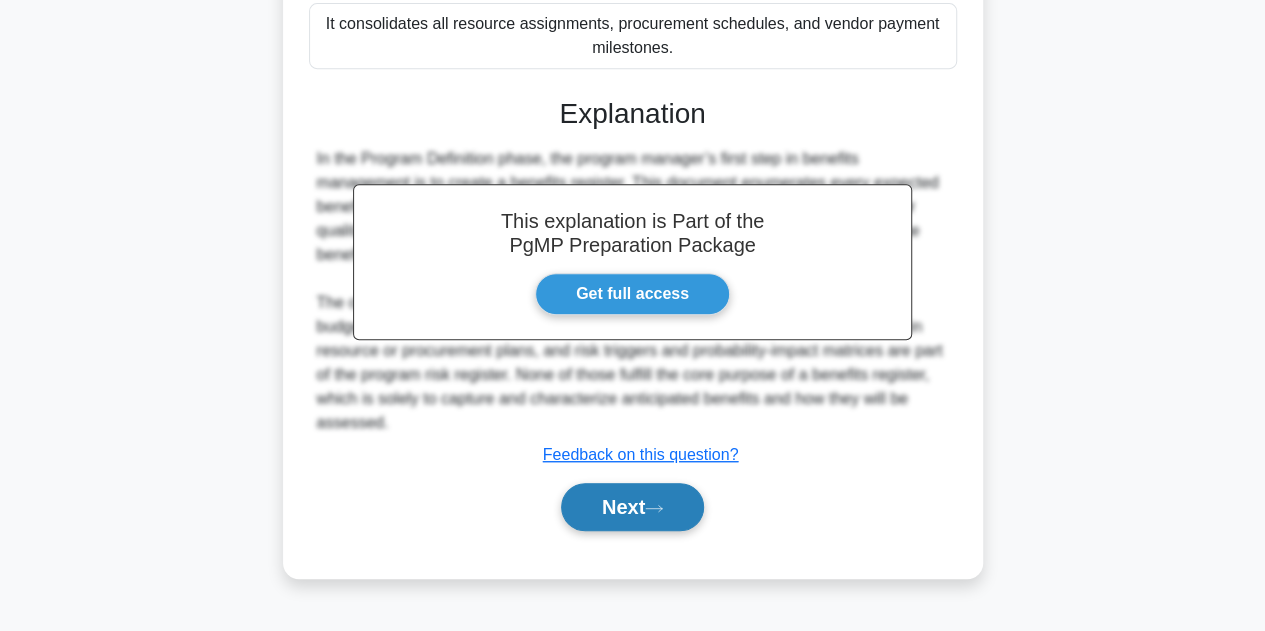 click on "Next" at bounding box center [632, 507] 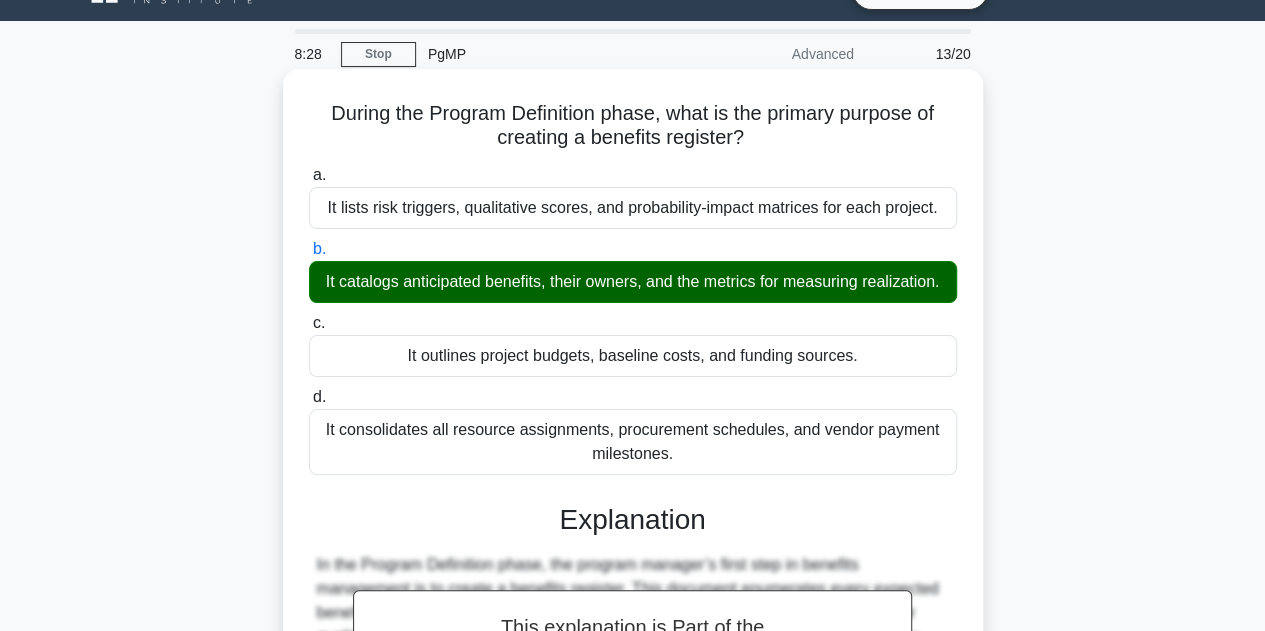 scroll, scrollTop: 0, scrollLeft: 0, axis: both 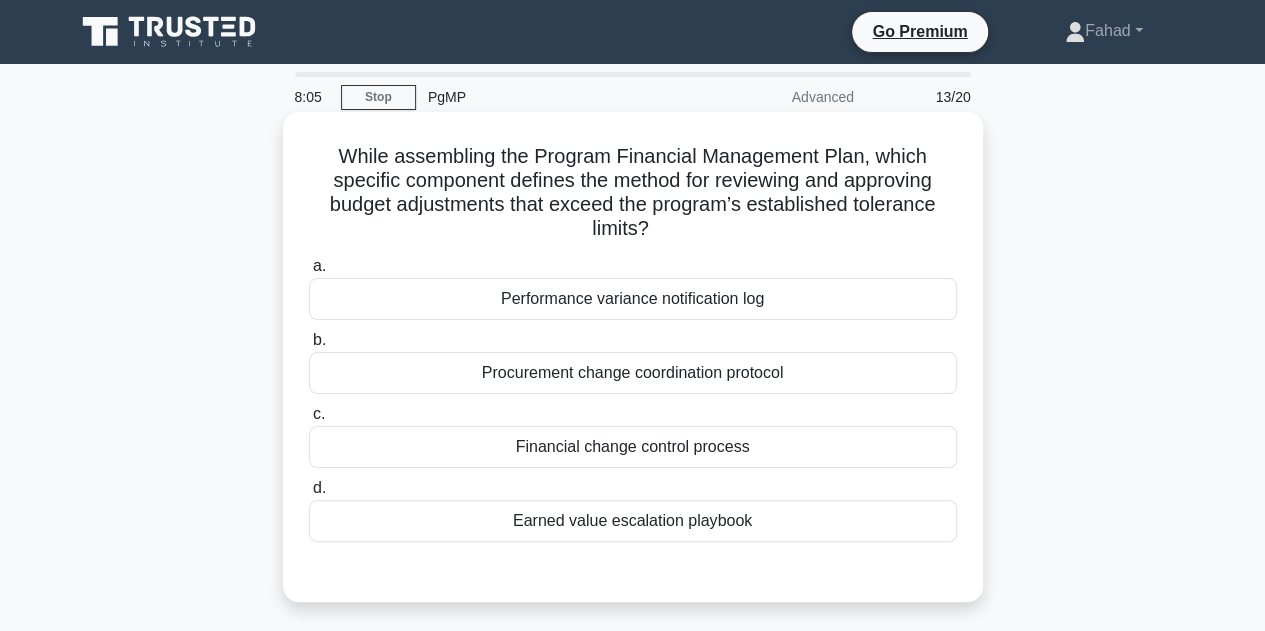 click on "Financial change control process" at bounding box center [633, 447] 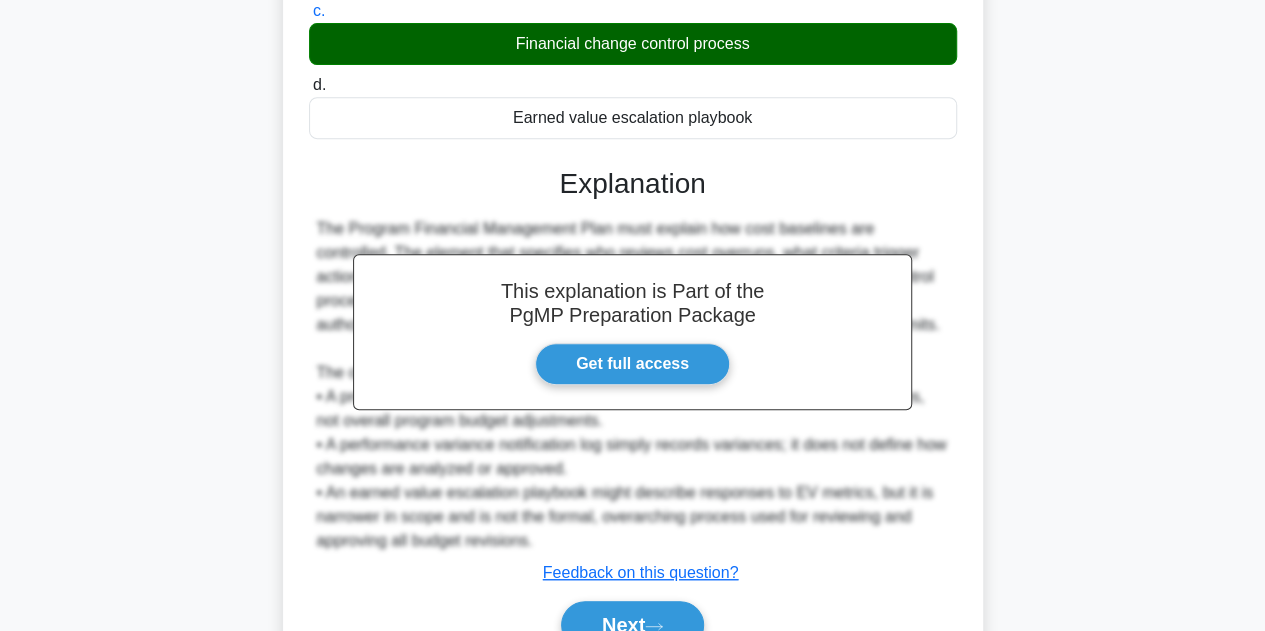 scroll, scrollTop: 404, scrollLeft: 0, axis: vertical 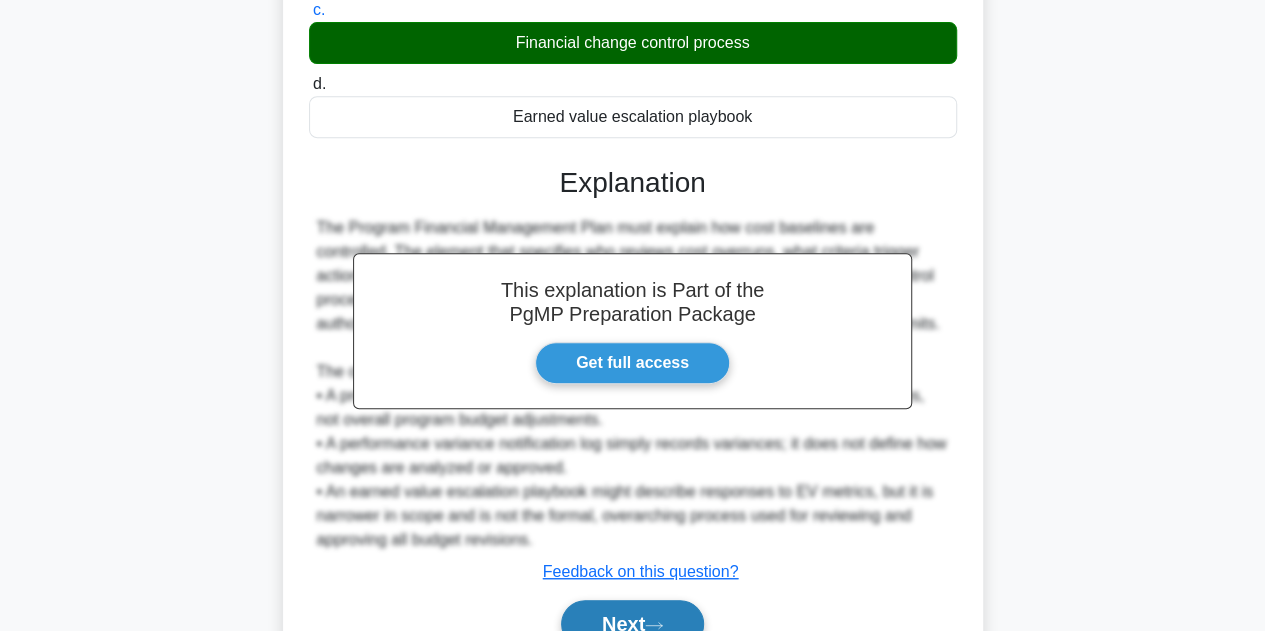 click on "Next" at bounding box center (632, 624) 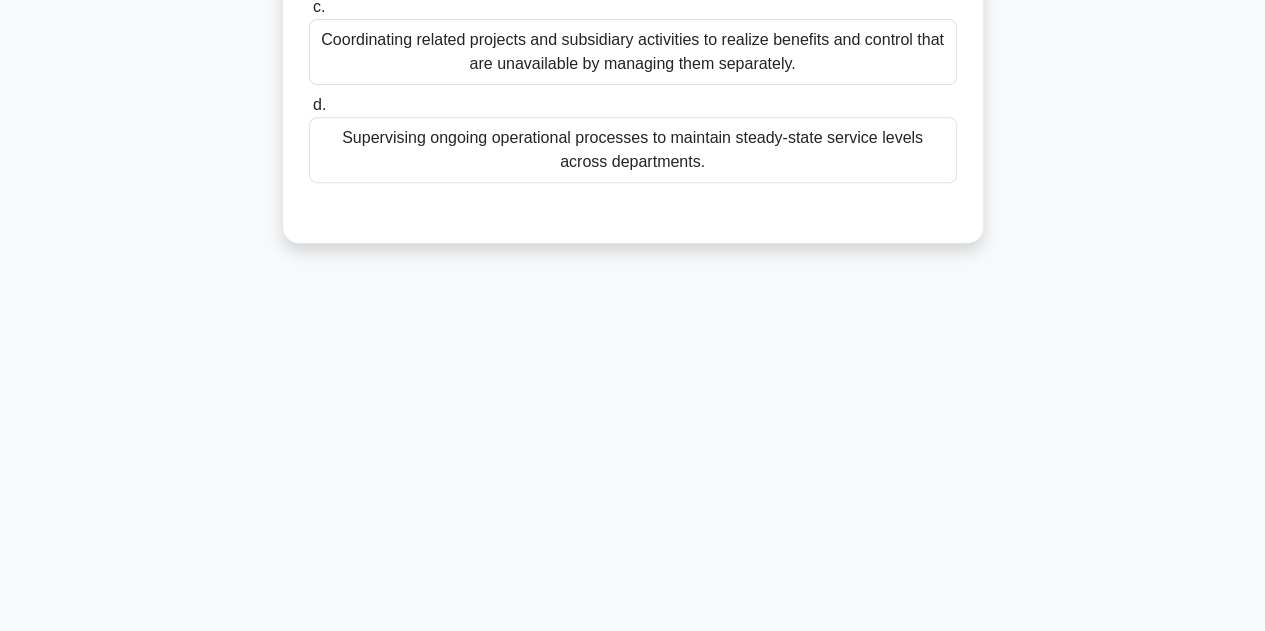 scroll, scrollTop: 0, scrollLeft: 0, axis: both 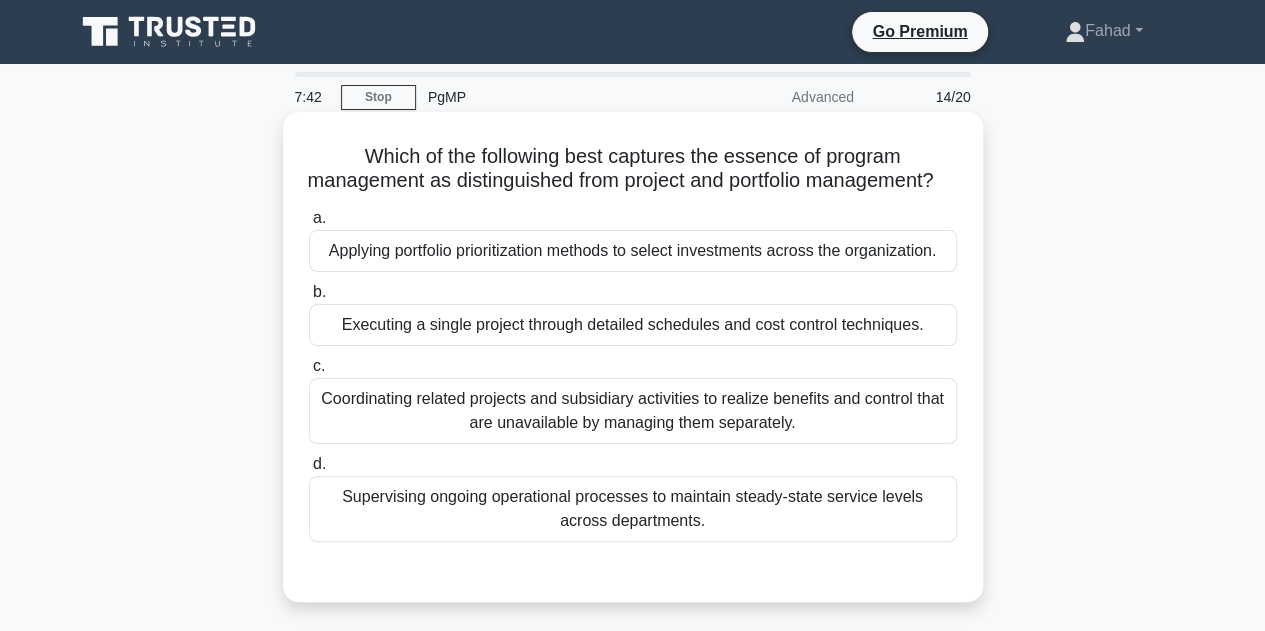 click on "Coordinating related projects and subsidiary activities to realize benefits and control that are unavailable by managing them separately." at bounding box center [633, 411] 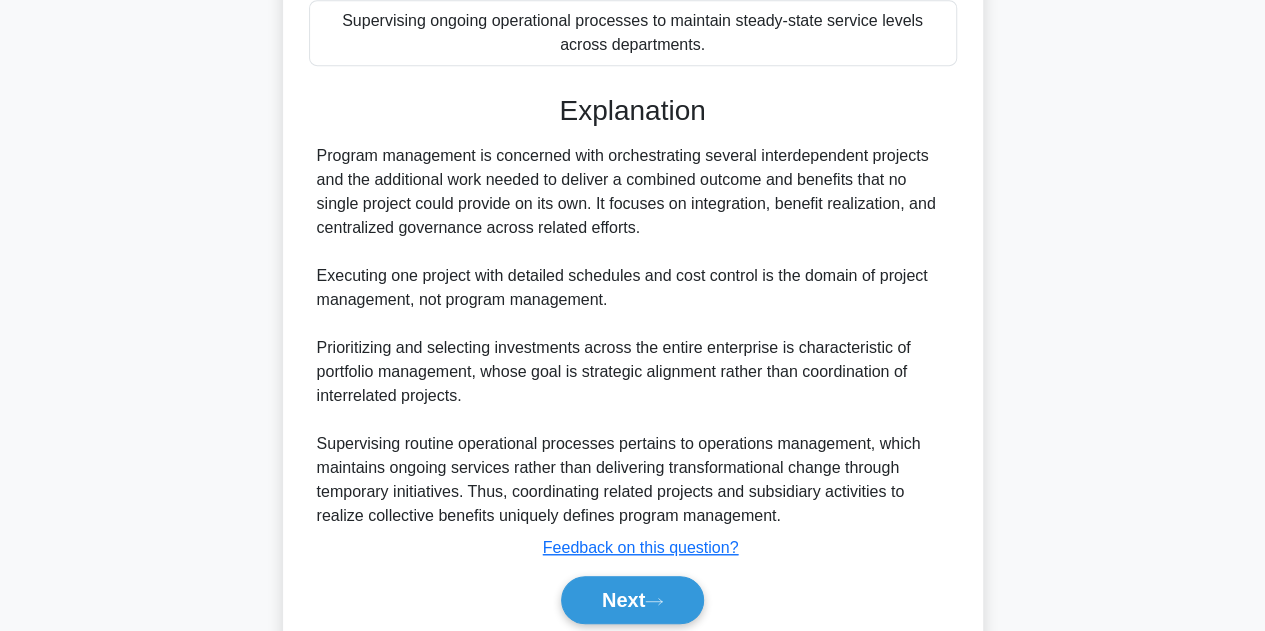 scroll, scrollTop: 575, scrollLeft: 0, axis: vertical 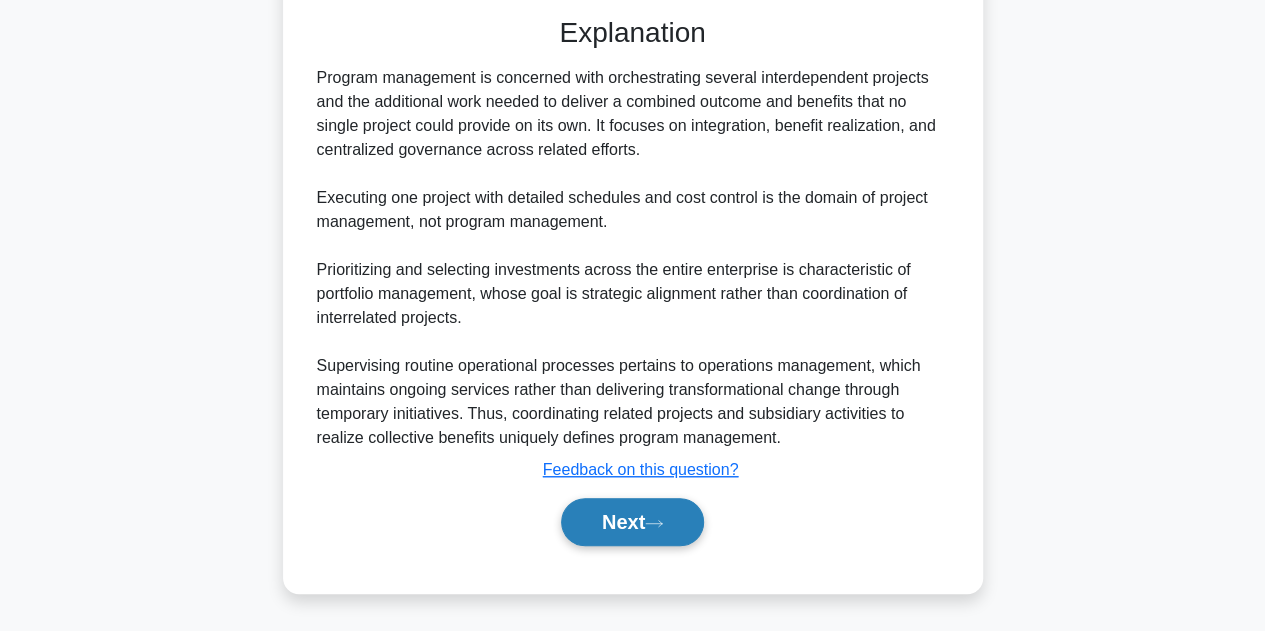 click 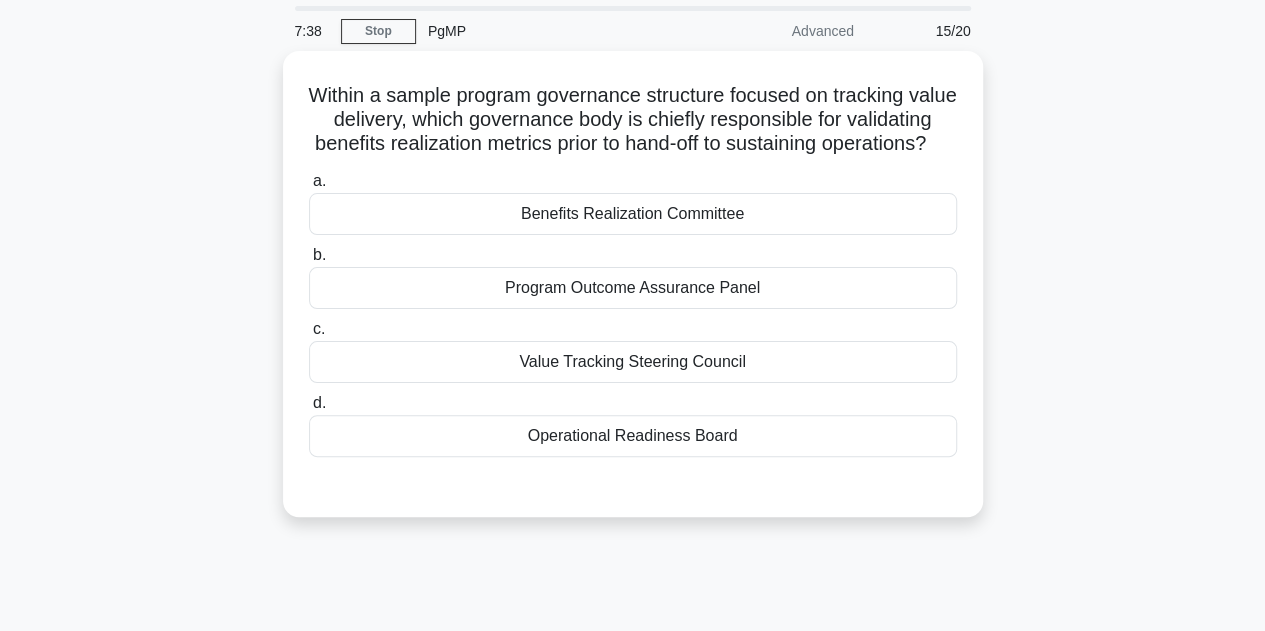 scroll, scrollTop: 0, scrollLeft: 0, axis: both 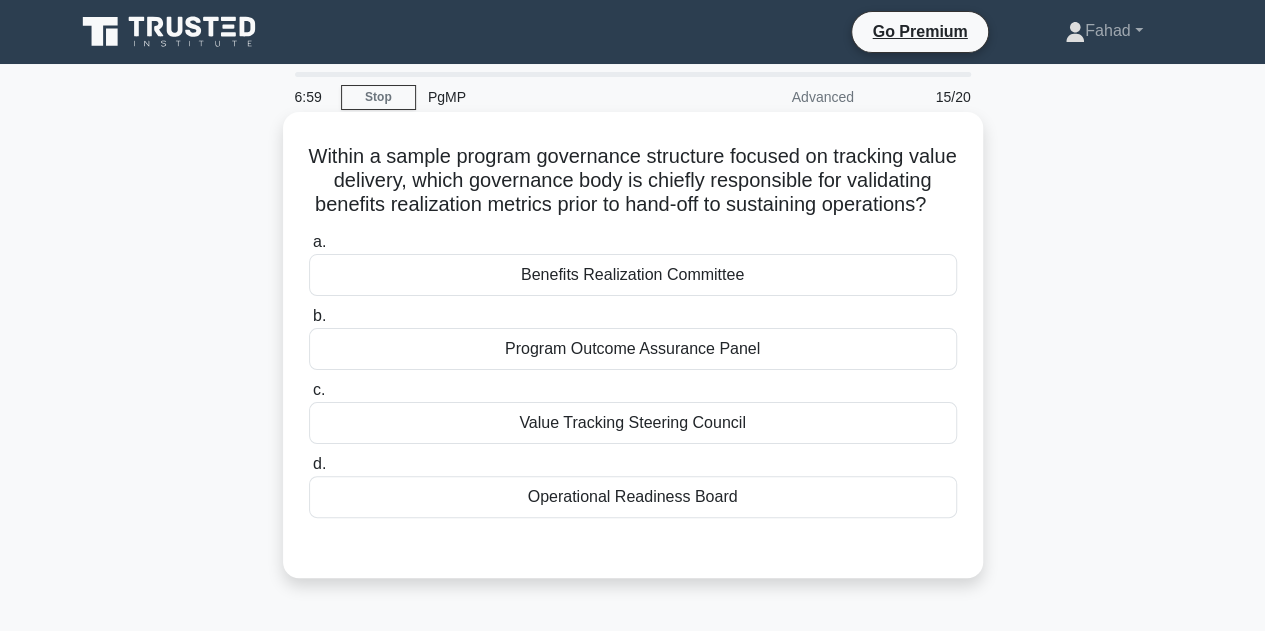 click on "Benefits Realization Committee" at bounding box center [633, 275] 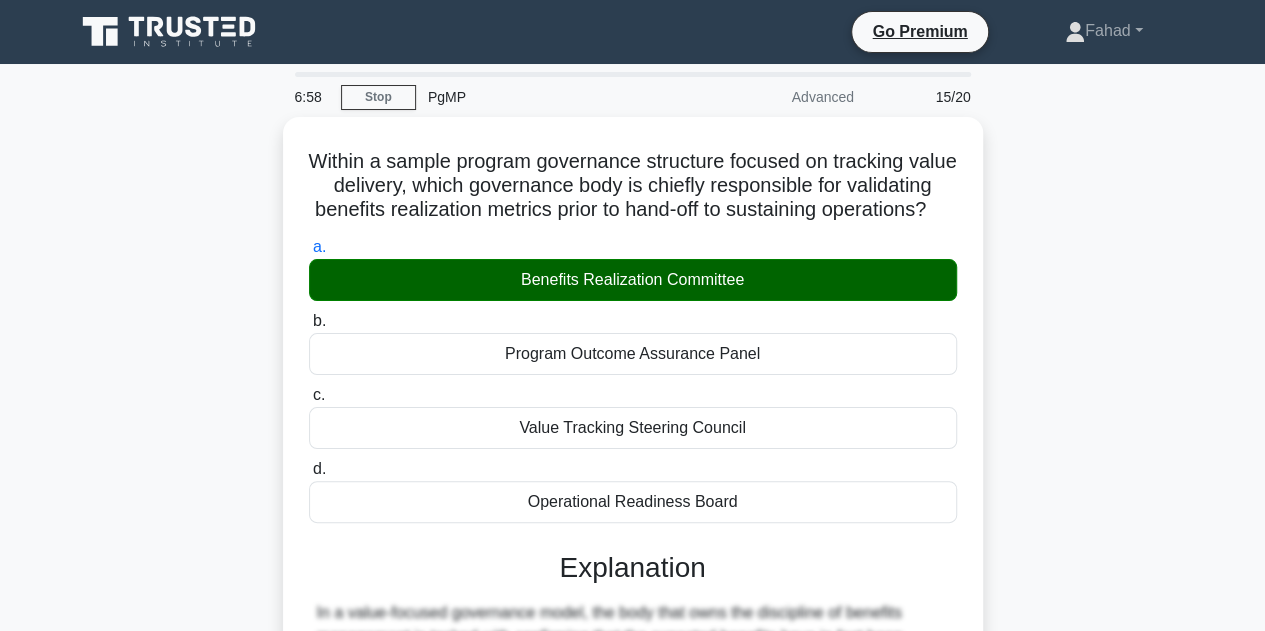click on "6:58
Stop
PgMP
Advanced
15/20
Within a sample program governance structure focused on tracking value delivery, which governance body is chiefly responsible for validating benefits realization metrics prior to hand-off to sustaining operations?
.spinner_0XTQ{transform-origin:center;animation:spinner_y6GP .75s linear infinite}@keyframes spinner_y6GP{100%{transform:rotate(360deg)}}
a.
b." at bounding box center [632, 648] 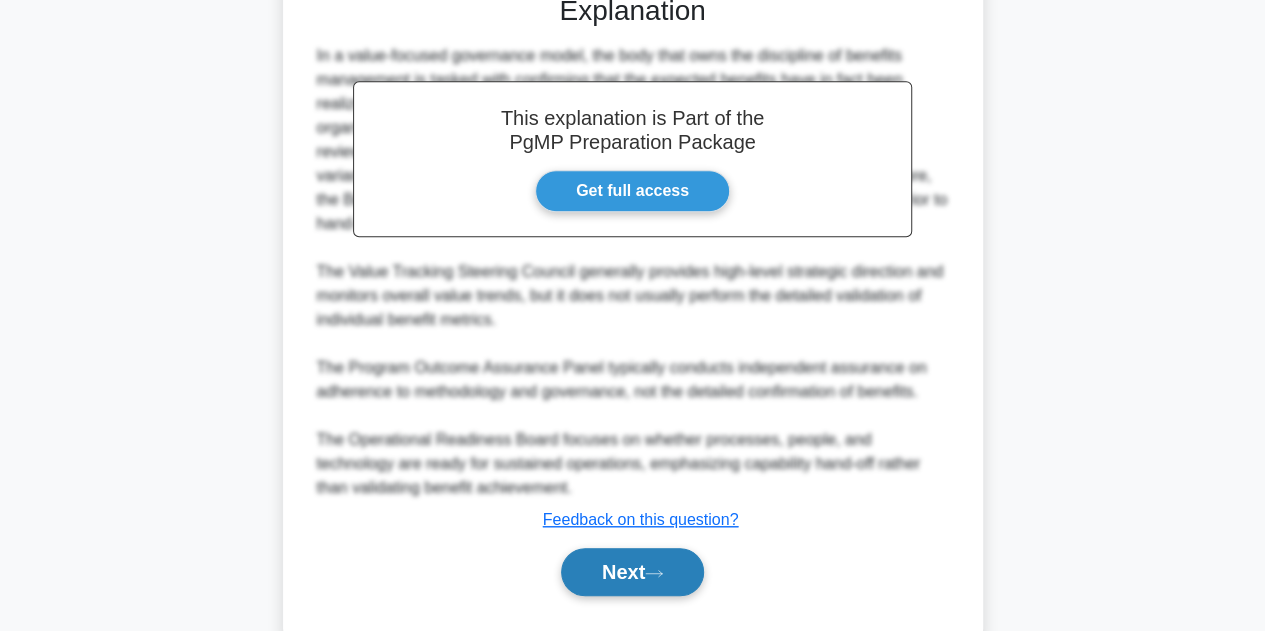 click on "Next" at bounding box center (632, 572) 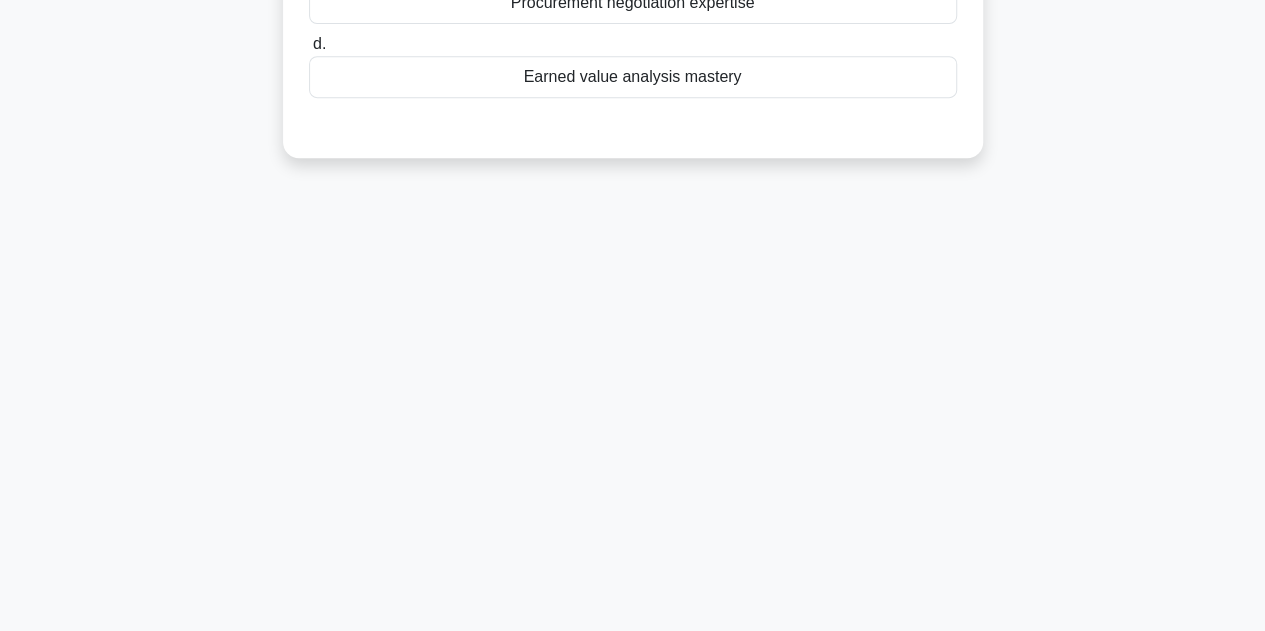 scroll, scrollTop: 0, scrollLeft: 0, axis: both 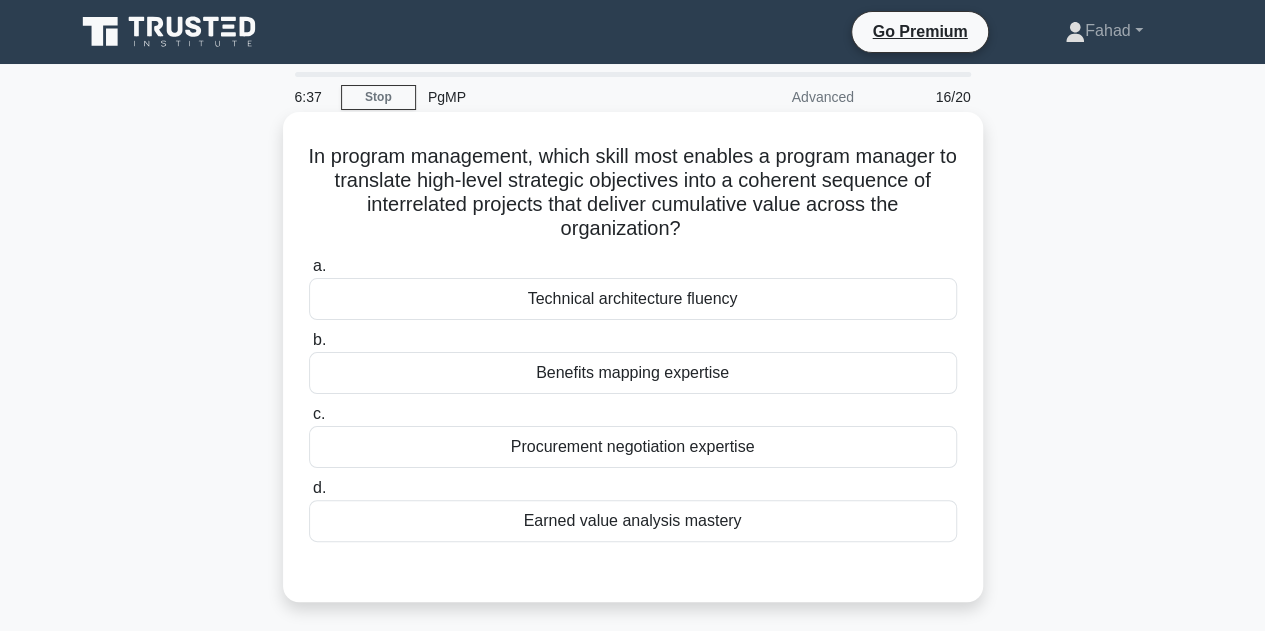 click on "Benefits mapping expertise" at bounding box center [633, 373] 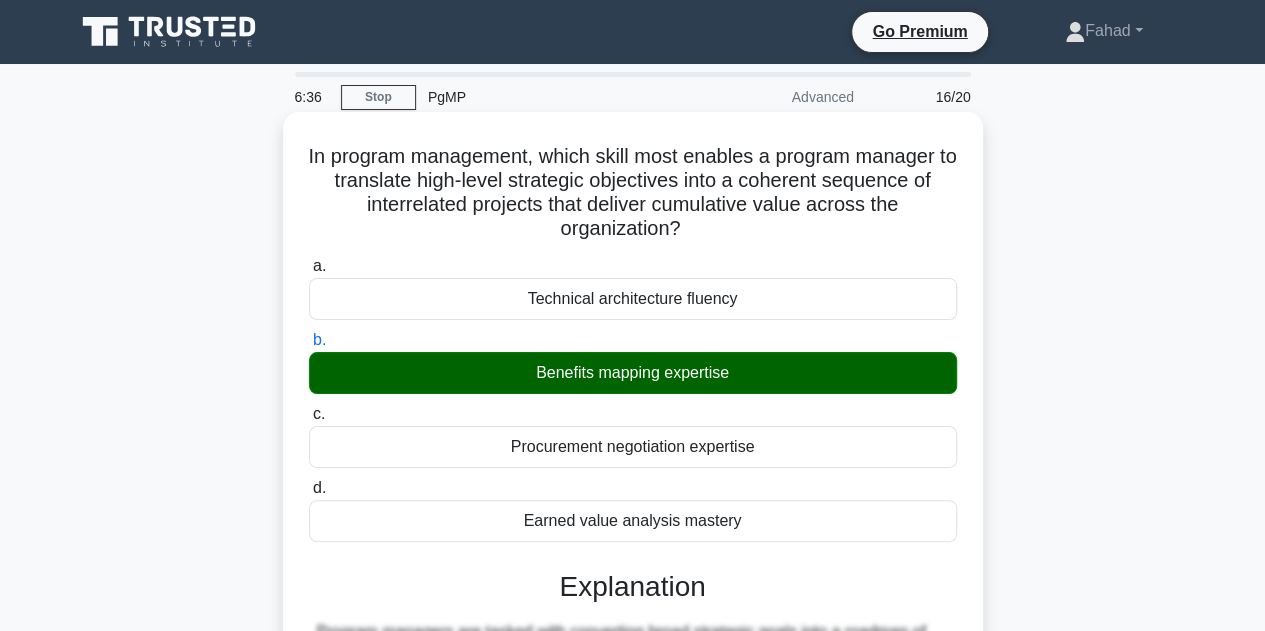 scroll, scrollTop: 527, scrollLeft: 0, axis: vertical 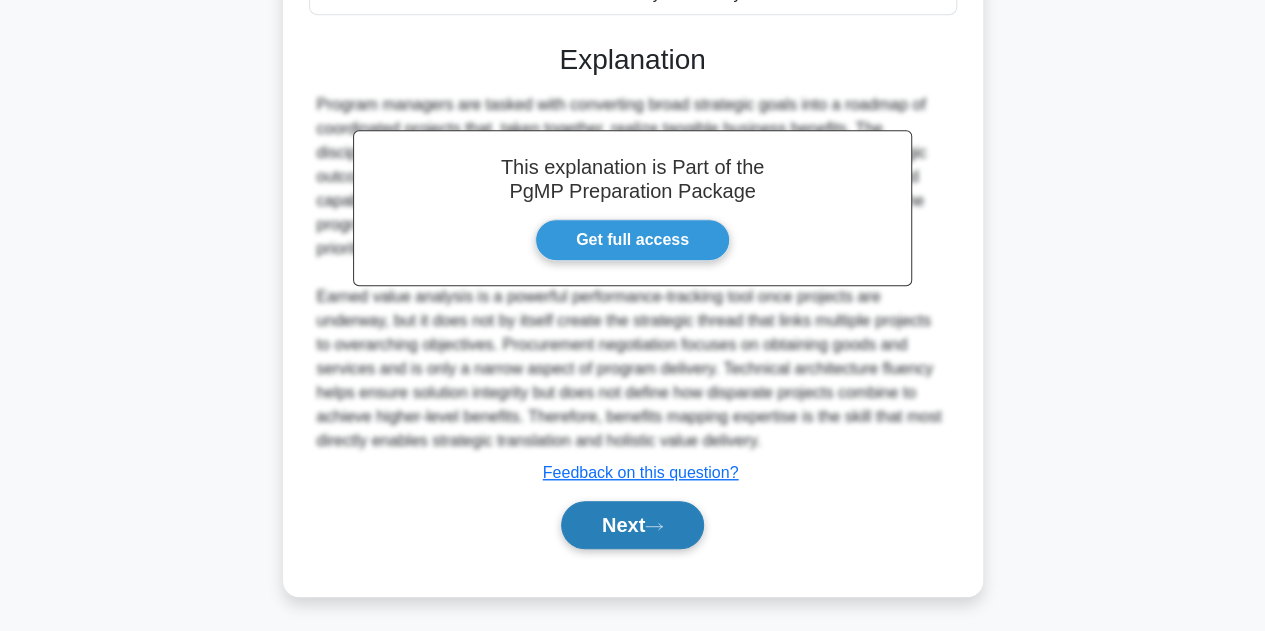 click on "Next" at bounding box center (632, 525) 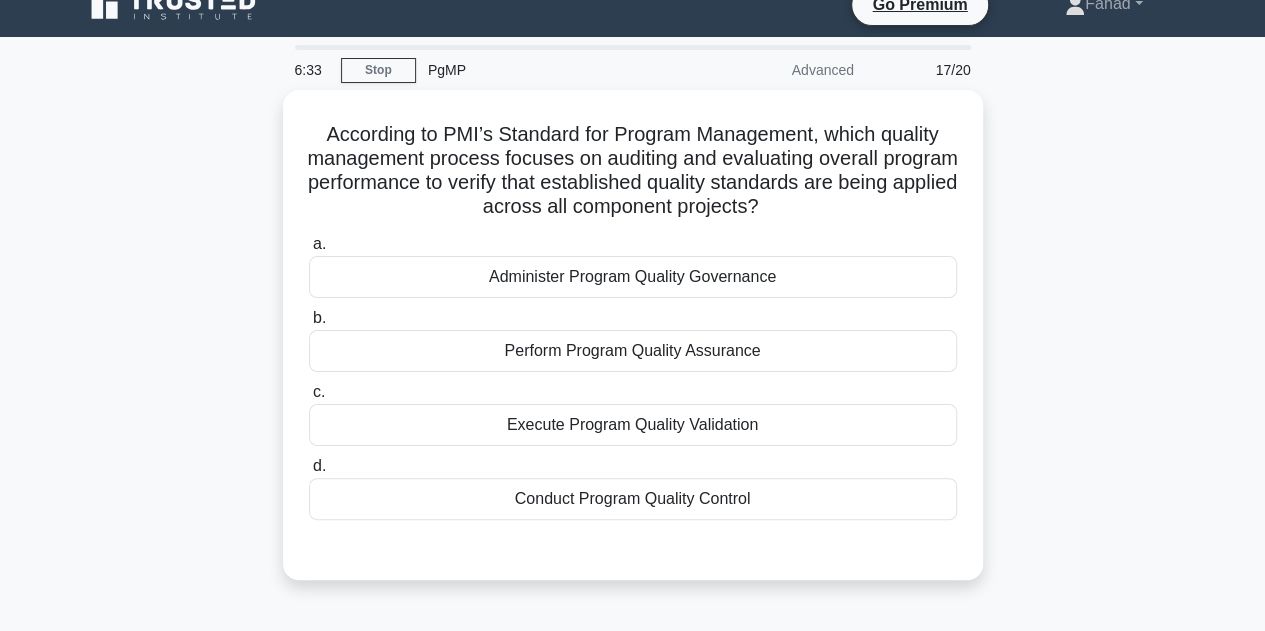 scroll, scrollTop: 0, scrollLeft: 0, axis: both 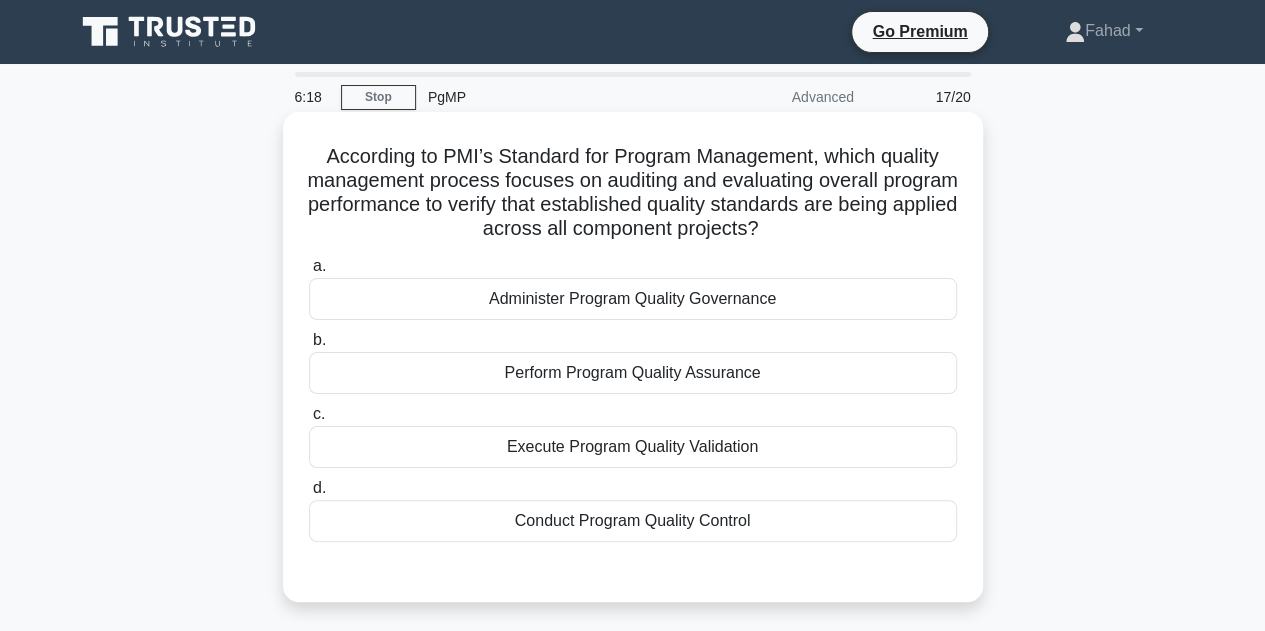 click on "Perform Program Quality Assurance" at bounding box center [633, 373] 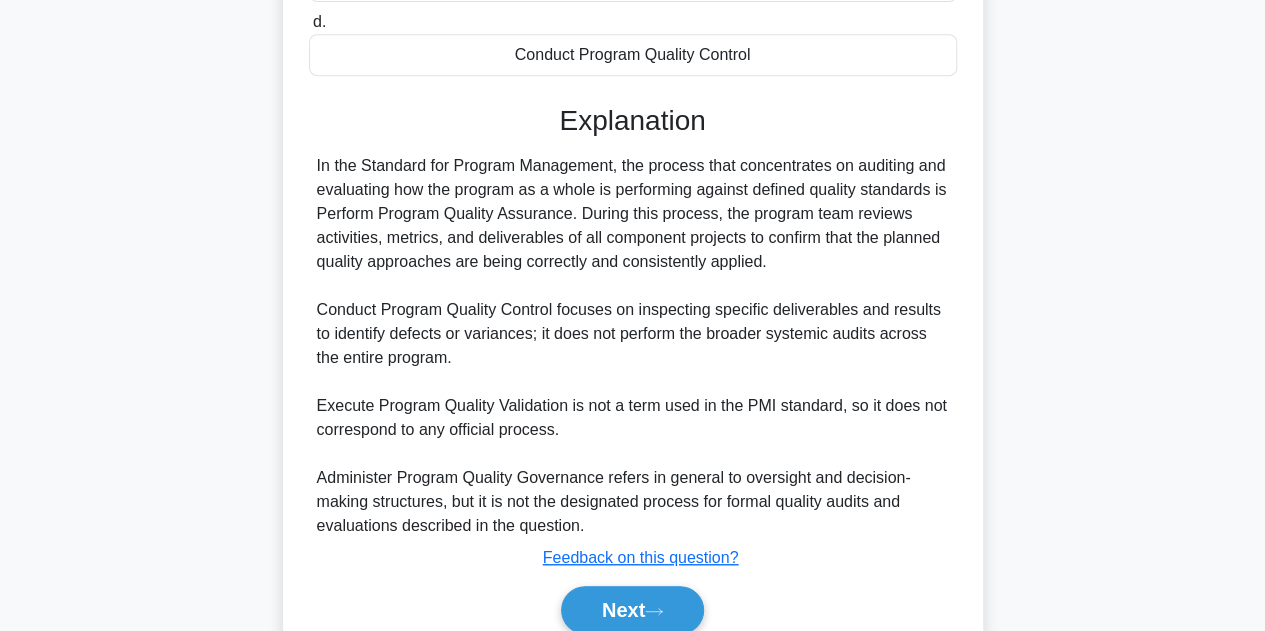scroll, scrollTop: 551, scrollLeft: 0, axis: vertical 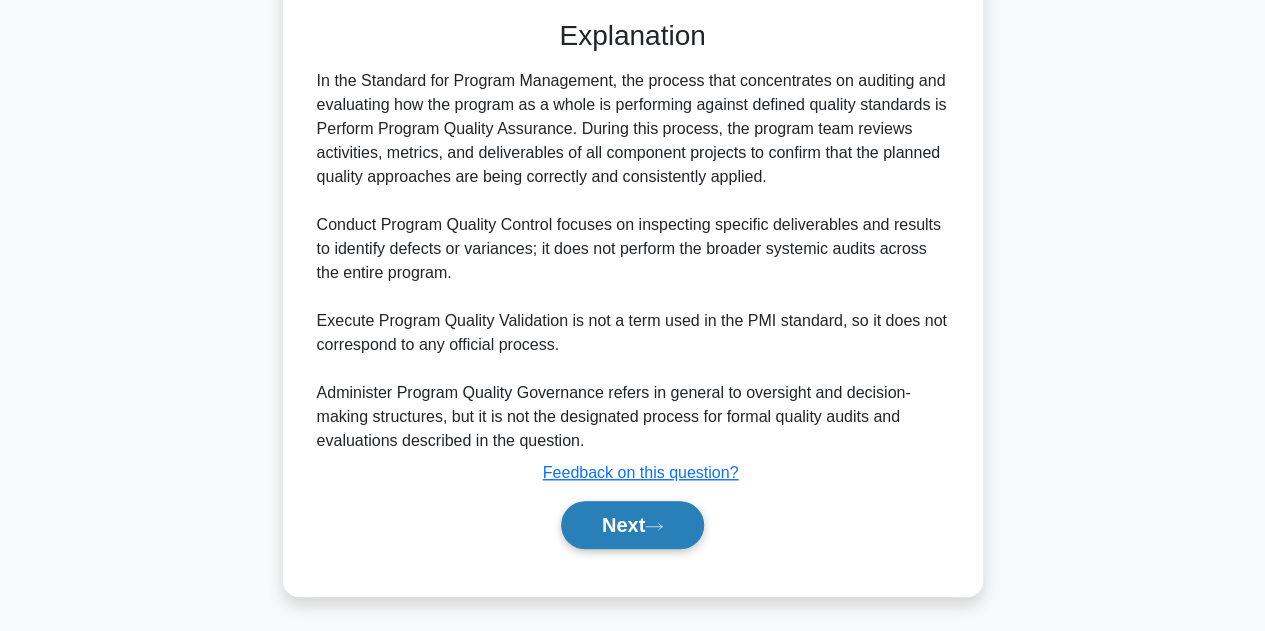 click 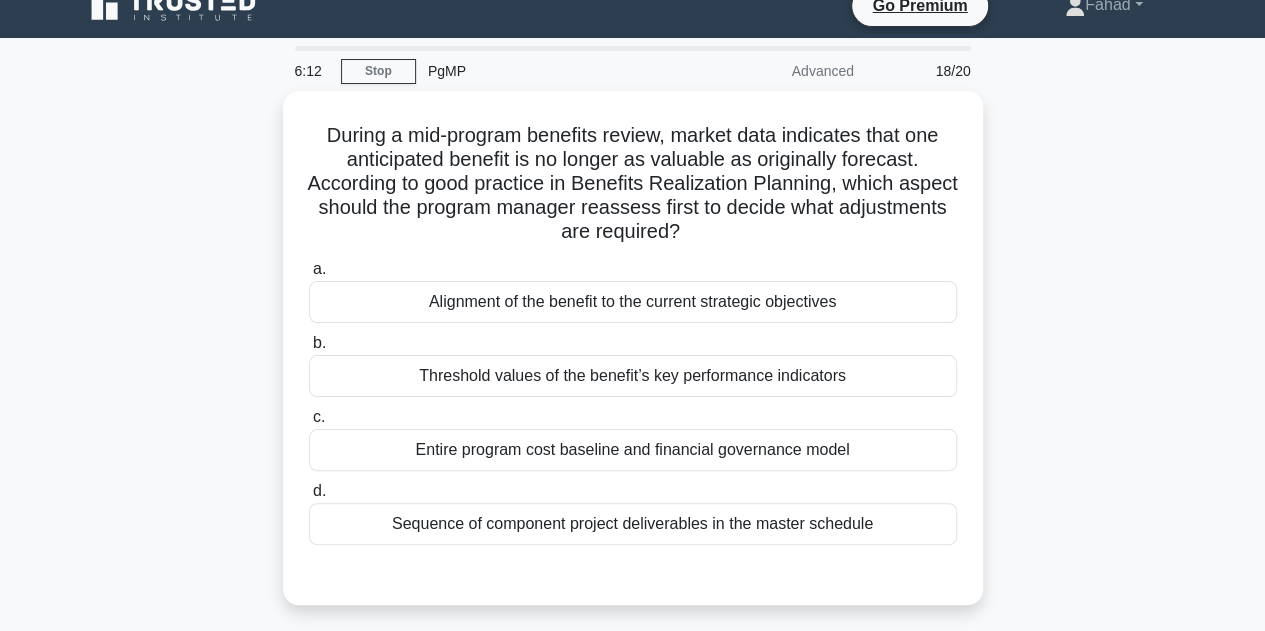 scroll, scrollTop: 0, scrollLeft: 0, axis: both 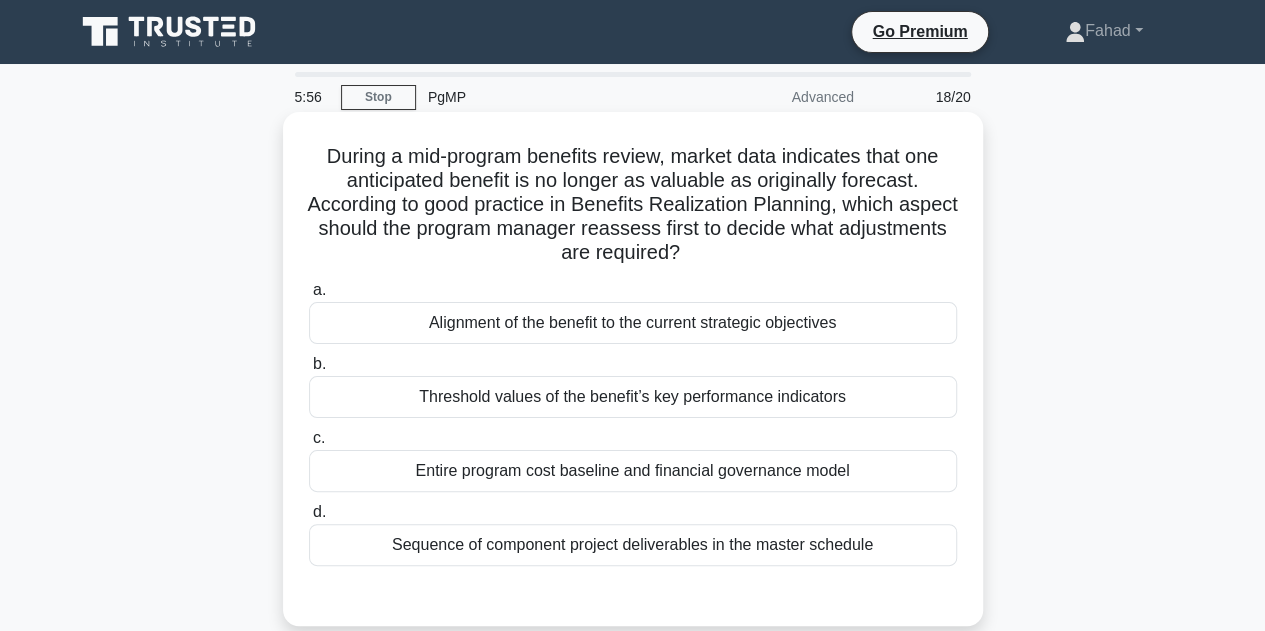 click on "Alignment of the benefit to the current strategic objectives" at bounding box center [633, 323] 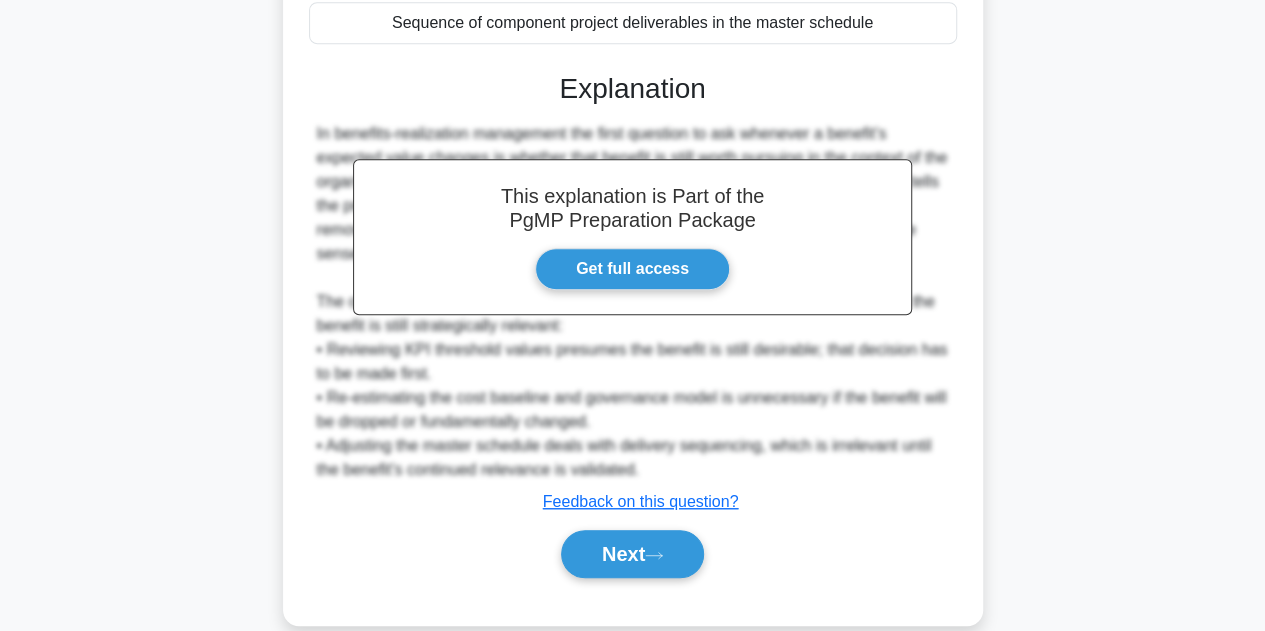 scroll, scrollTop: 551, scrollLeft: 0, axis: vertical 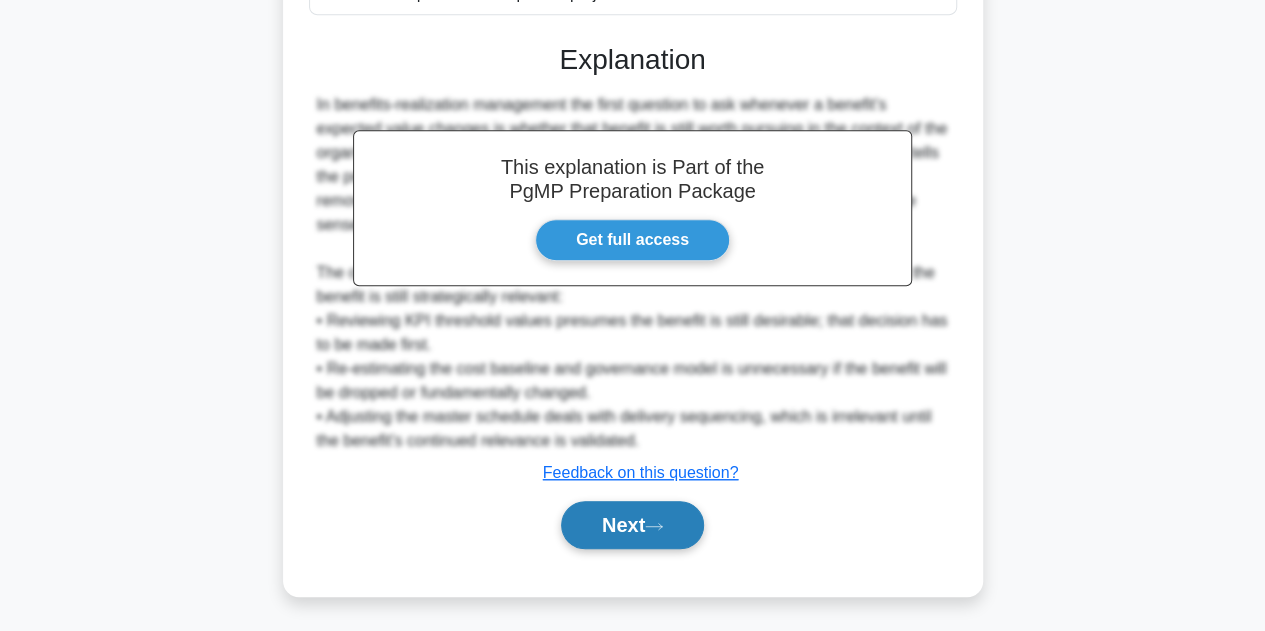 click on "Next" at bounding box center [632, 525] 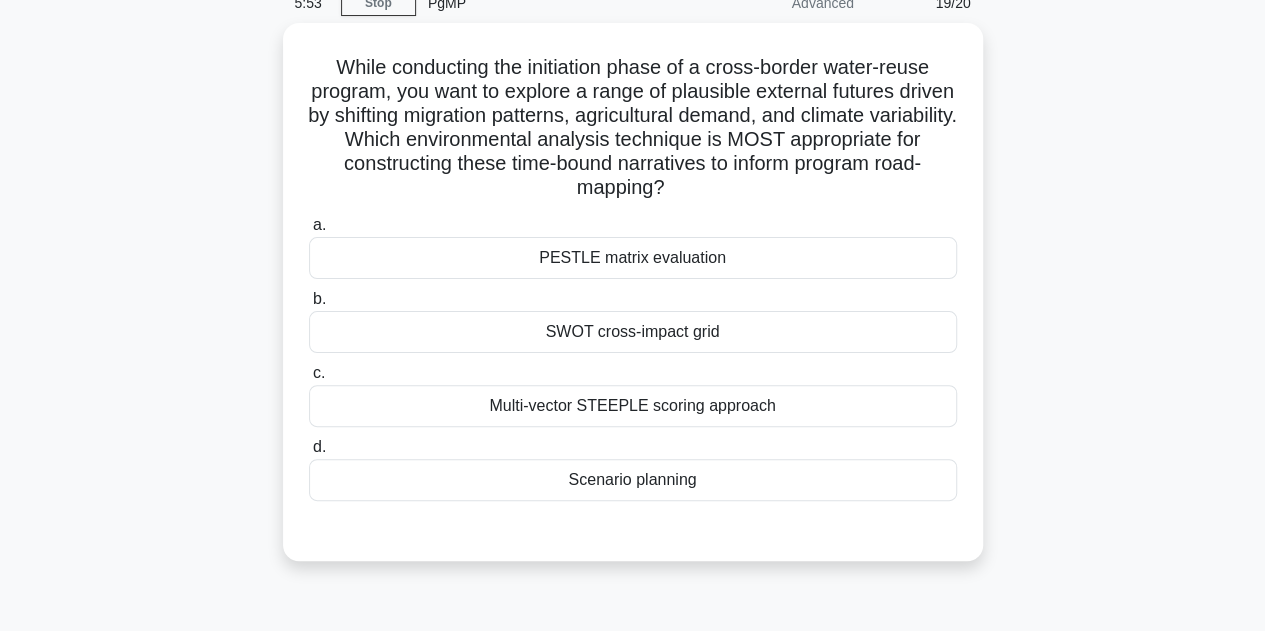 scroll, scrollTop: 90, scrollLeft: 0, axis: vertical 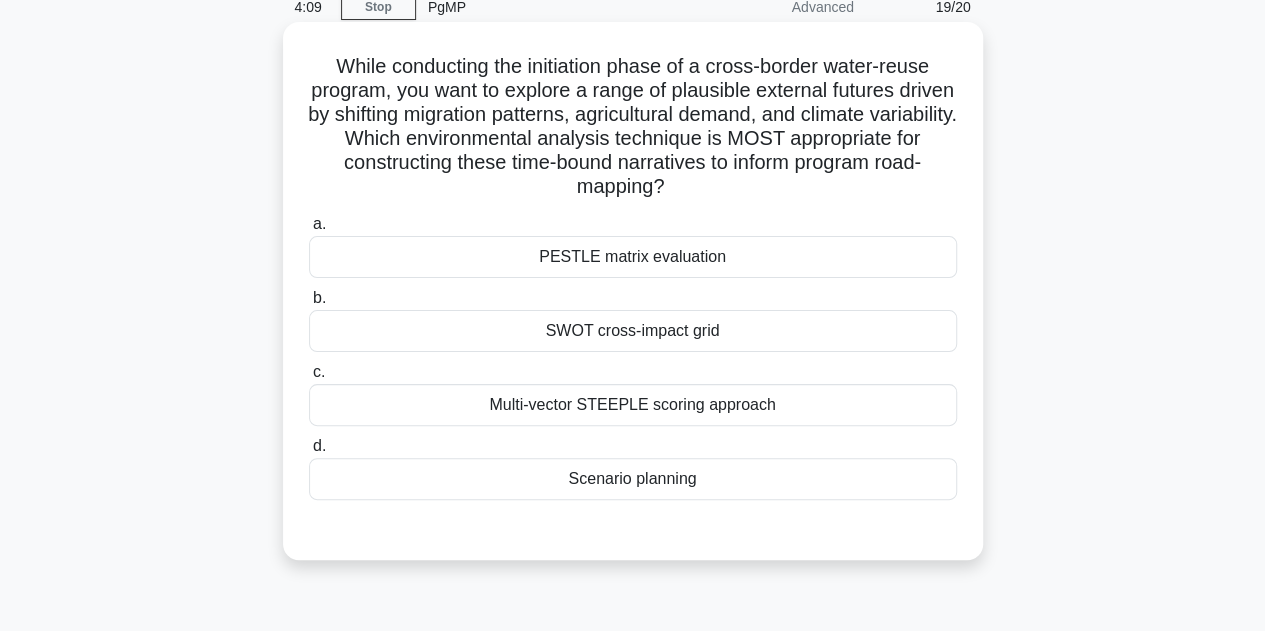 click on "PESTLE matrix evaluation" at bounding box center (633, 257) 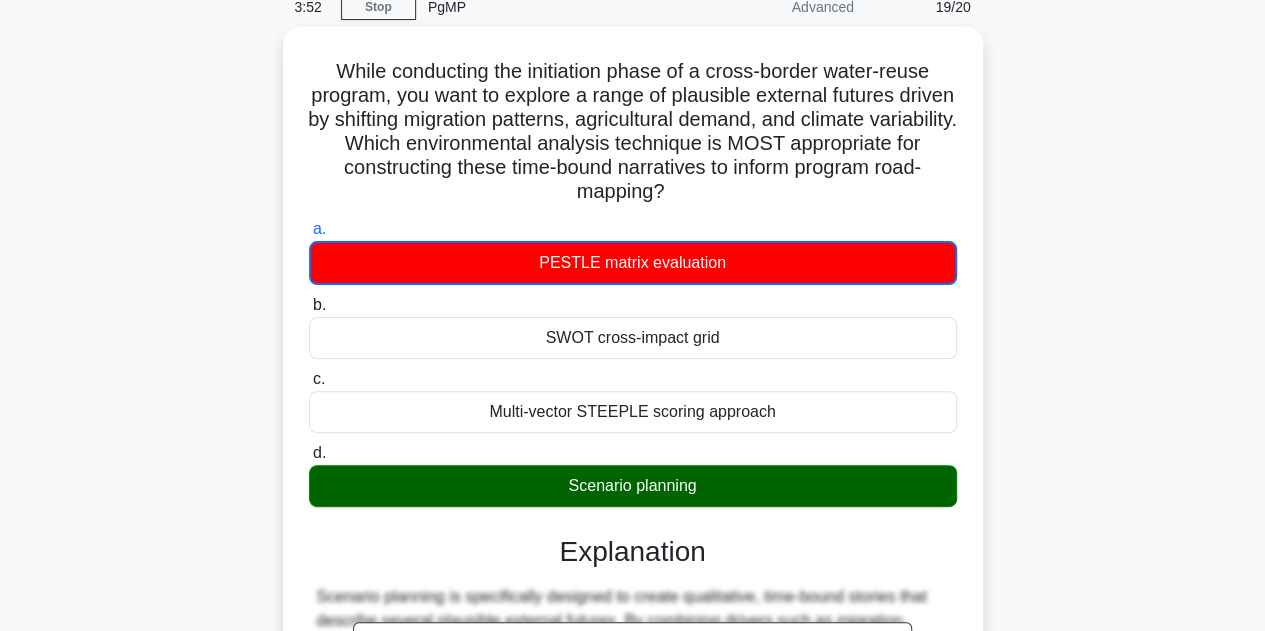 scroll, scrollTop: 482, scrollLeft: 0, axis: vertical 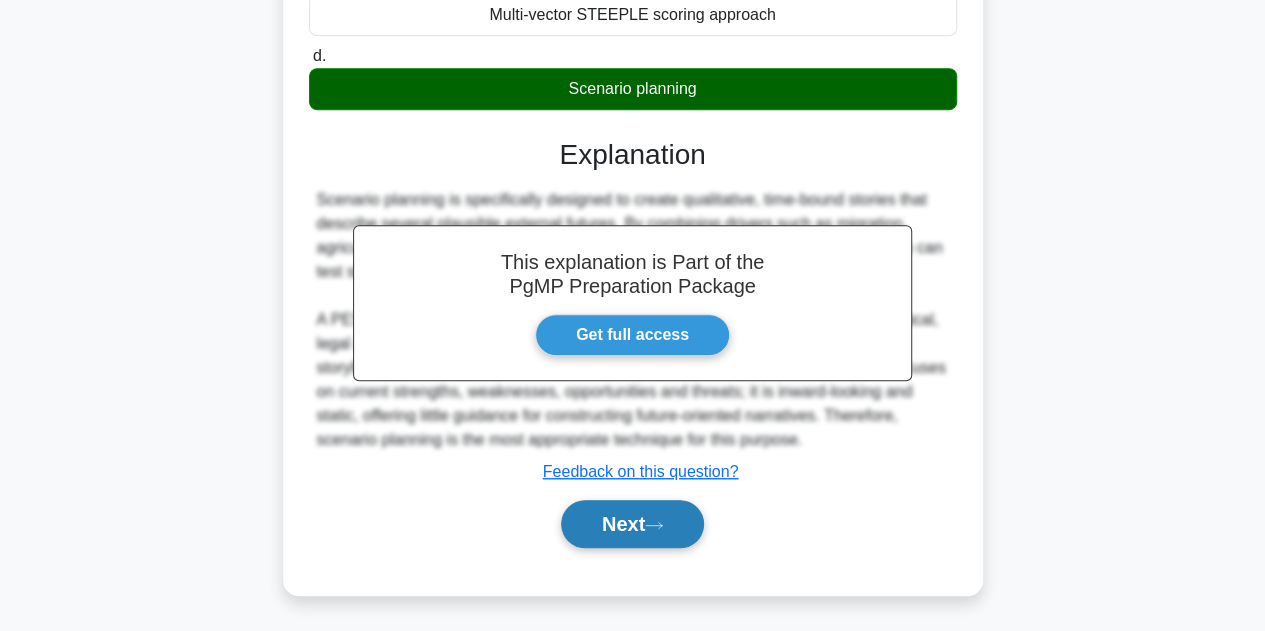 click on "Next" at bounding box center (632, 524) 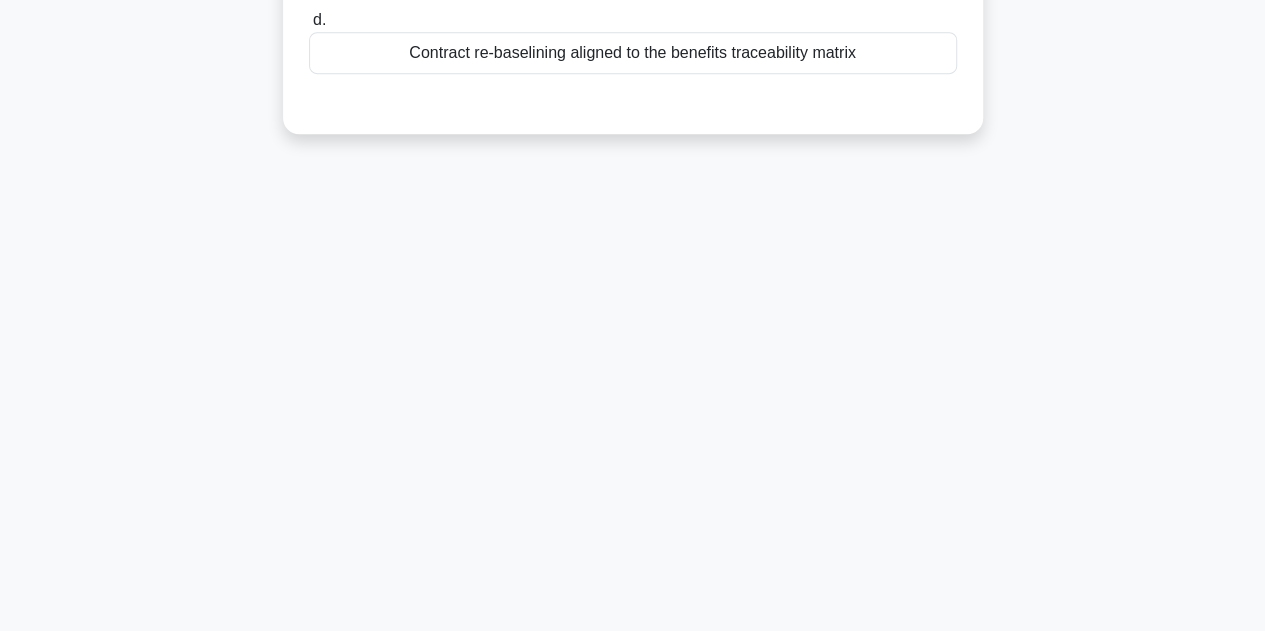 click on "3:48
Stop
PgMP
Advanced
20/20
During procurement monitoring of a long-duration program, which approach most effectively confirms that ongoing supplier contracts remain synchronized with the evolving benefits realization roadmap?
.spinner_0XTQ{transform-origin:center;animation:spinner_y6GP .75s linear infinite}@keyframes spinner_y6GP{100%{transform:rotate(360deg)}}" at bounding box center (633, 123) 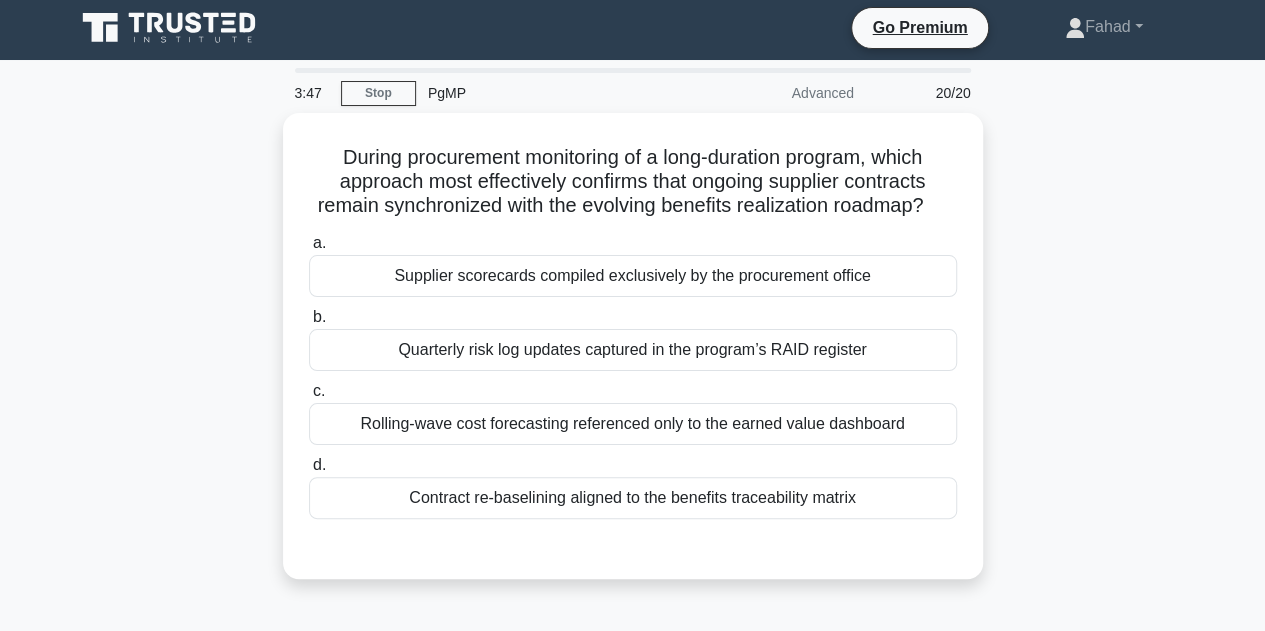 scroll, scrollTop: 0, scrollLeft: 0, axis: both 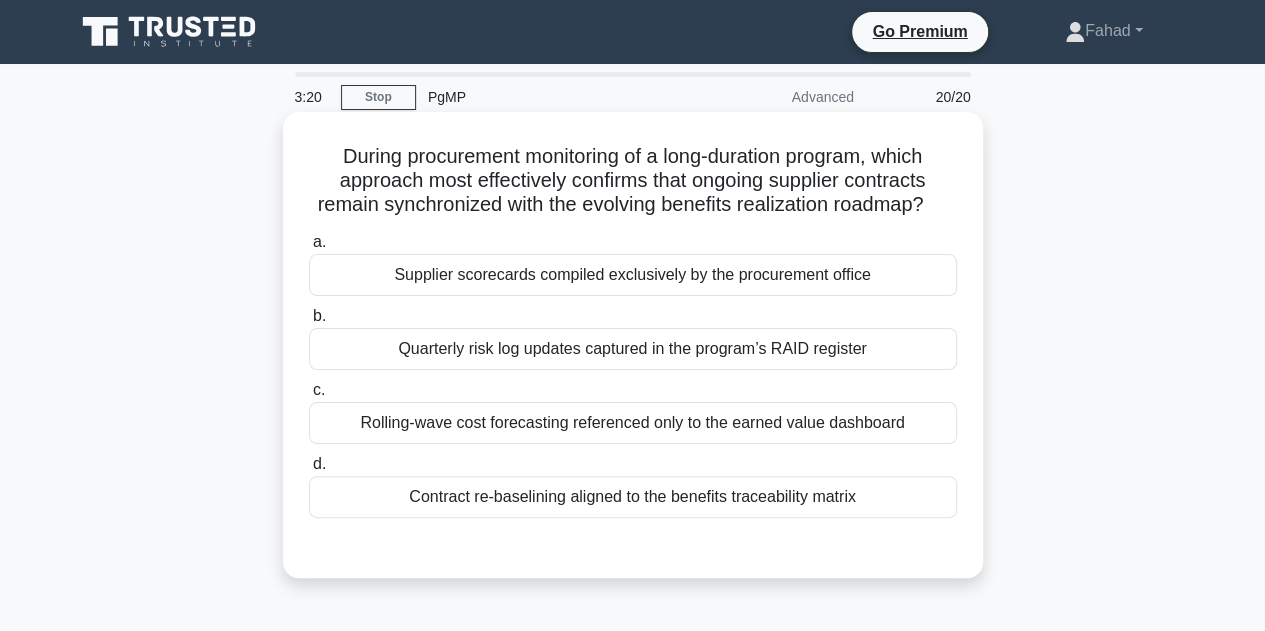 click on "Contract re-baselining aligned to the benefits traceability matrix" at bounding box center (633, 497) 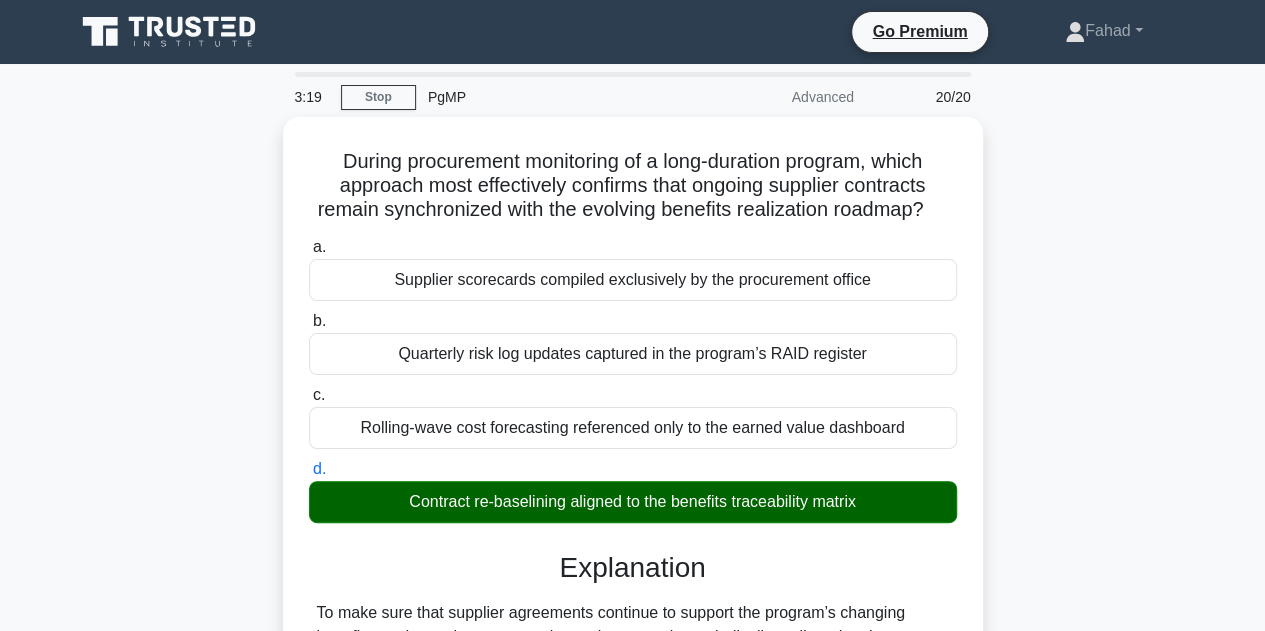 scroll, scrollTop: 527, scrollLeft: 0, axis: vertical 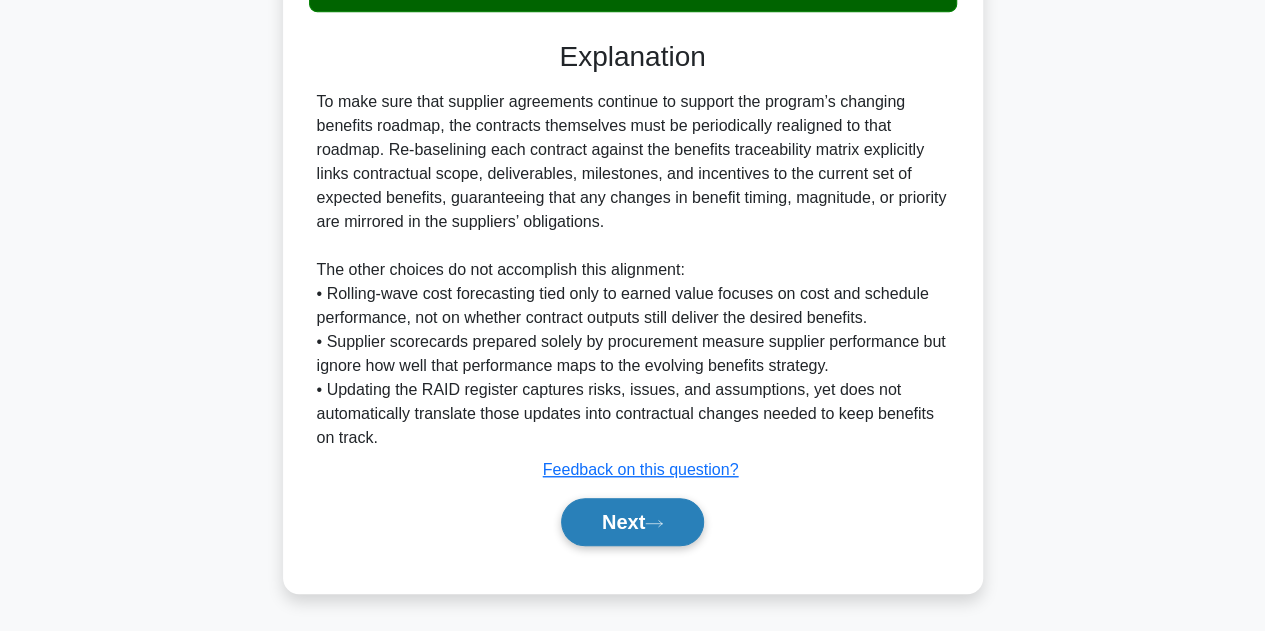 click on "Next" at bounding box center (632, 522) 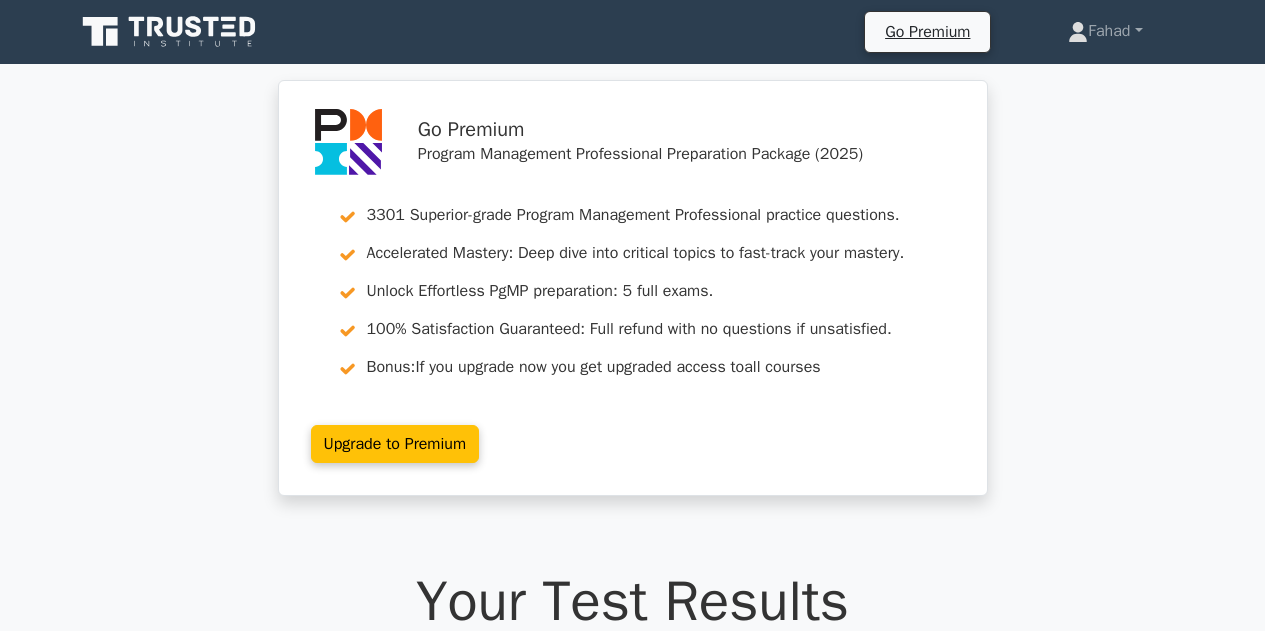 scroll, scrollTop: 0, scrollLeft: 0, axis: both 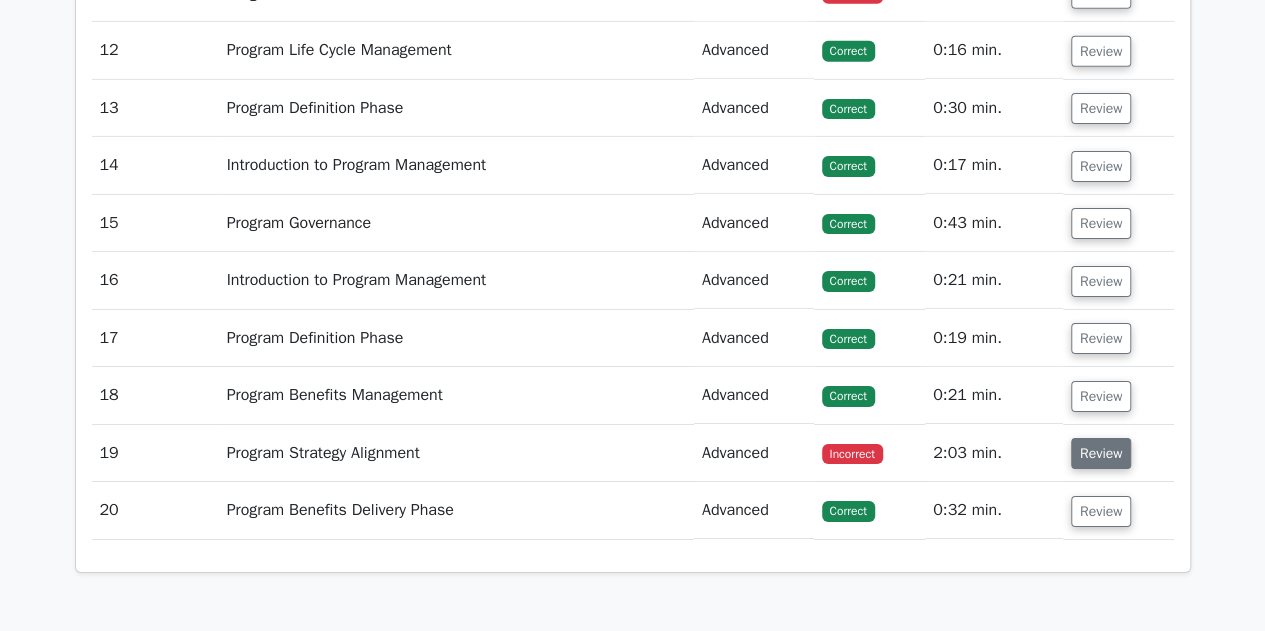 click on "Review" at bounding box center [1101, 453] 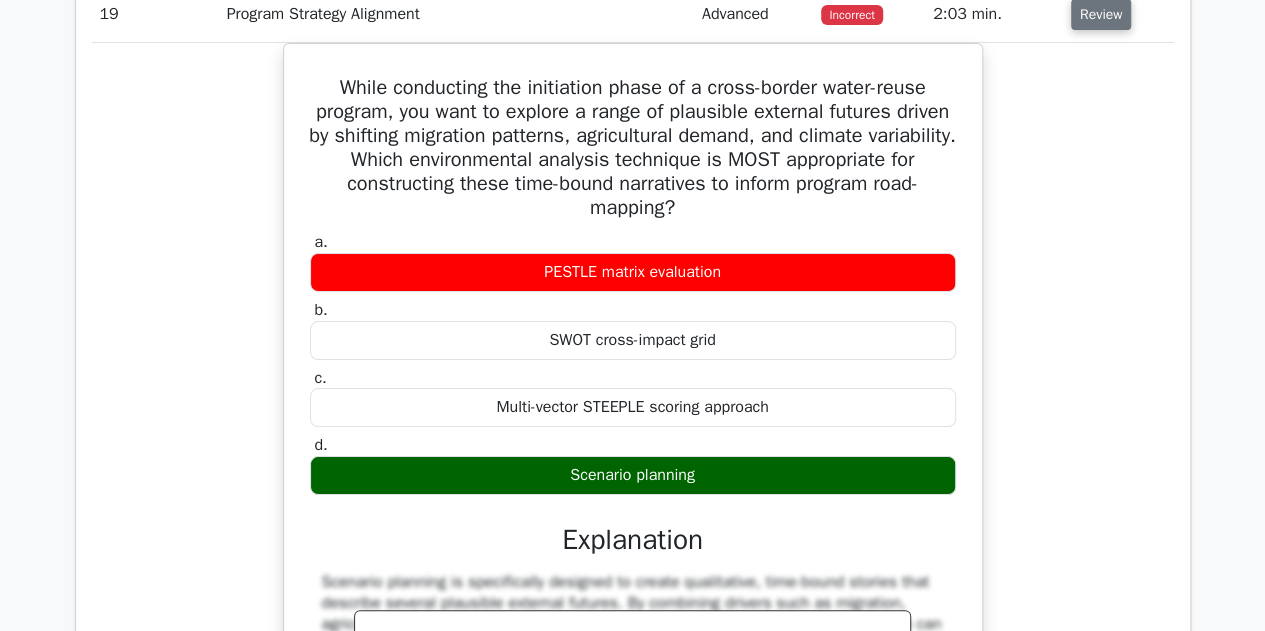 scroll, scrollTop: 3672, scrollLeft: 0, axis: vertical 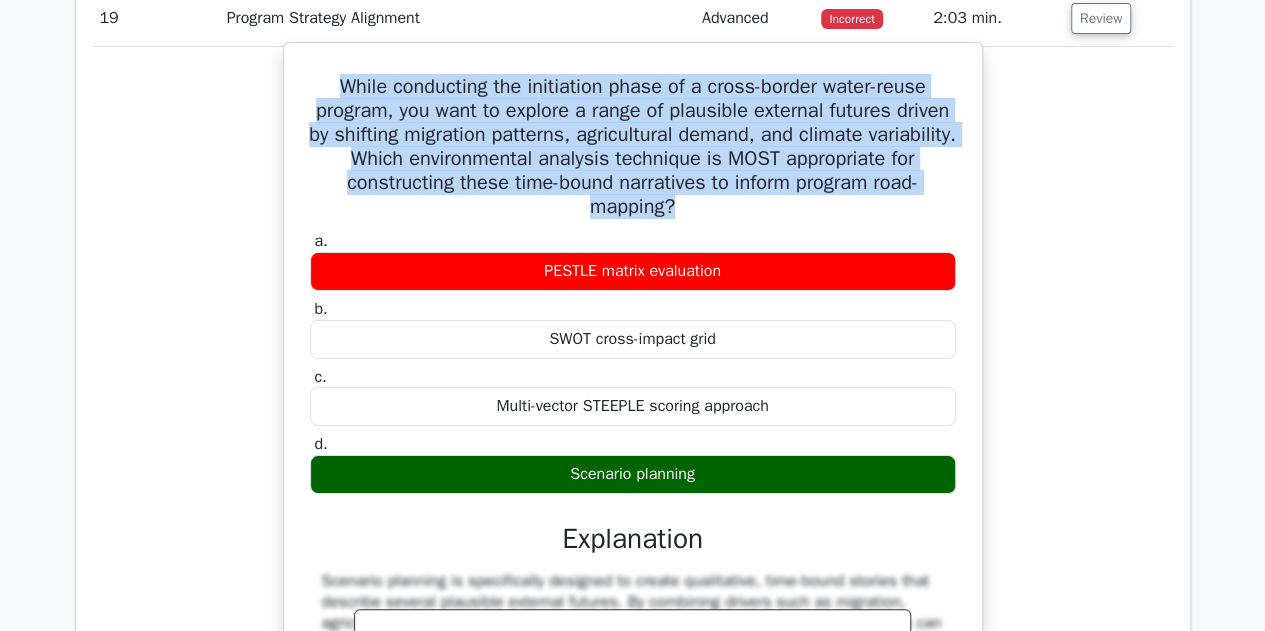 drag, startPoint x: 744, startPoint y: 198, endPoint x: 312, endPoint y: 74, distance: 449.4441 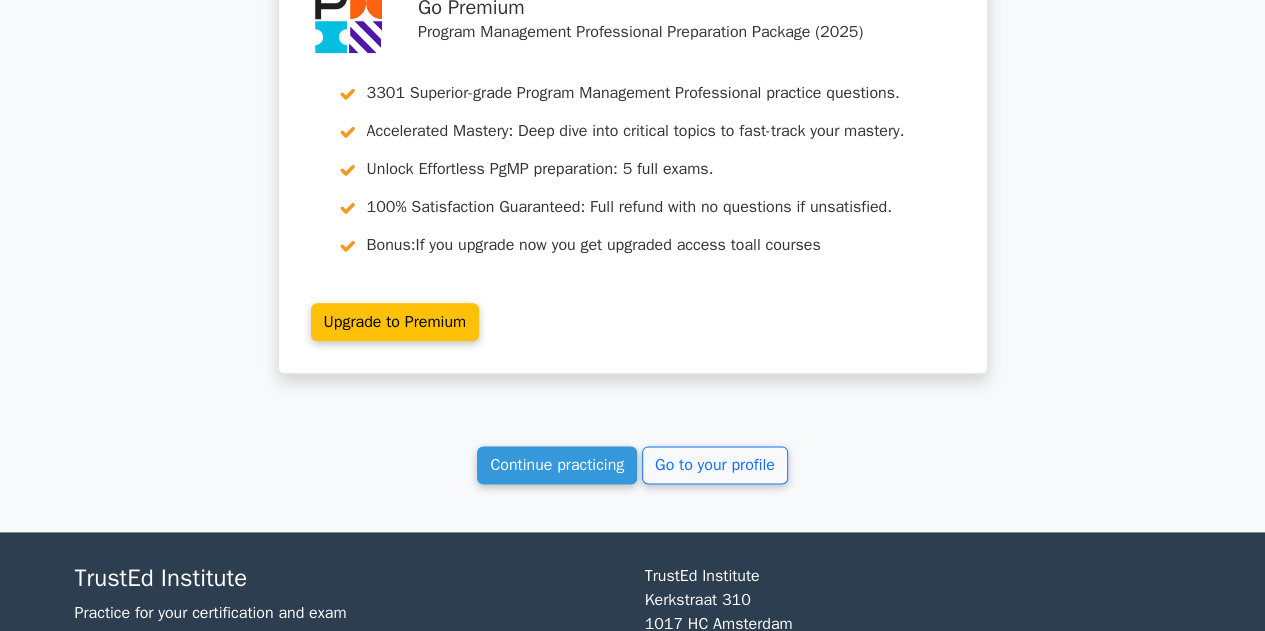 scroll, scrollTop: 4968, scrollLeft: 0, axis: vertical 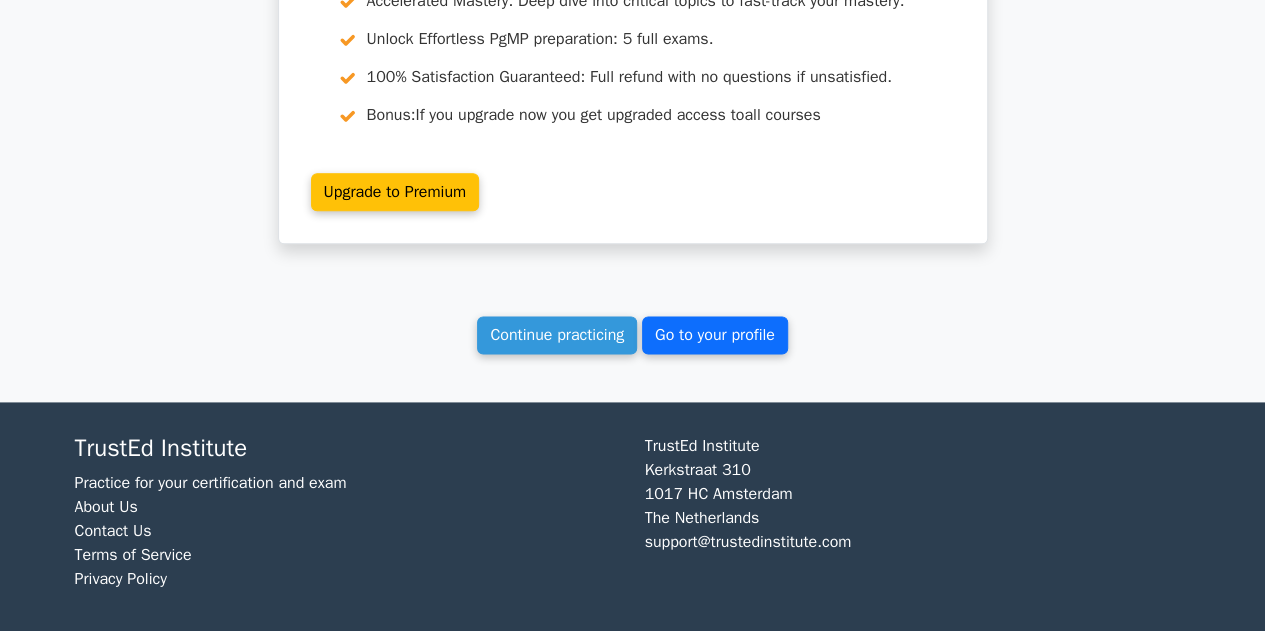 click on "Go to your profile" at bounding box center (715, 335) 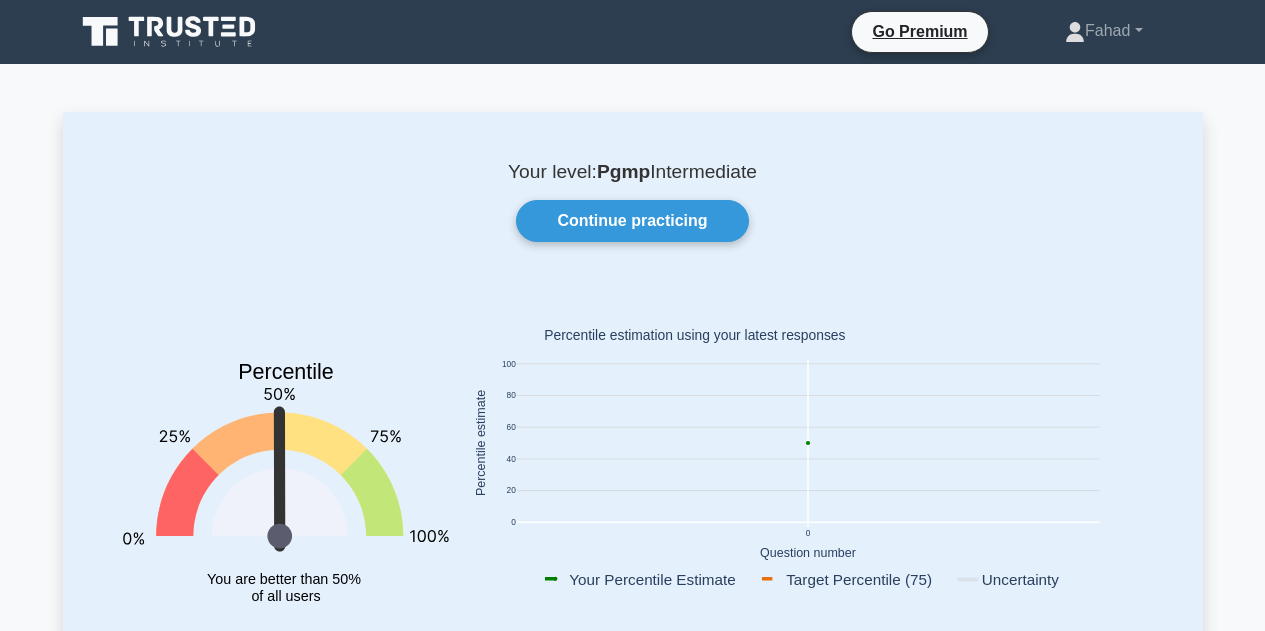 scroll, scrollTop: 0, scrollLeft: 0, axis: both 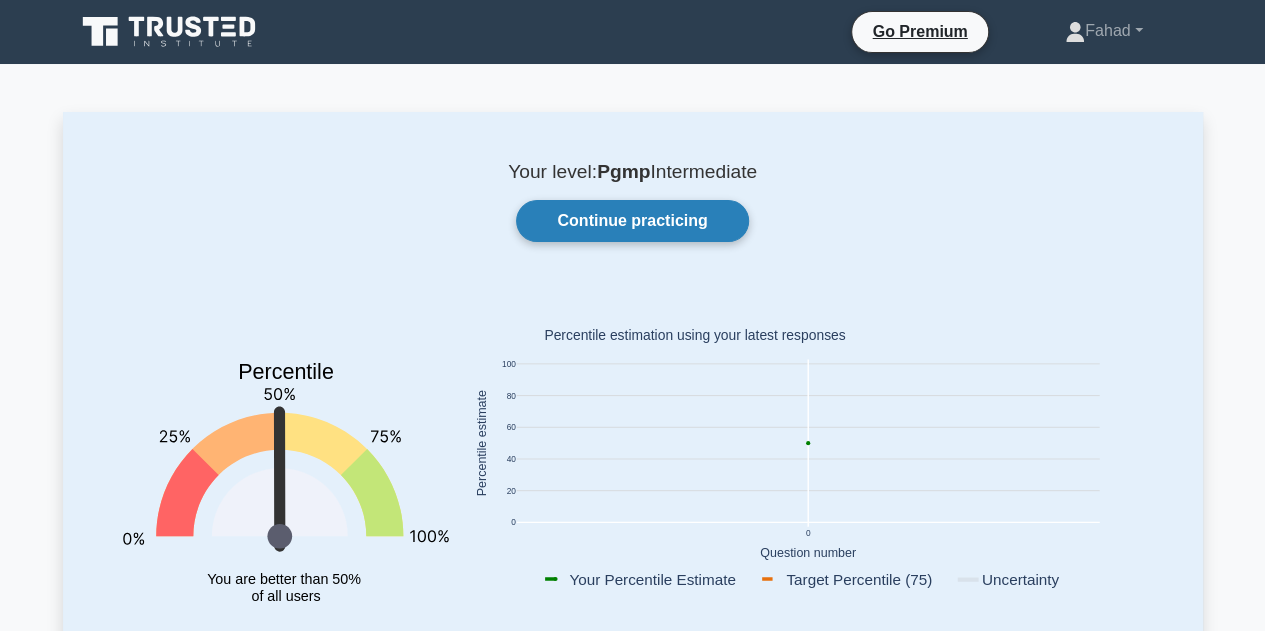 click on "Continue practicing" at bounding box center [632, 221] 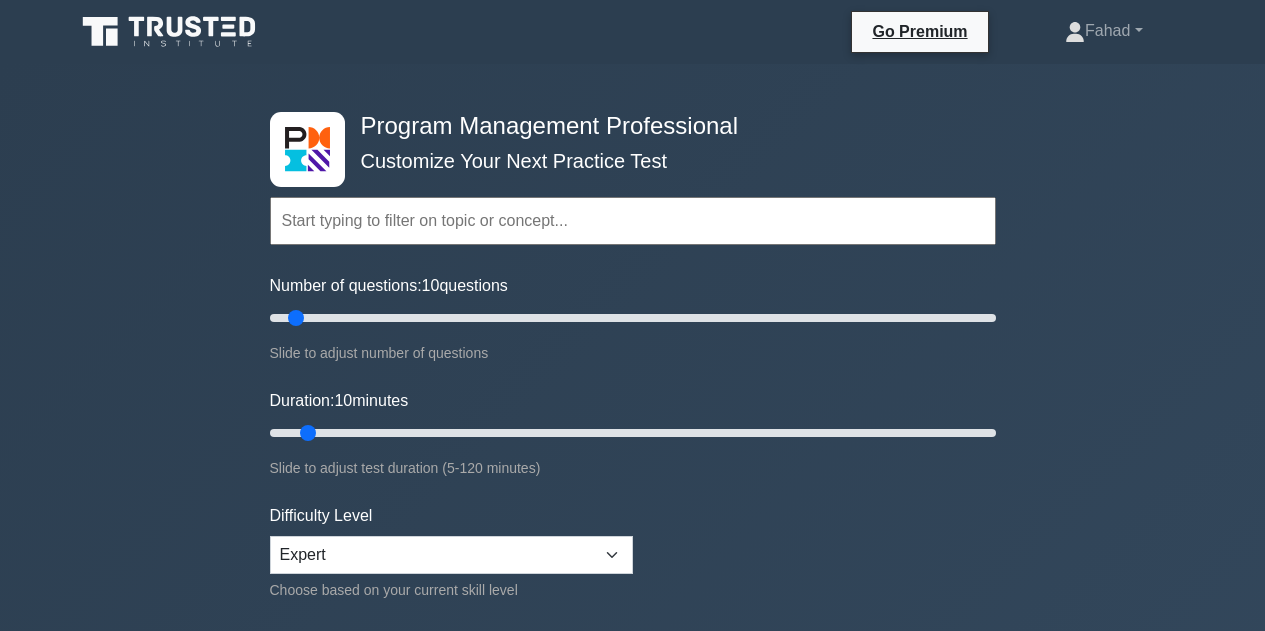 scroll, scrollTop: 0, scrollLeft: 0, axis: both 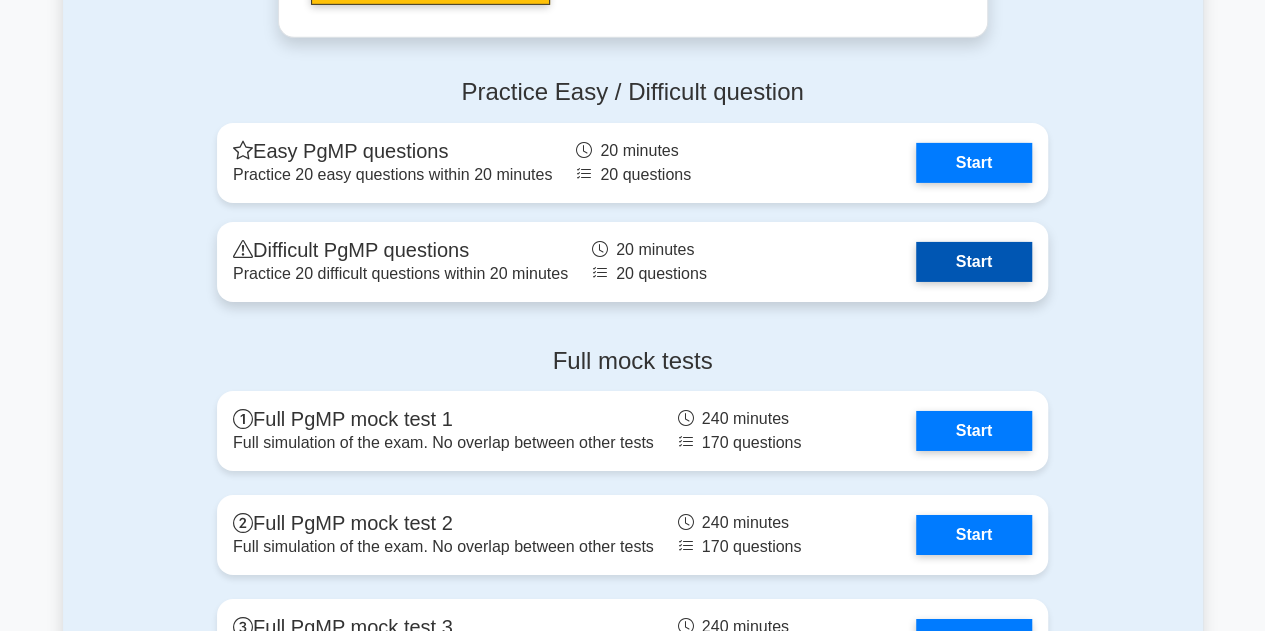 click on "Start" at bounding box center (974, 262) 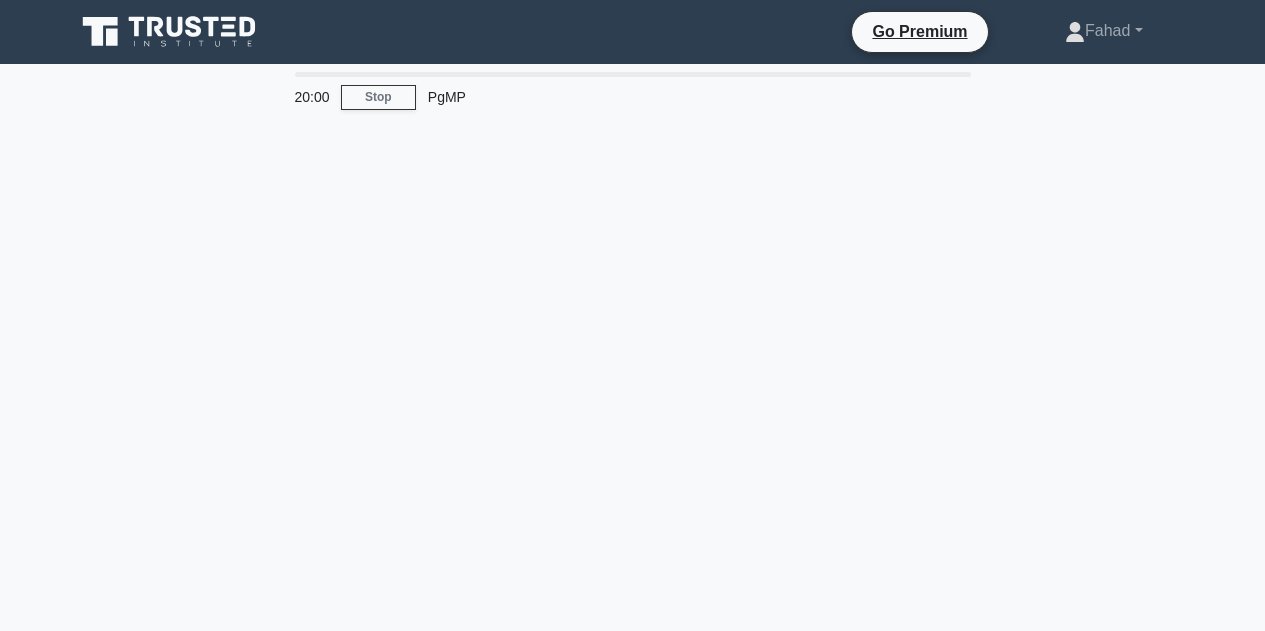 scroll, scrollTop: 0, scrollLeft: 0, axis: both 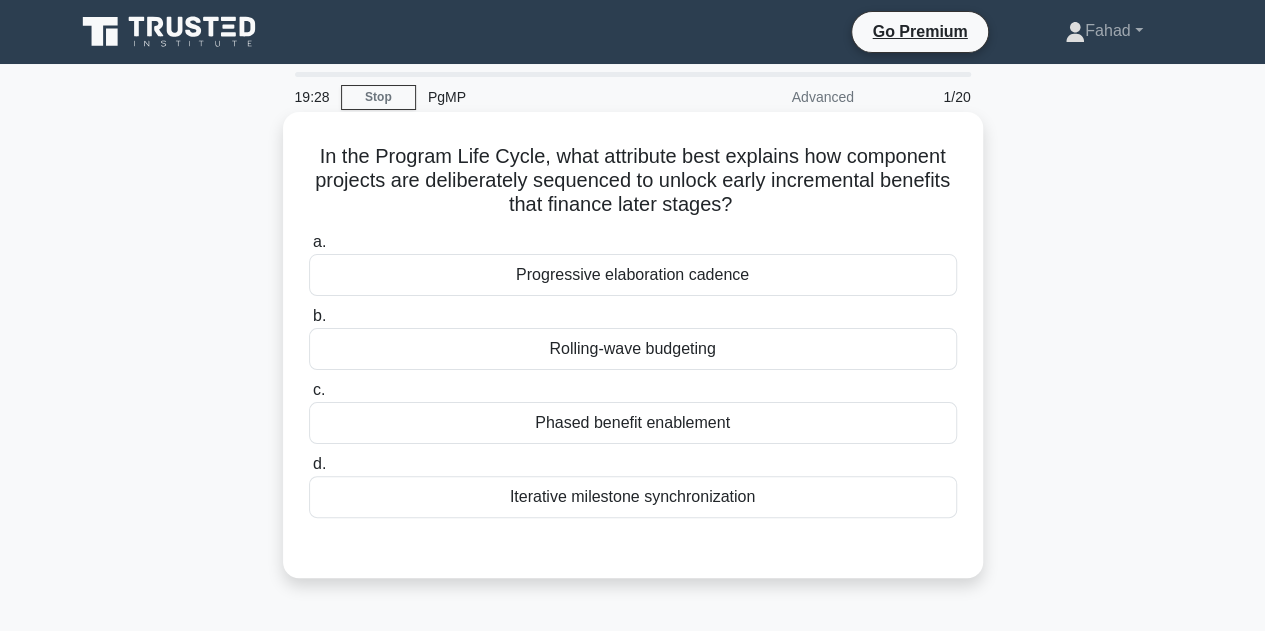 click on "Phased benefit enablement" at bounding box center (633, 423) 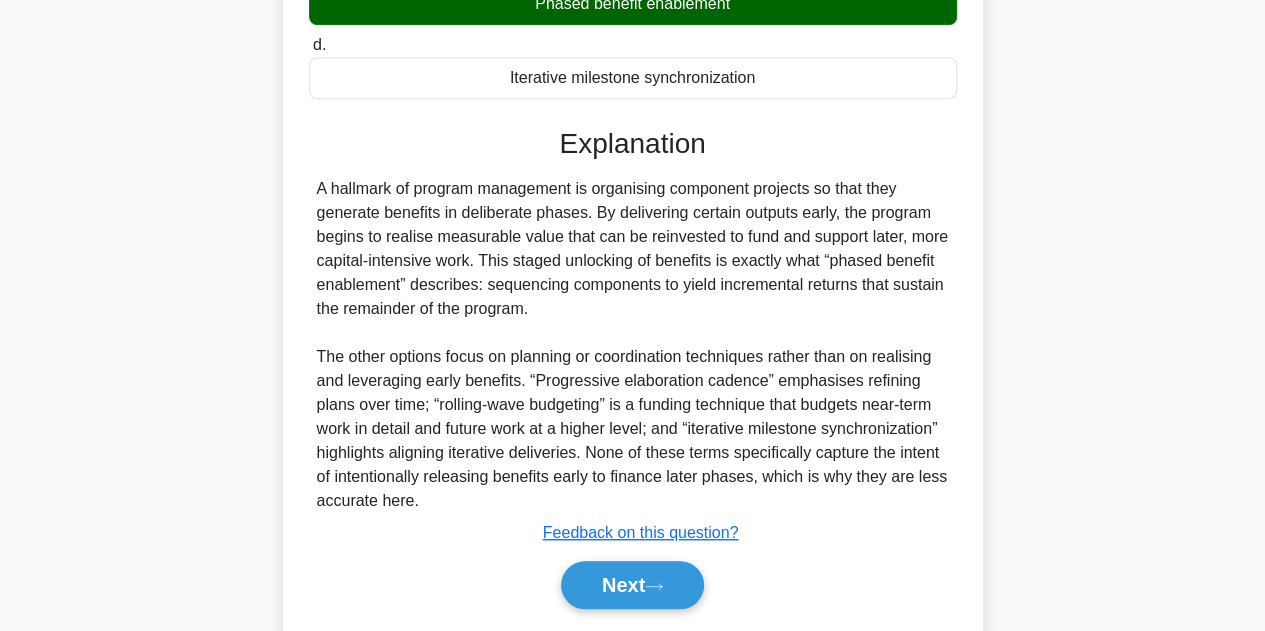 scroll, scrollTop: 479, scrollLeft: 0, axis: vertical 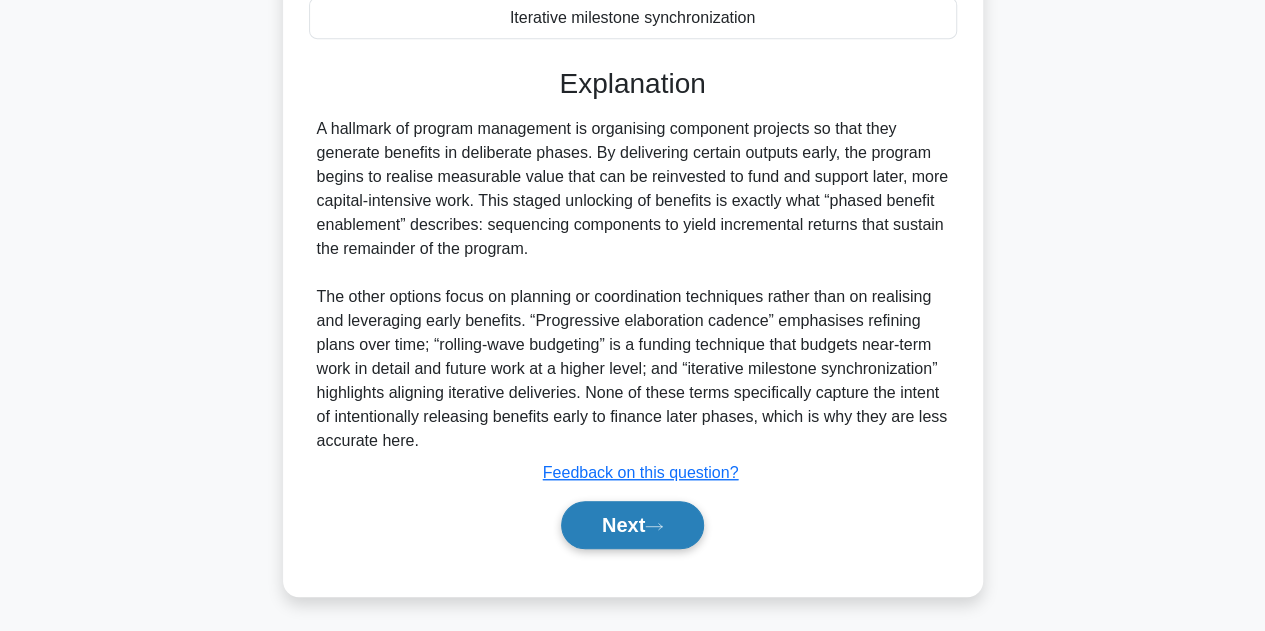 click on "Next" at bounding box center [632, 525] 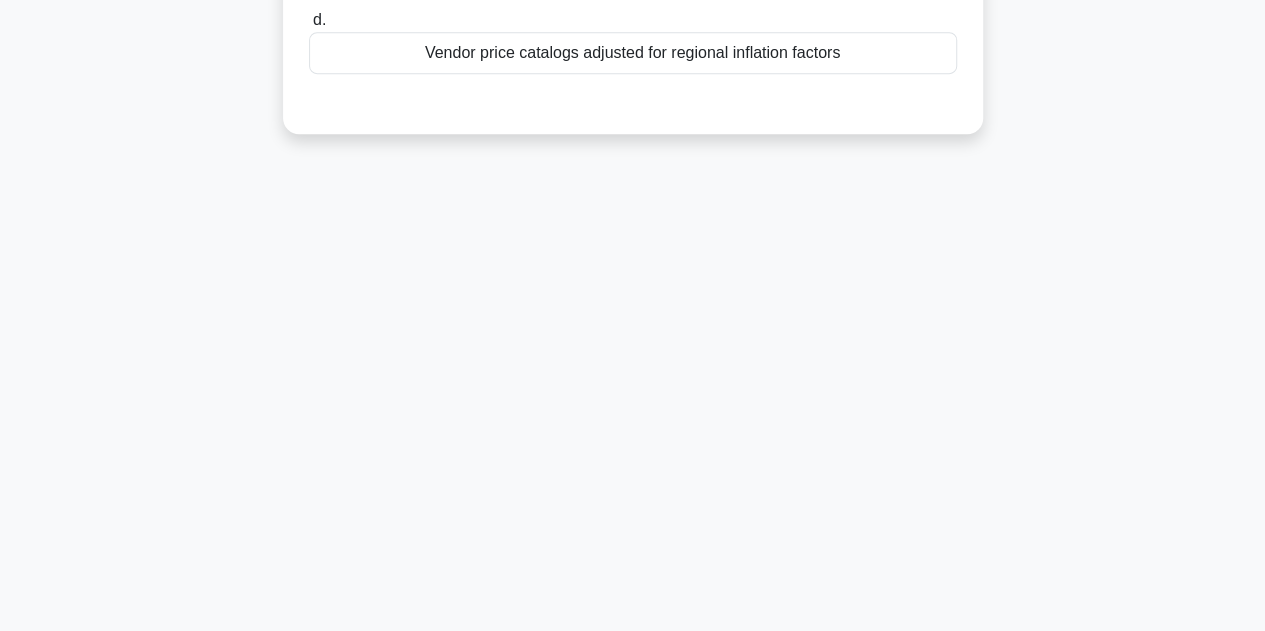 scroll, scrollTop: 449, scrollLeft: 0, axis: vertical 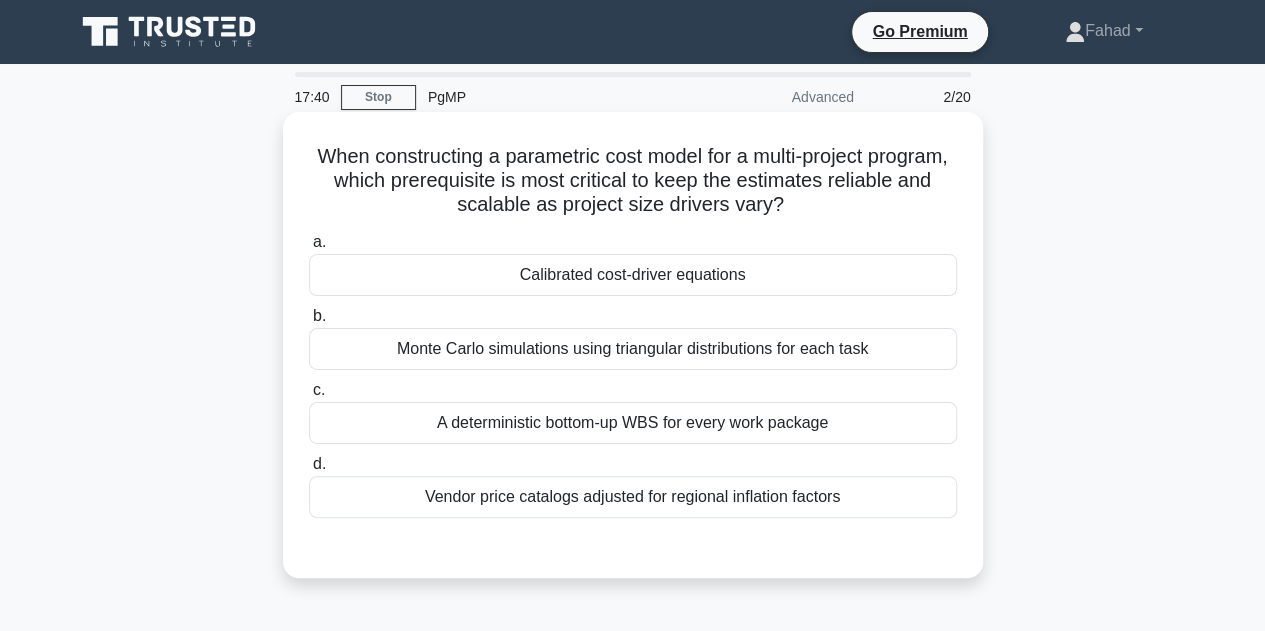 drag, startPoint x: 844, startPoint y: 201, endPoint x: 347, endPoint y: 127, distance: 502.47885 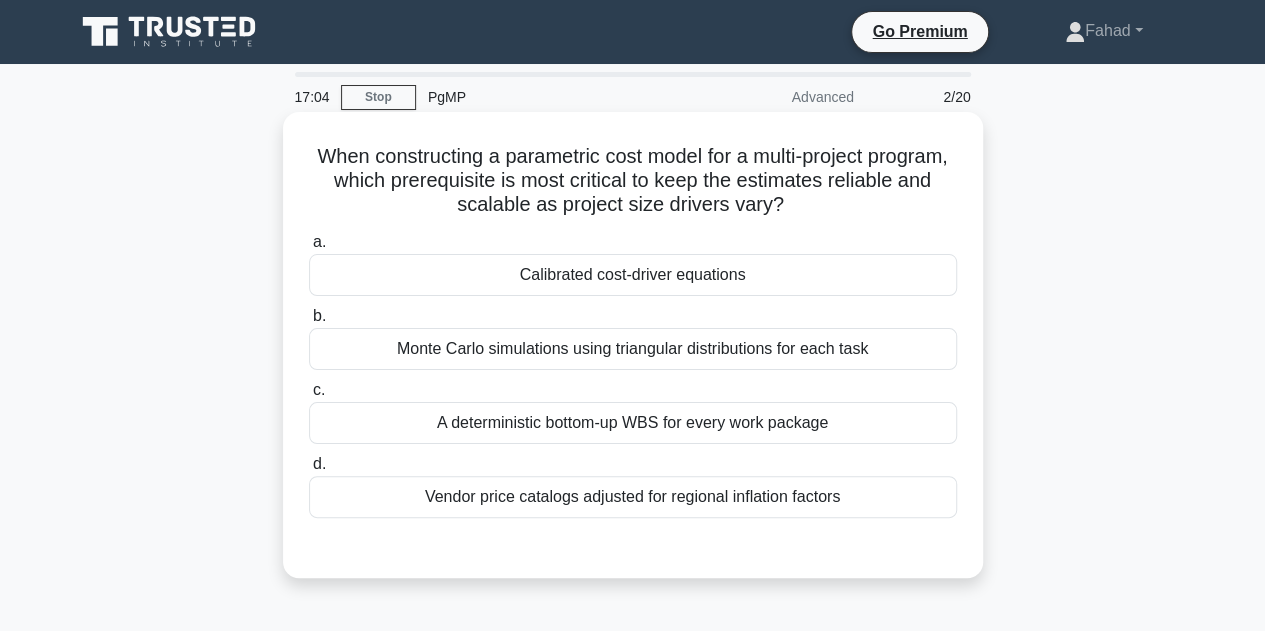 click on "A deterministic bottom-up WBS for every work package" at bounding box center (633, 423) 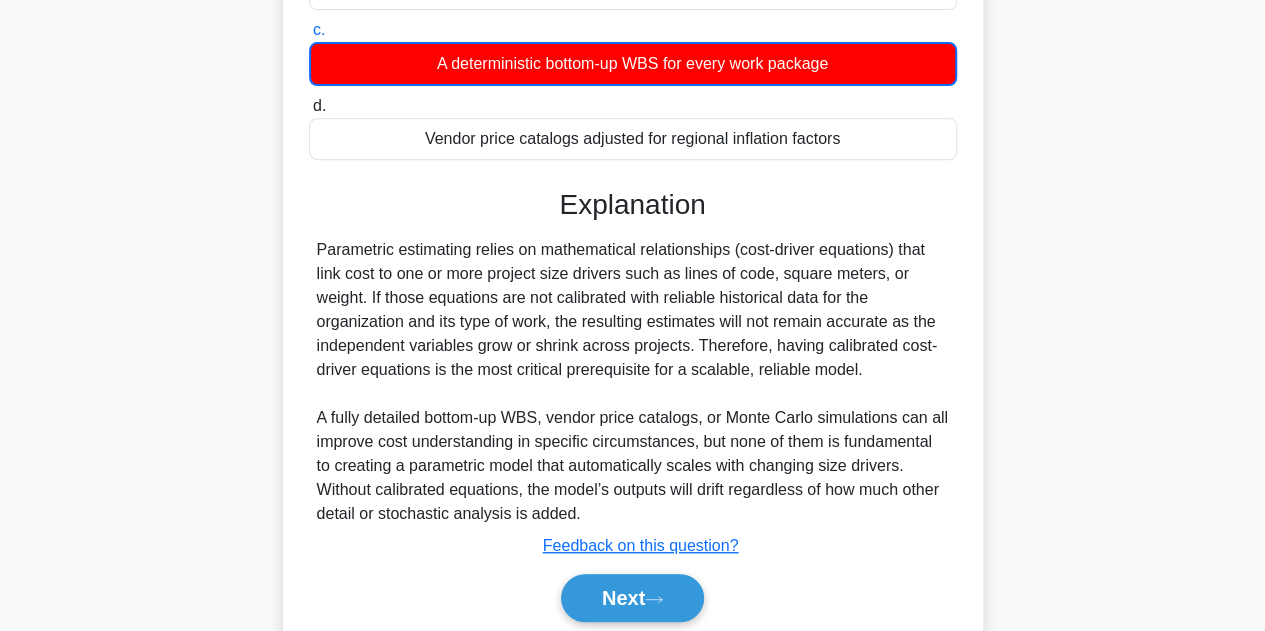 scroll, scrollTop: 449, scrollLeft: 0, axis: vertical 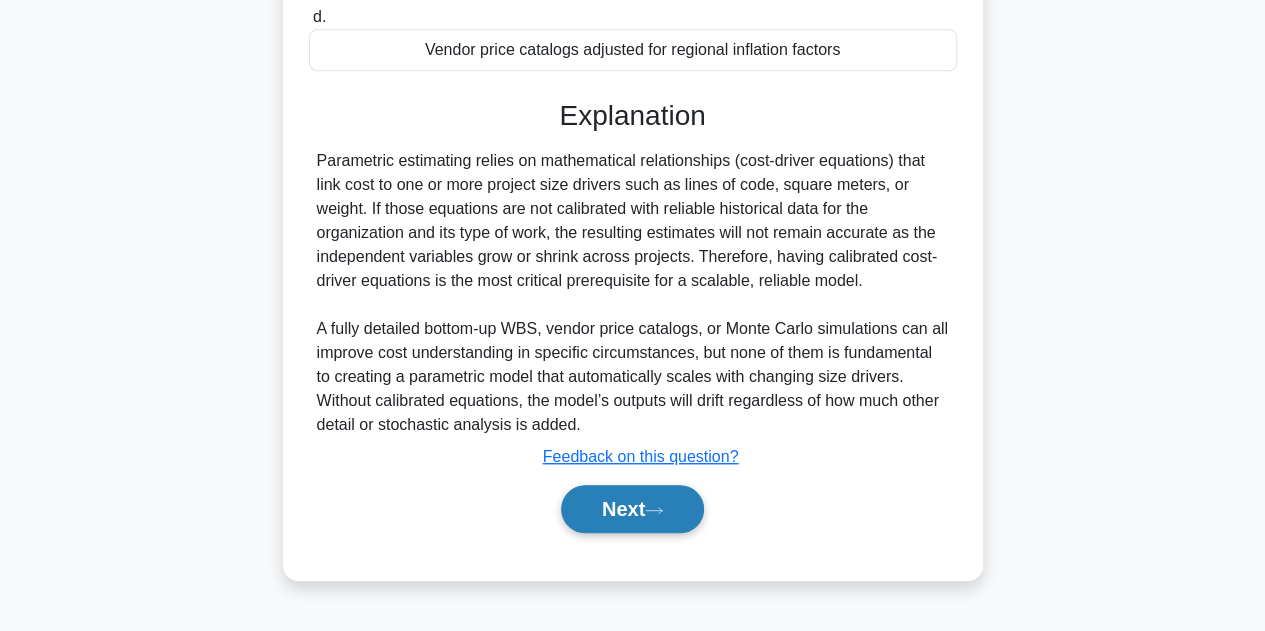 click 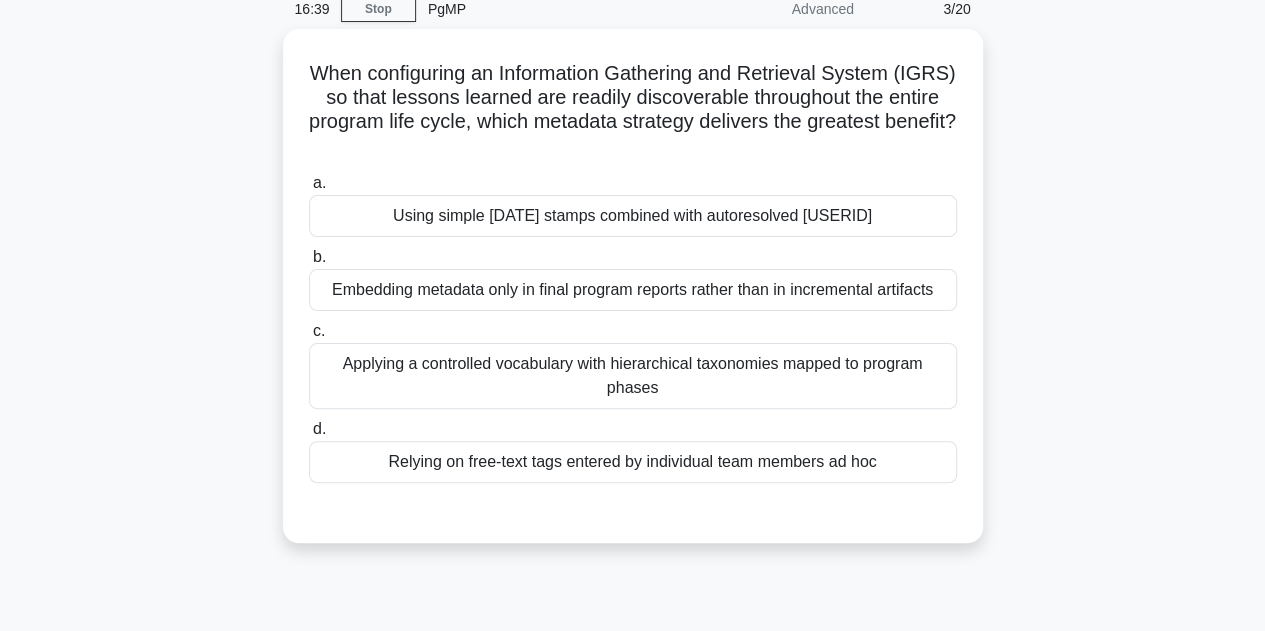 scroll, scrollTop: 0, scrollLeft: 0, axis: both 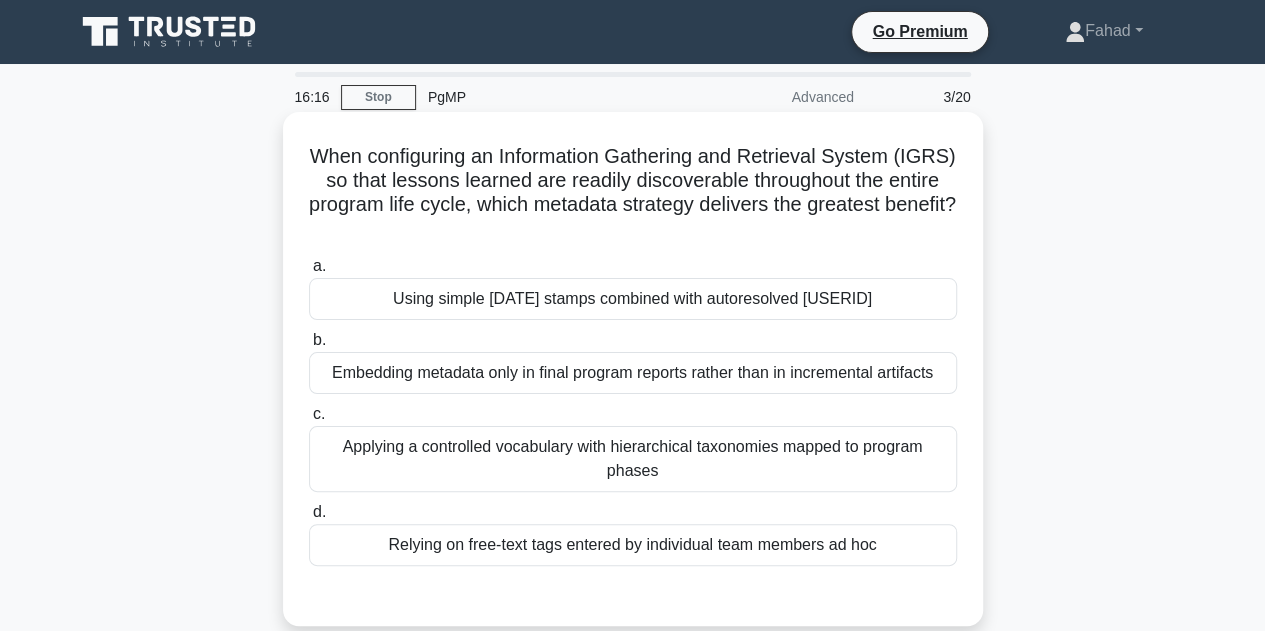 click on "Applying a controlled vocabulary with hierarchical taxonomies mapped to program phases" at bounding box center (633, 459) 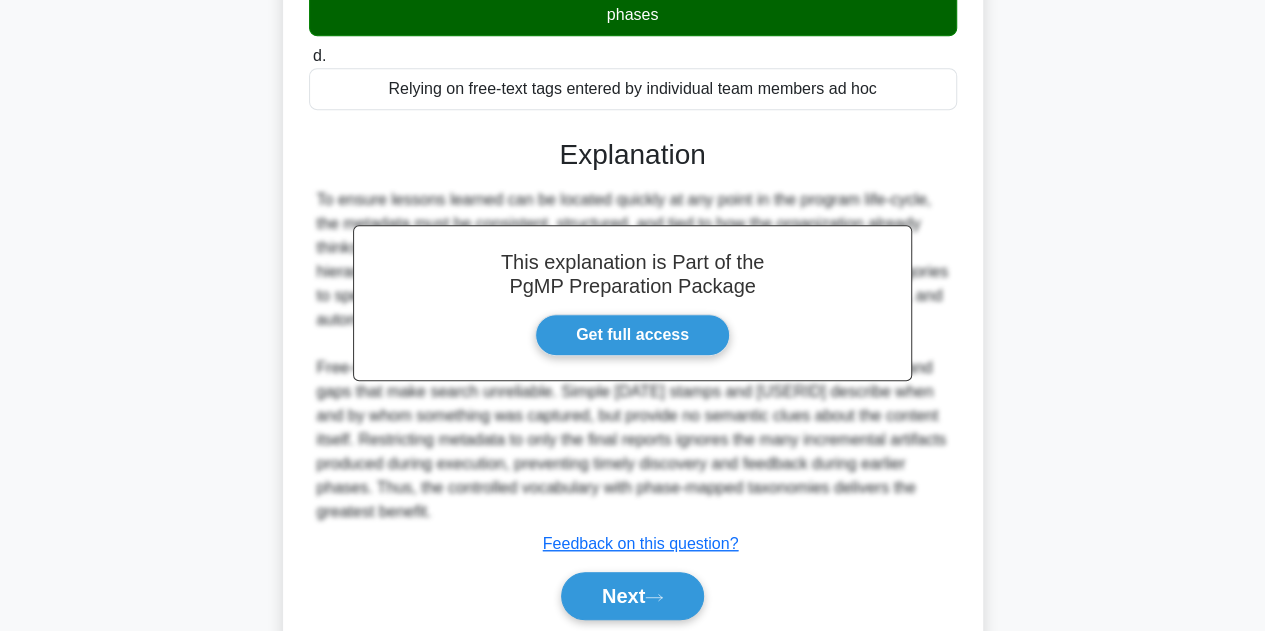 scroll, scrollTop: 527, scrollLeft: 0, axis: vertical 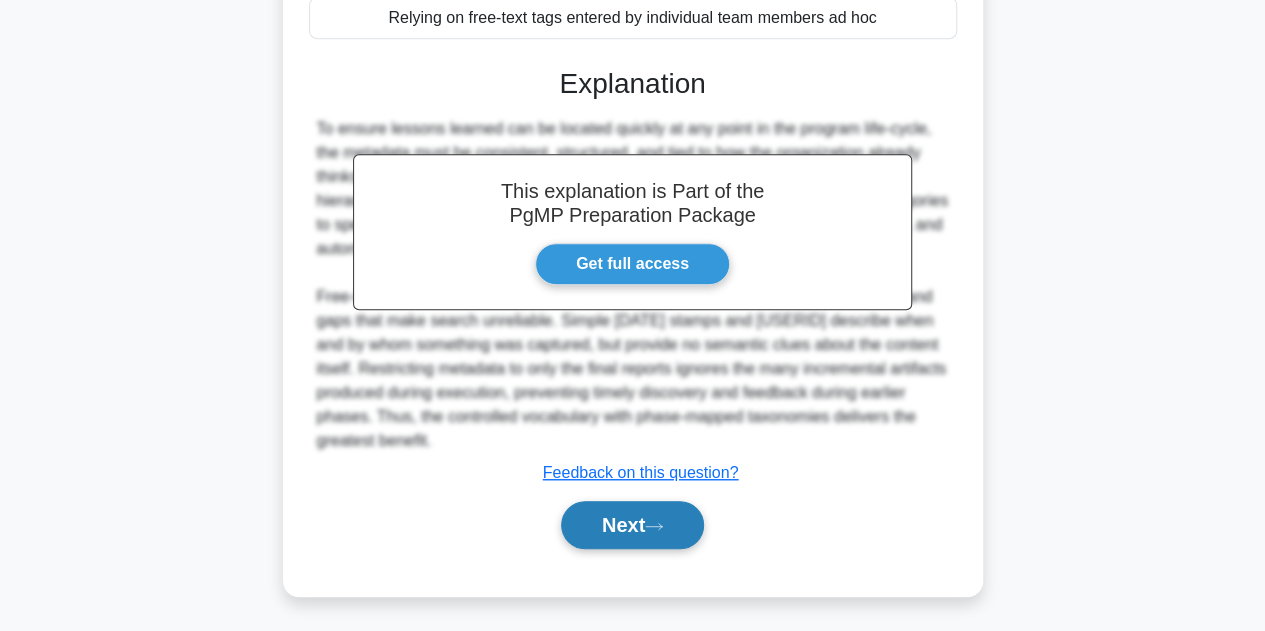 click on "Next" at bounding box center [632, 525] 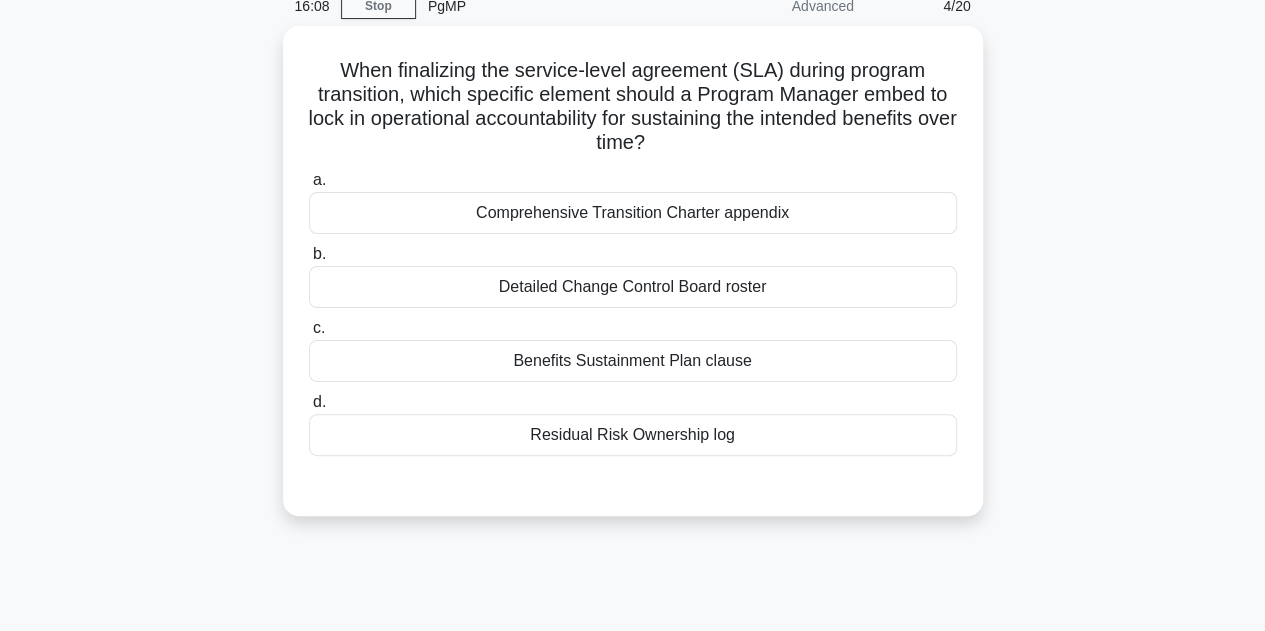 scroll, scrollTop: 92, scrollLeft: 0, axis: vertical 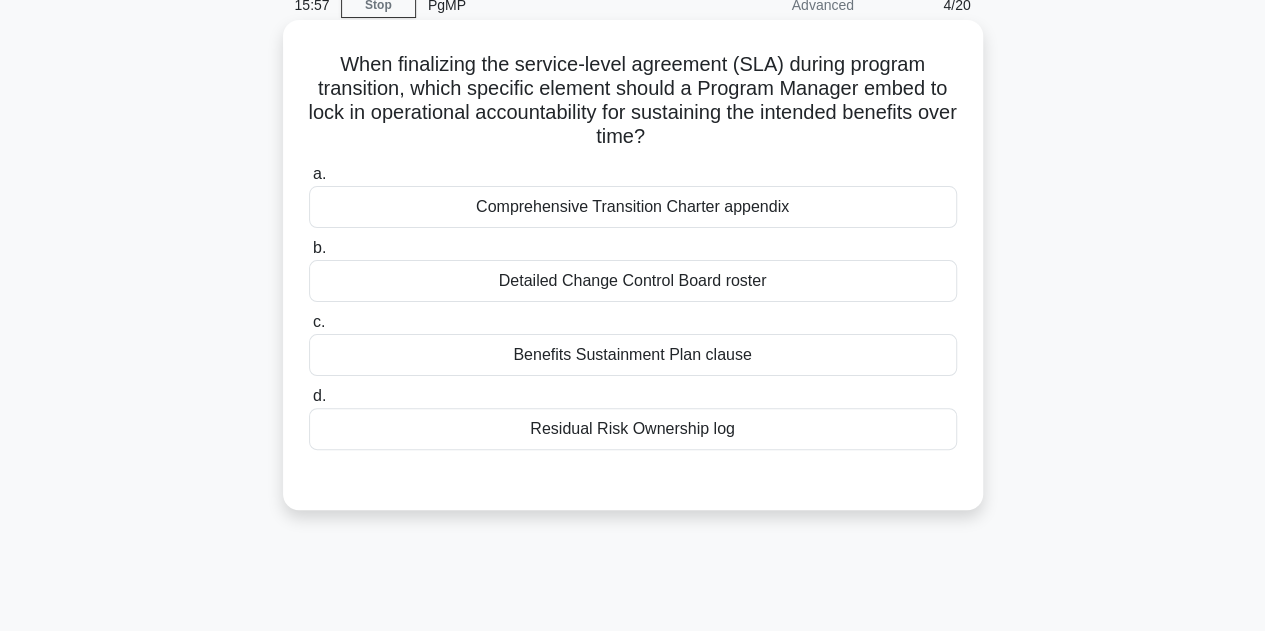 click on "Benefits Sustainment Plan clause" at bounding box center (633, 355) 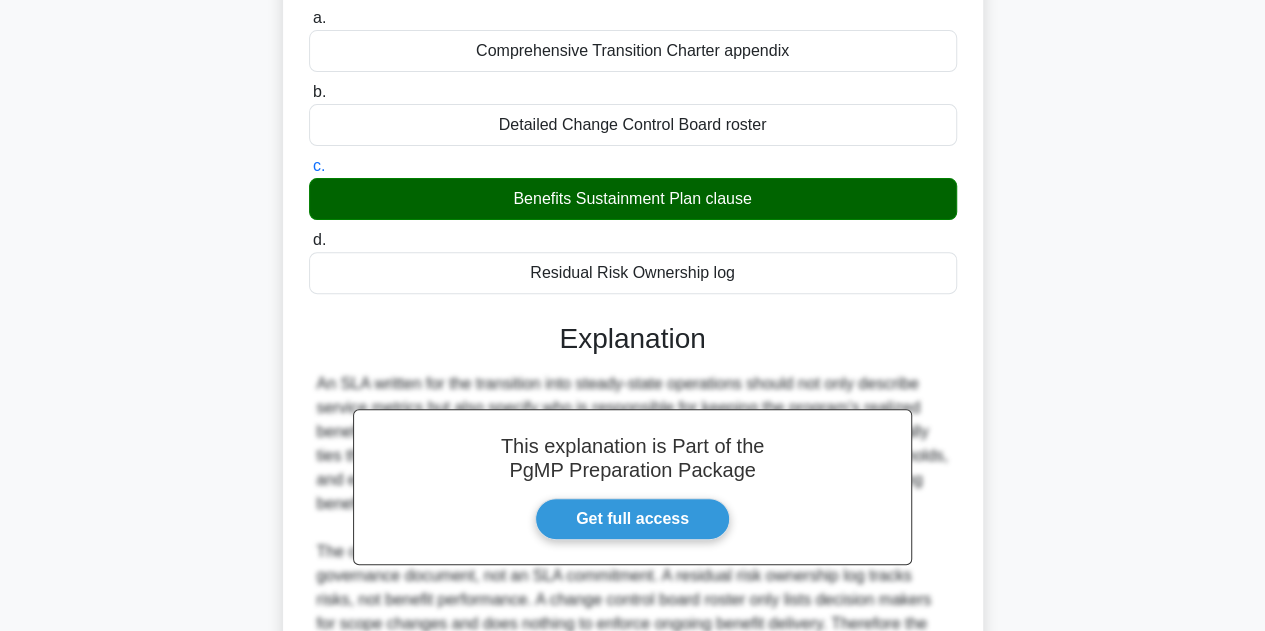 scroll, scrollTop: 479, scrollLeft: 0, axis: vertical 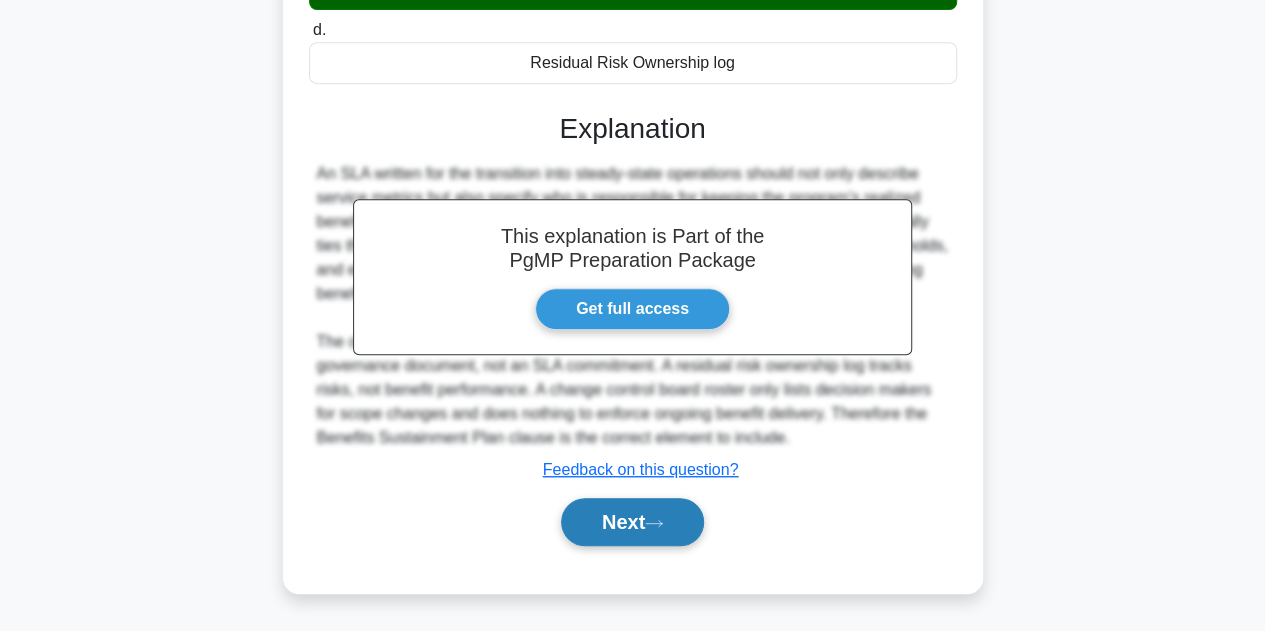click 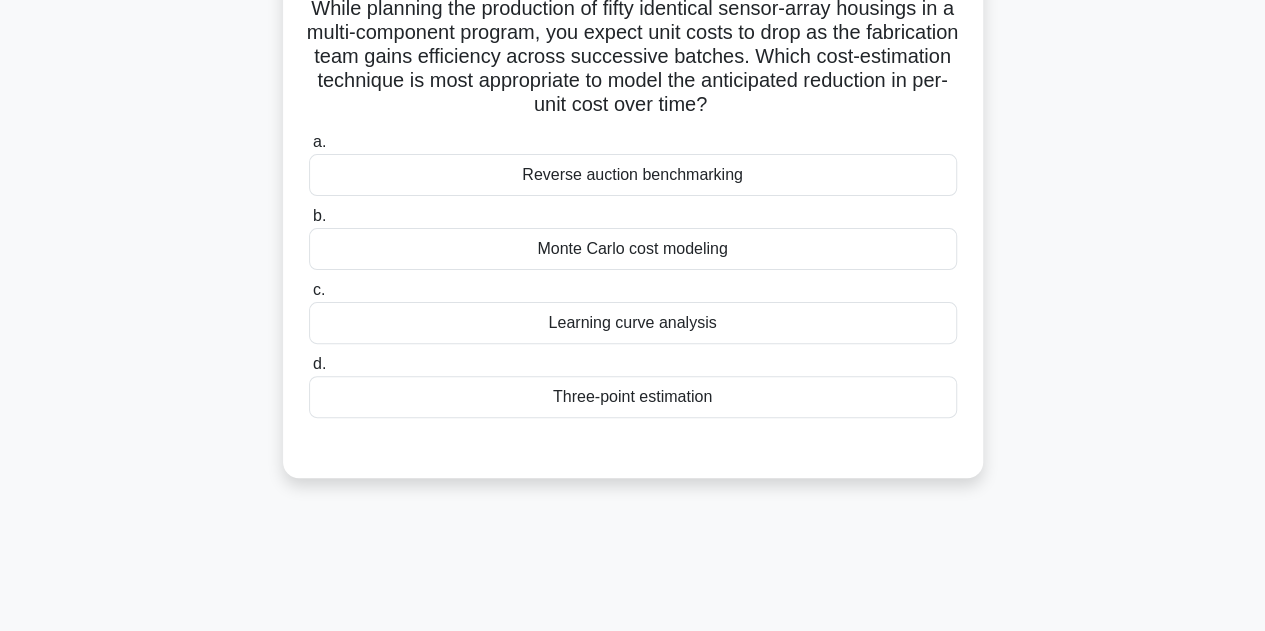 scroll, scrollTop: 154, scrollLeft: 0, axis: vertical 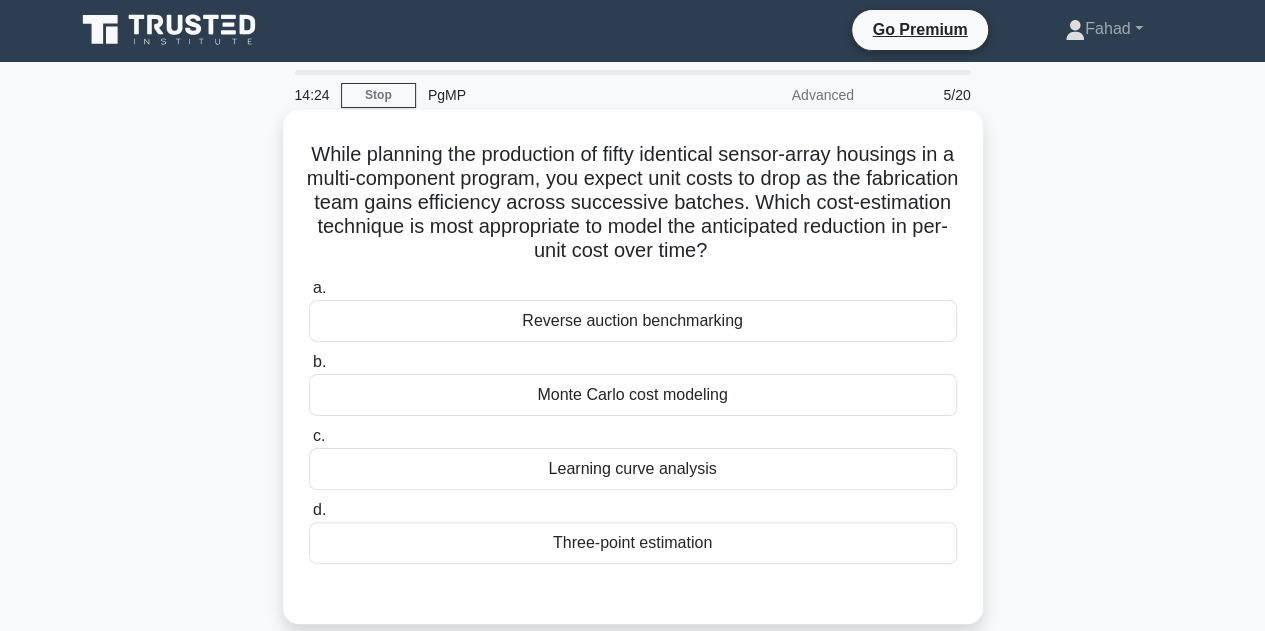 drag, startPoint x: 802, startPoint y: 106, endPoint x: 301, endPoint y: 145, distance: 502.5157 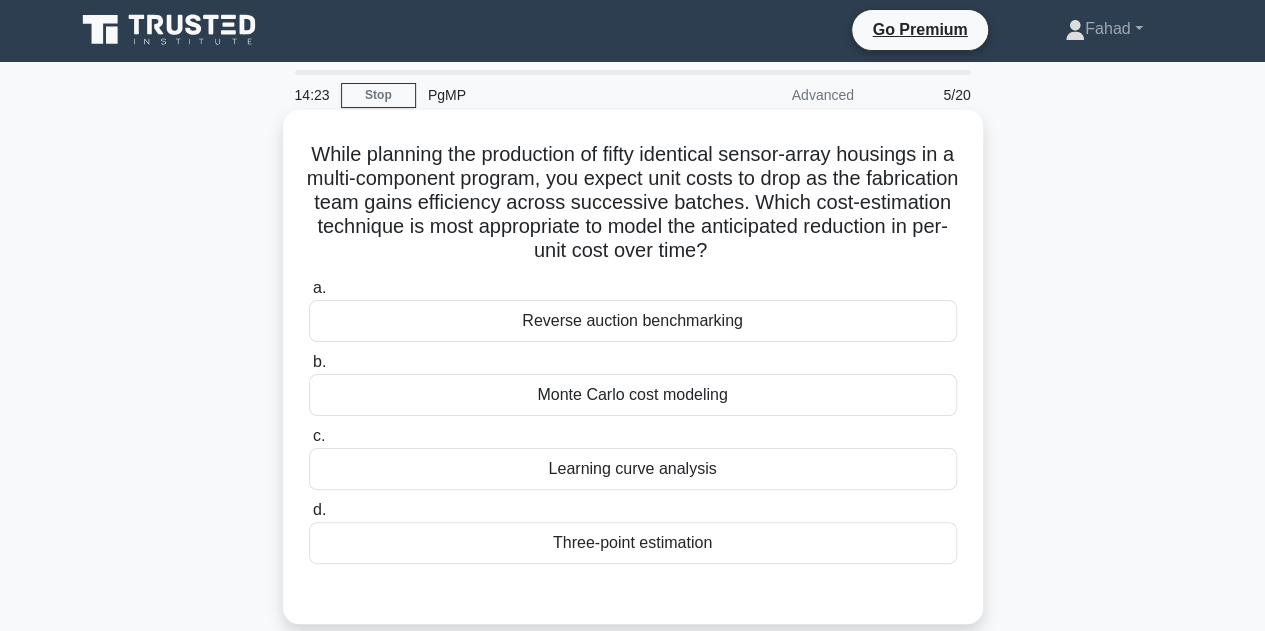copy on "While planning the production of fifty identical sensor-array housings in a multi-component program, you expect unit costs to drop as the fabrication team gains efficiency across successive batches. Which cost-estimation technique is most appropriate to model the anticipated reduction in per-unit cost over time?" 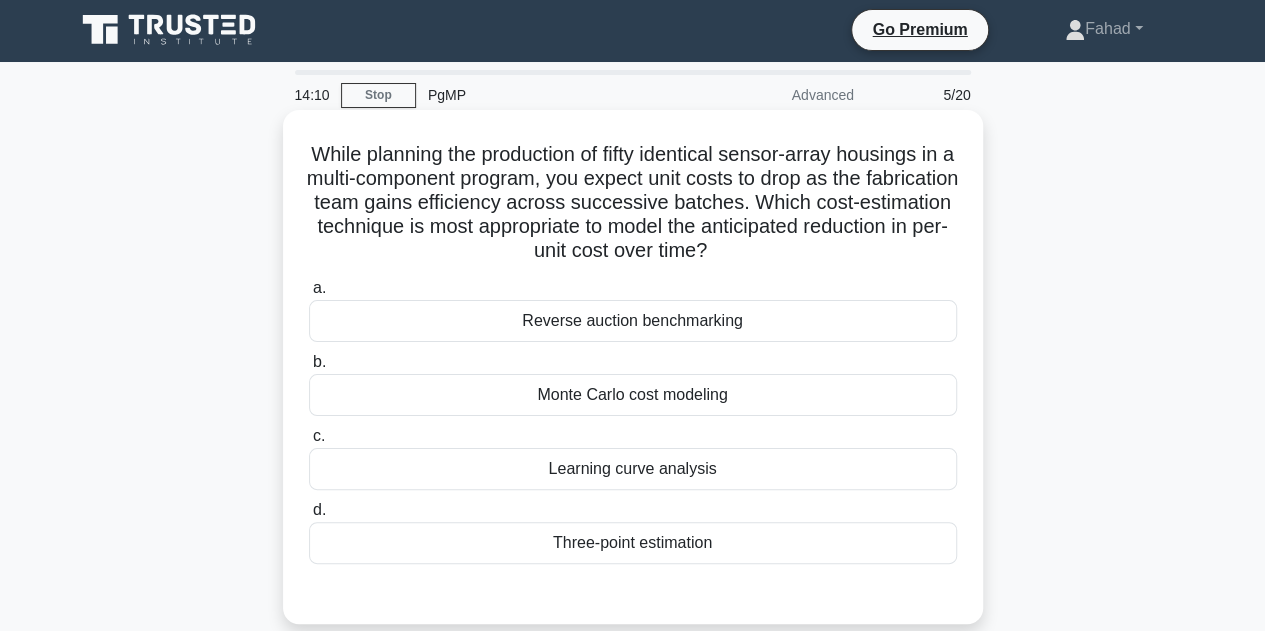 click on "Learning curve analysis" at bounding box center [633, 469] 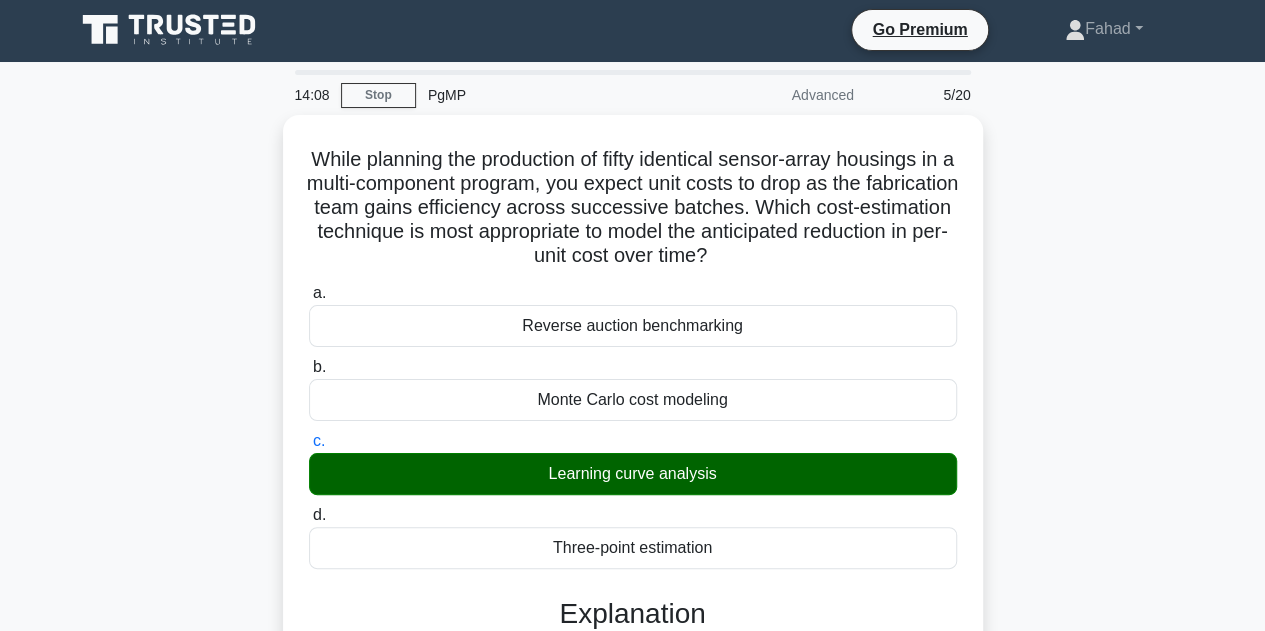 click on "While planning the production of fifty identical sensor-array housings in a multi-component program, you expect unit costs to drop as the fabrication team gains efficiency across successive batches. Which cost-estimation technique is most appropriate to model the anticipated reduction in per-unit cost over time?
.spinner_0XTQ{transform-origin:center;animation:spinner_y6GP .75s linear infinite}@keyframes spinner_y6GP{100%{transform:rotate(360deg)}}
a.
b. c. d." at bounding box center [633, 680] 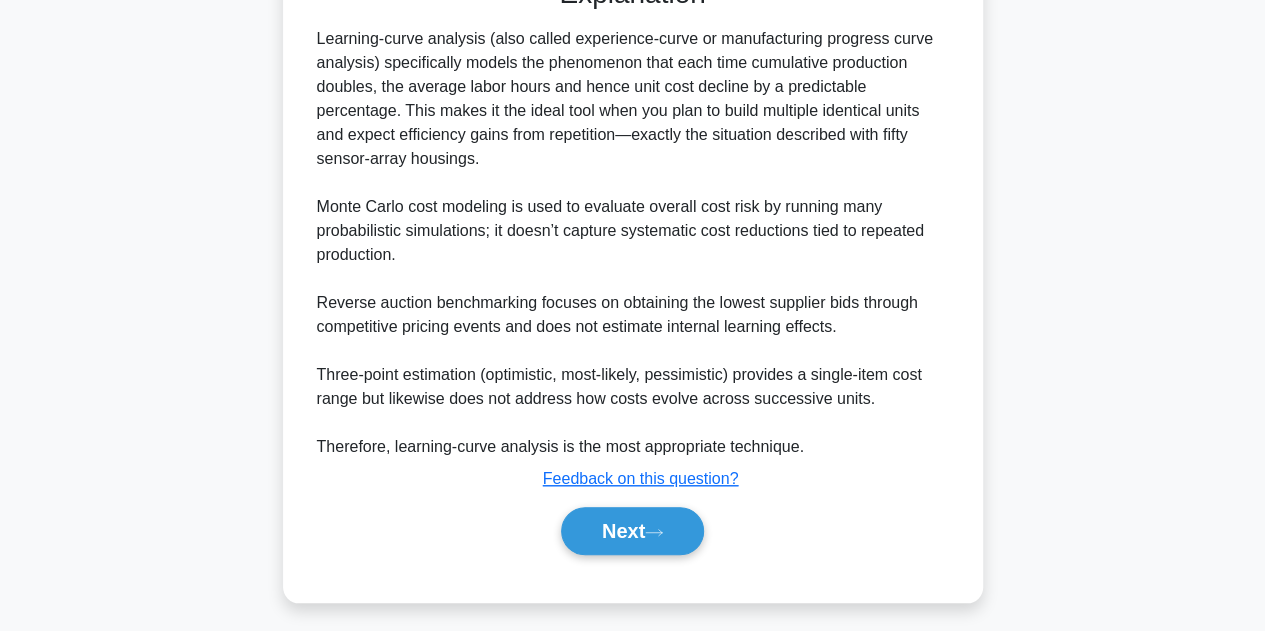 scroll, scrollTop: 623, scrollLeft: 0, axis: vertical 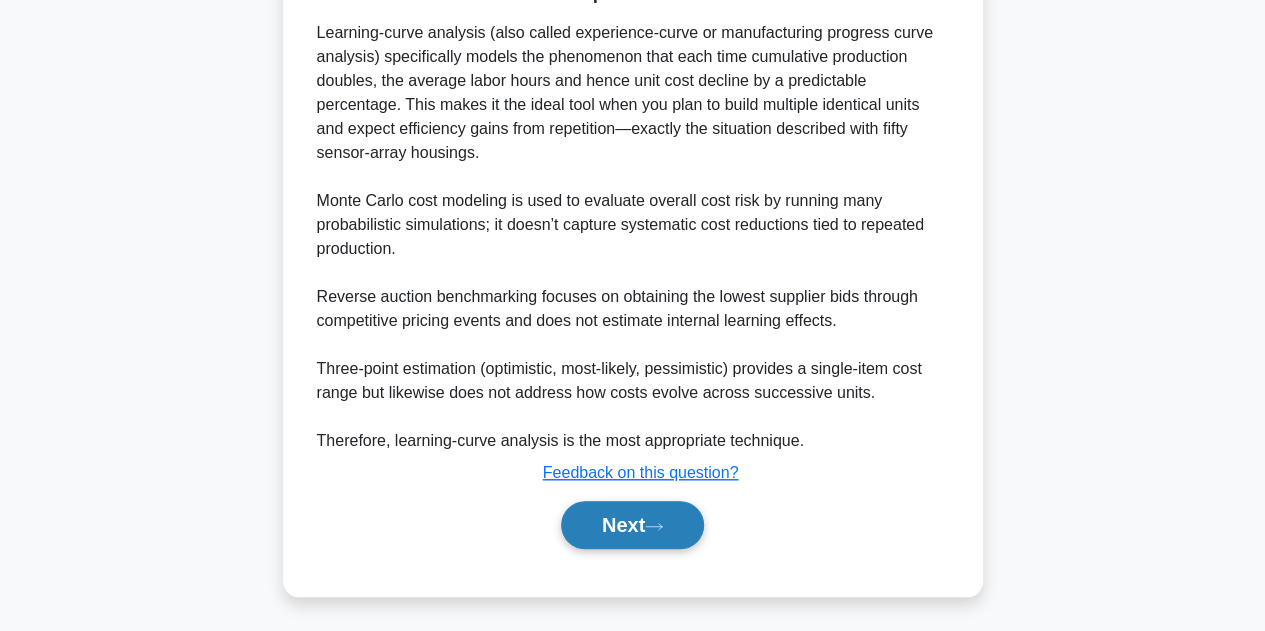 click on "Next" at bounding box center (632, 525) 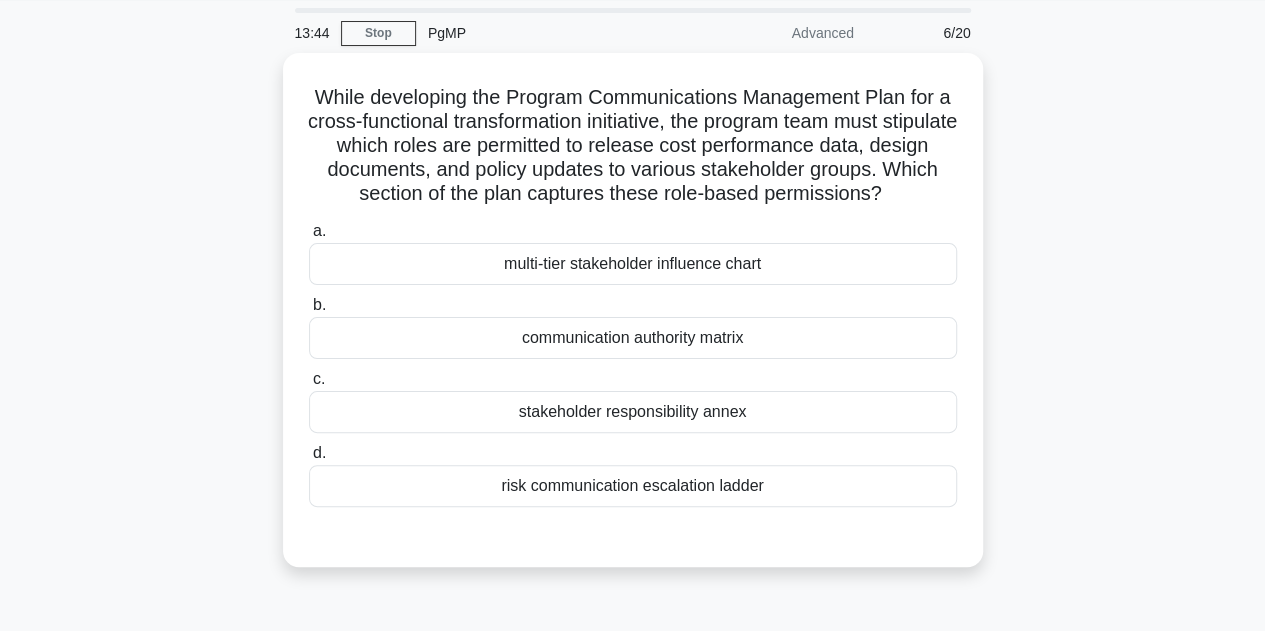 scroll, scrollTop: 70, scrollLeft: 0, axis: vertical 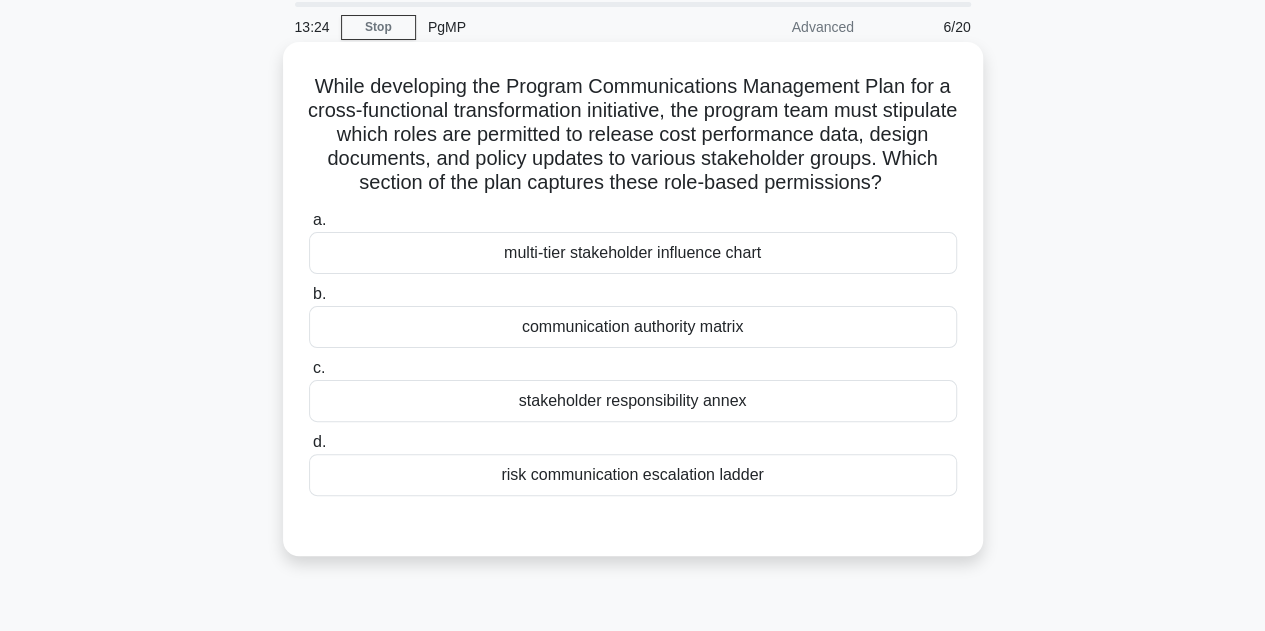 click on "communication authority matrix" at bounding box center (633, 327) 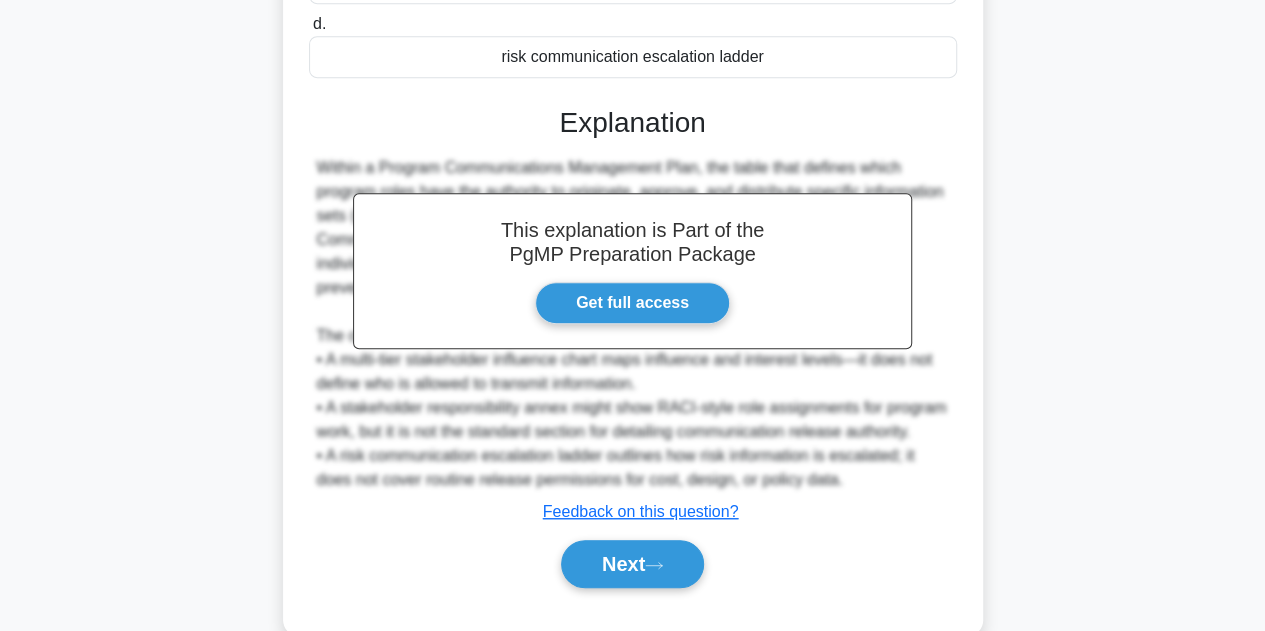 scroll, scrollTop: 527, scrollLeft: 0, axis: vertical 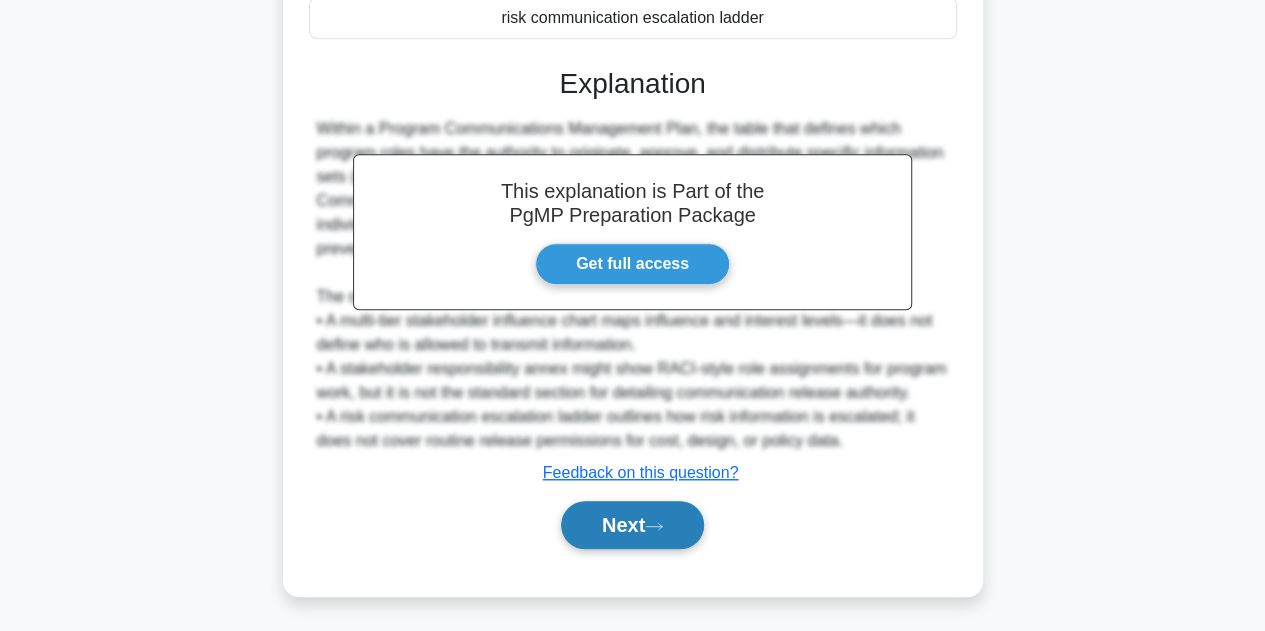 click on "Next" at bounding box center (632, 525) 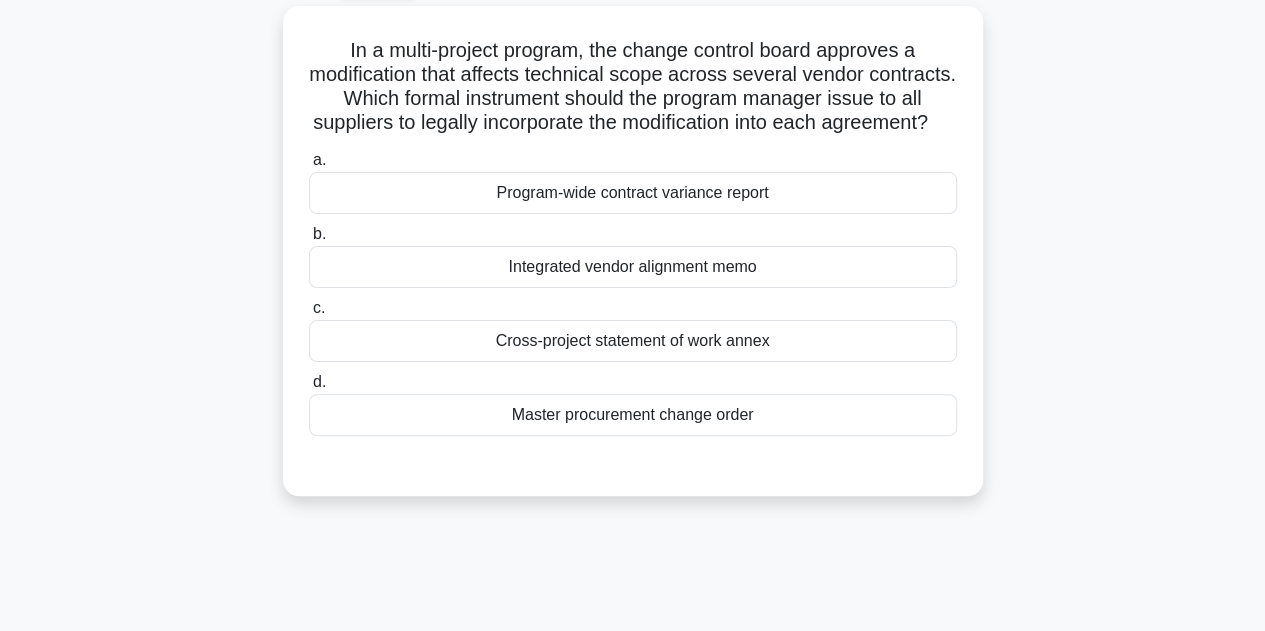 scroll, scrollTop: 114, scrollLeft: 0, axis: vertical 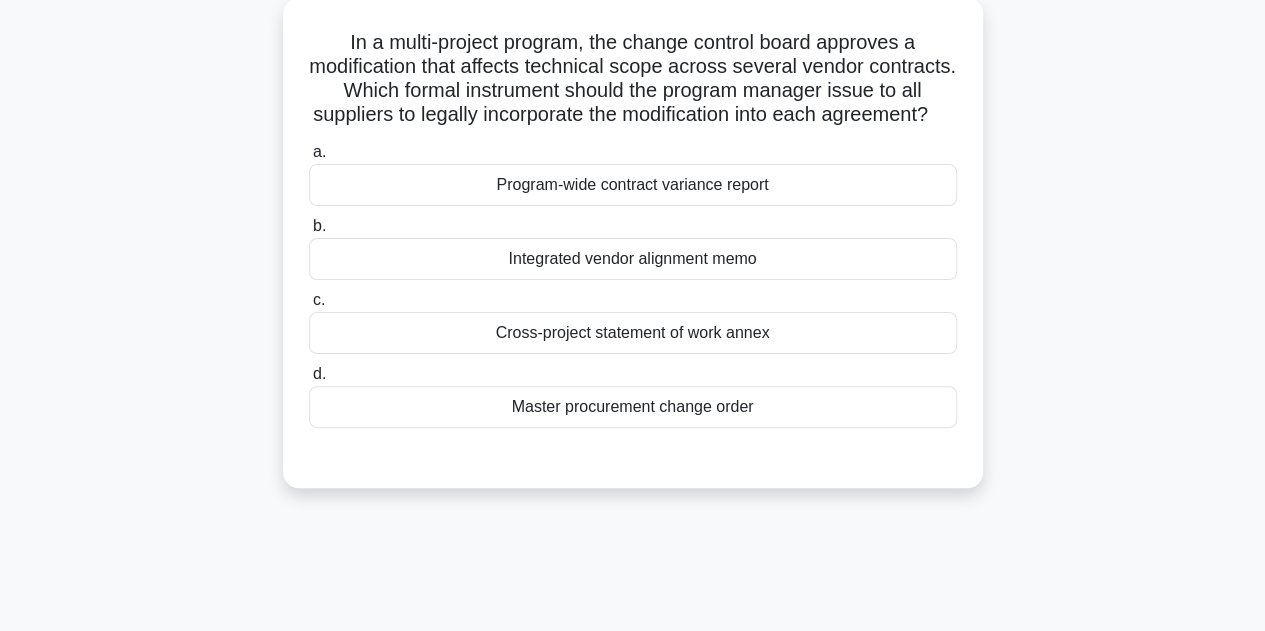 click on "Master procurement change order" at bounding box center [633, 407] 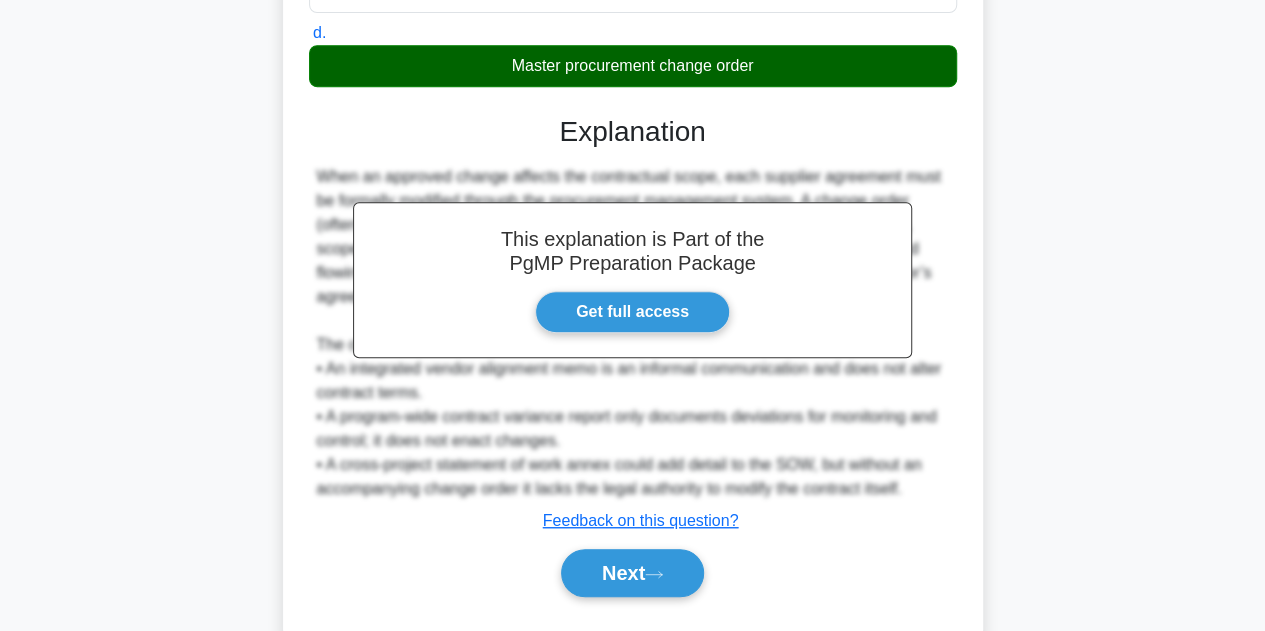 scroll, scrollTop: 527, scrollLeft: 0, axis: vertical 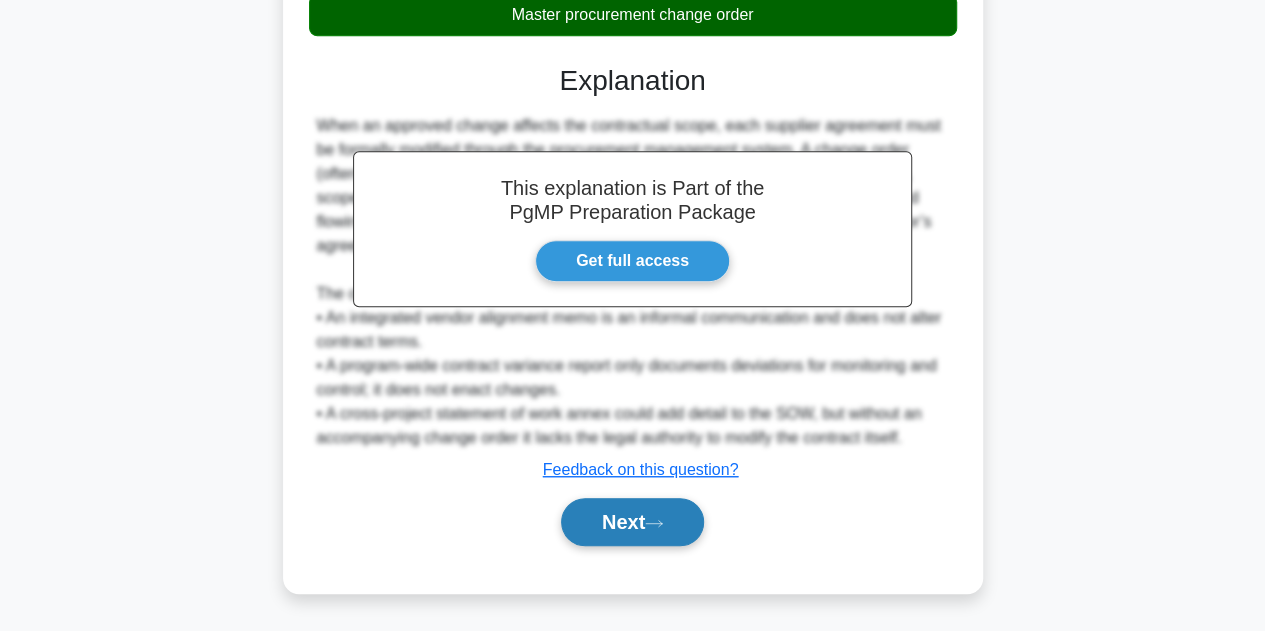 click 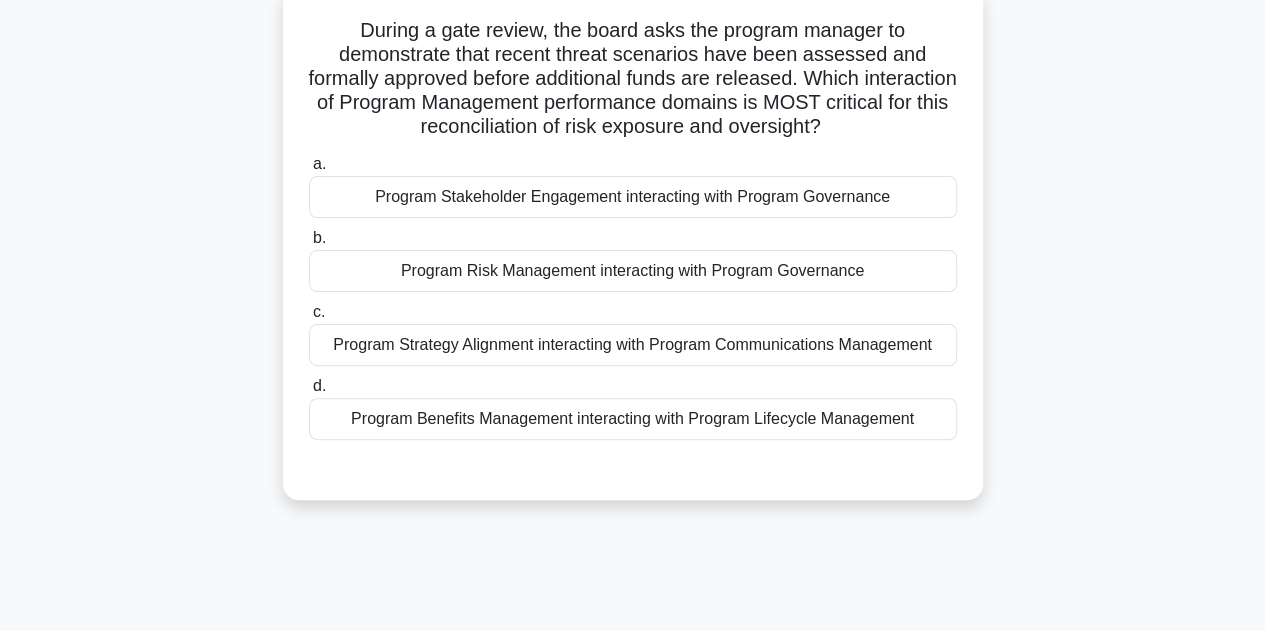 scroll, scrollTop: 132, scrollLeft: 0, axis: vertical 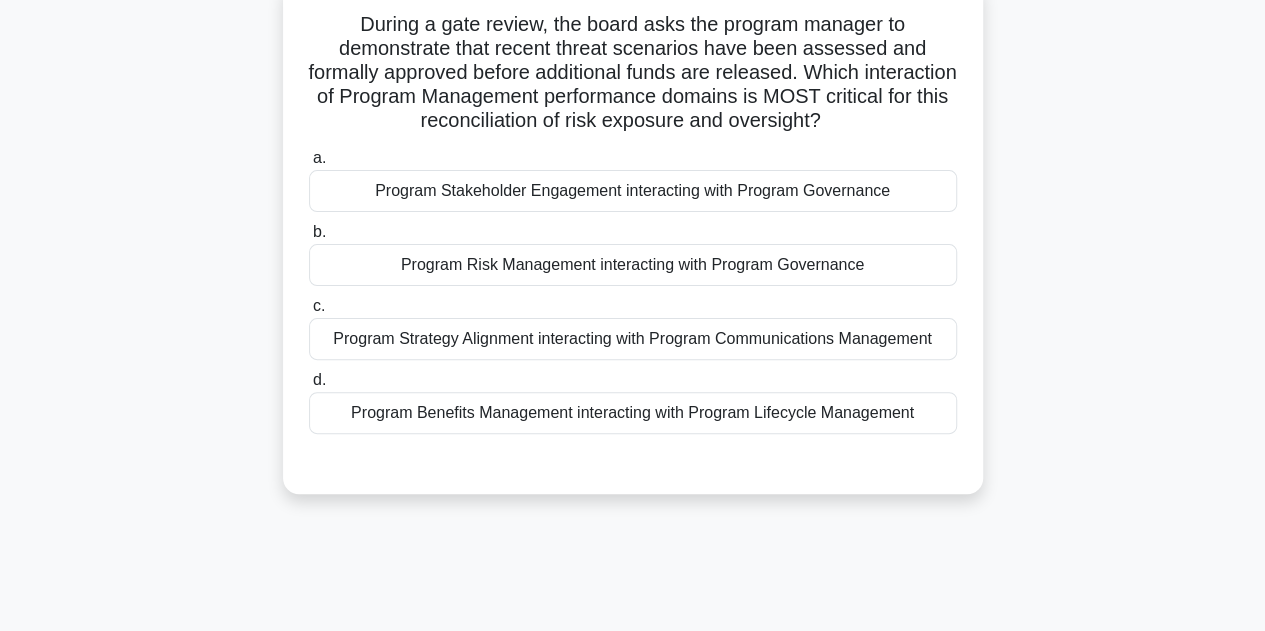 click on "Program Risk Management interacting with Program Governance" at bounding box center (633, 265) 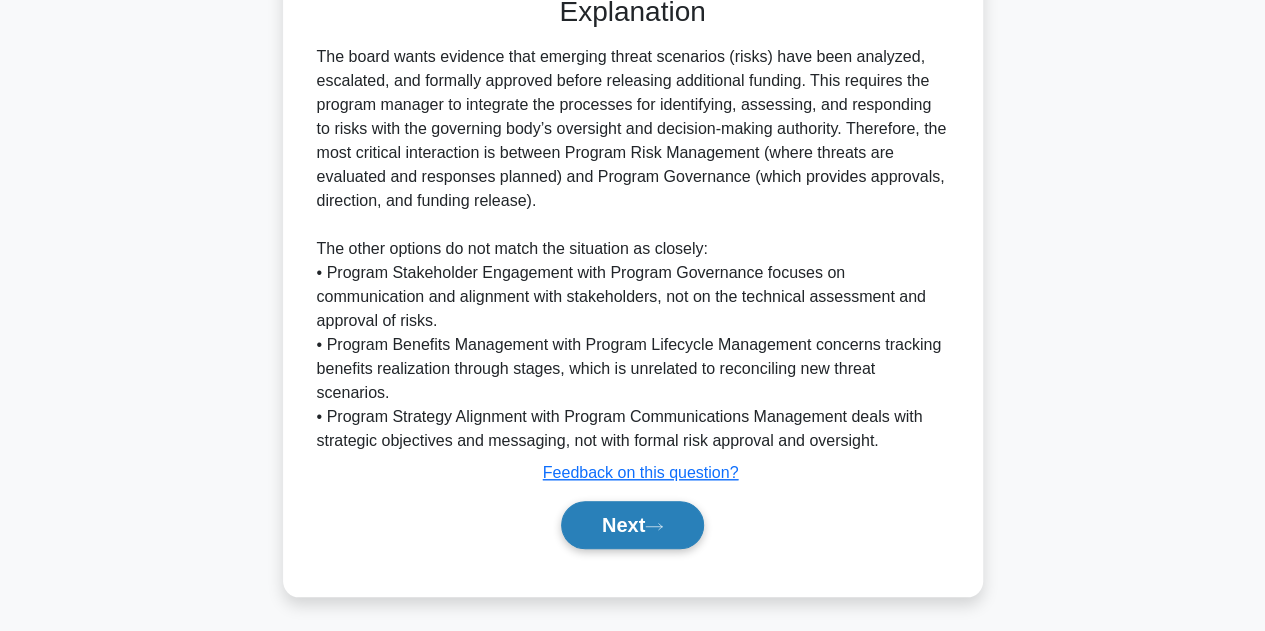 click 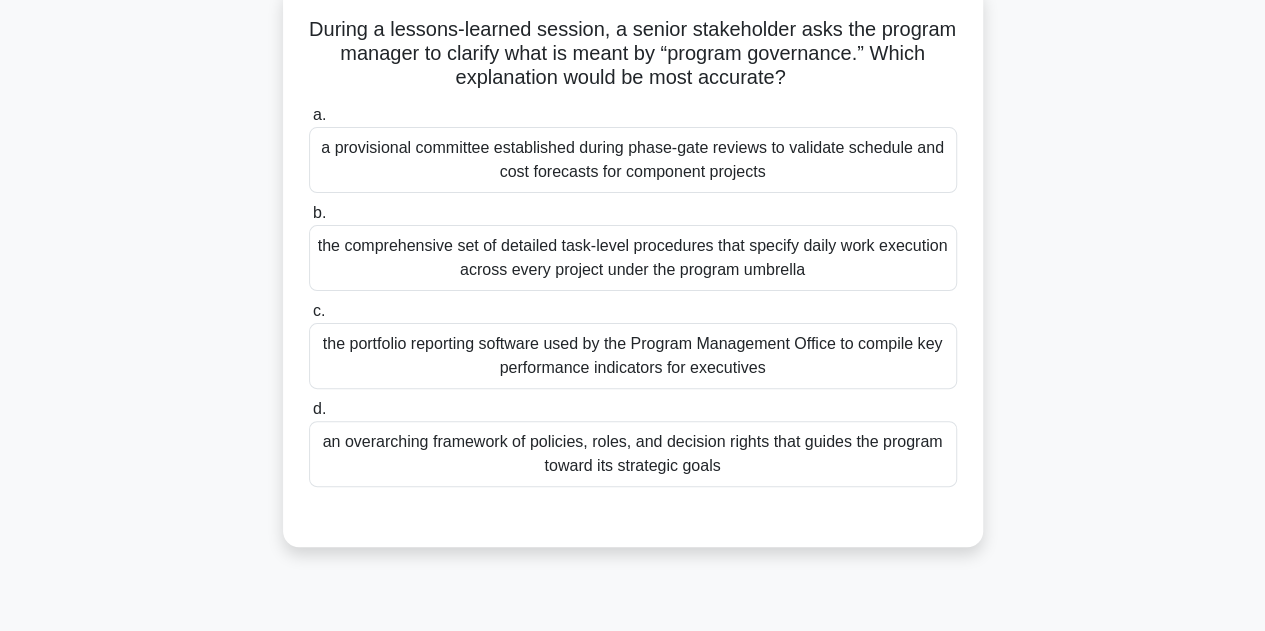 scroll, scrollTop: 133, scrollLeft: 0, axis: vertical 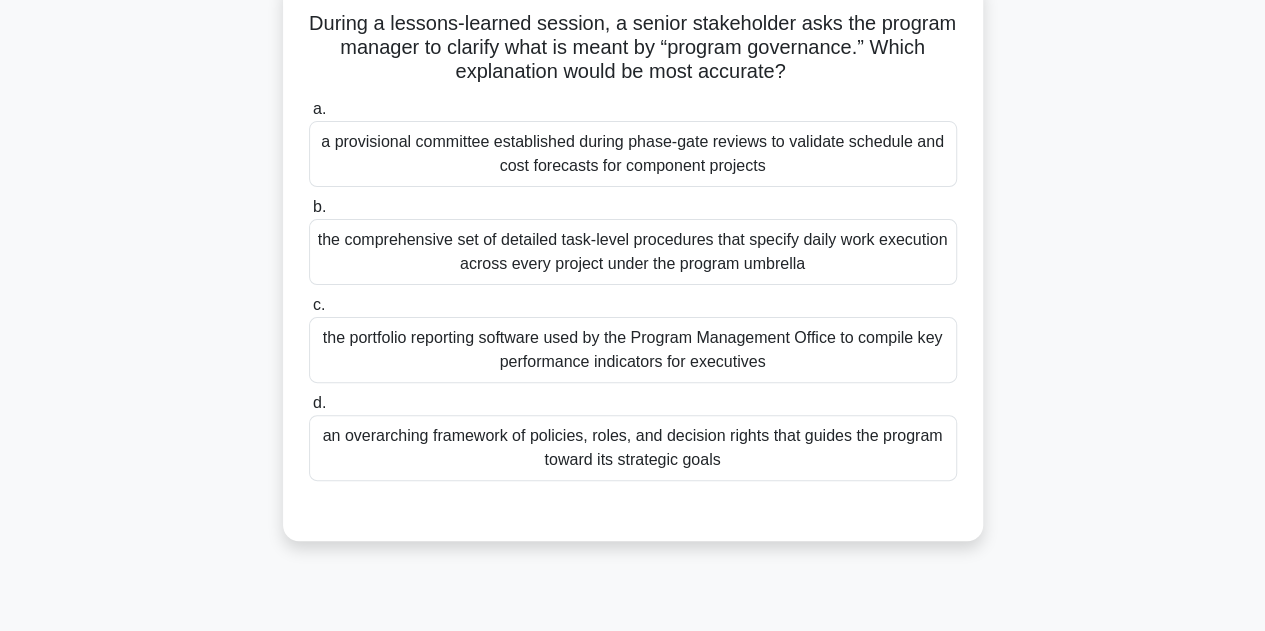 click on "an overarching framework of policies, roles, and decision rights that guides the program toward its strategic goals" at bounding box center (633, 448) 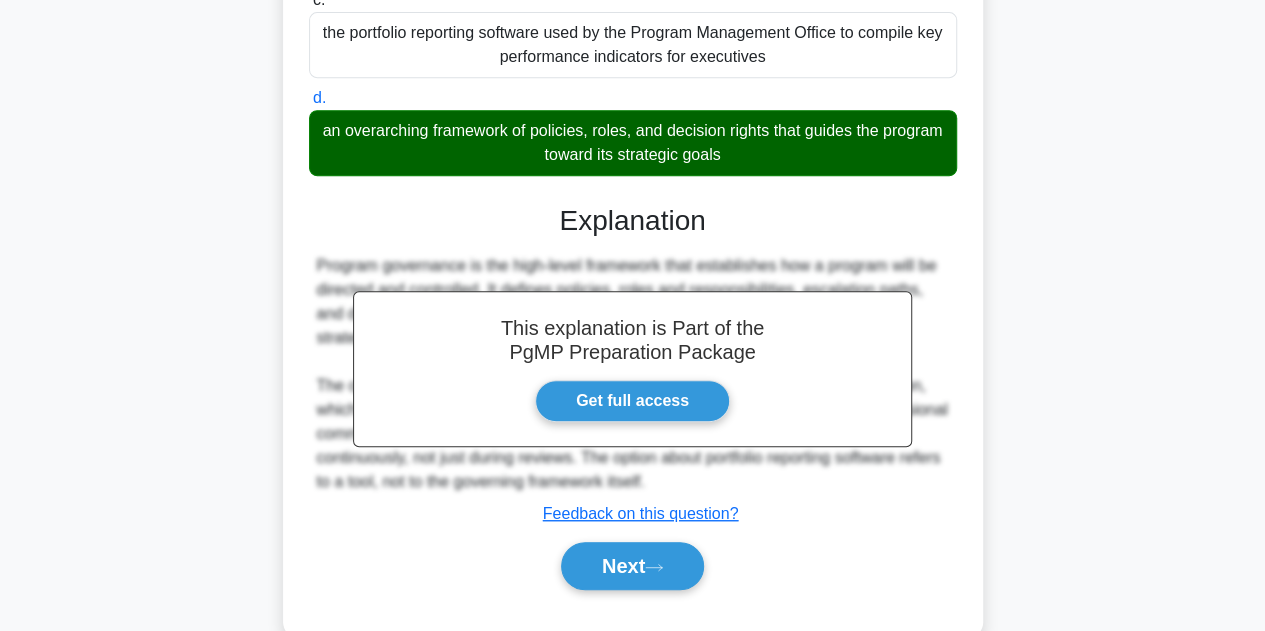 scroll, scrollTop: 479, scrollLeft: 0, axis: vertical 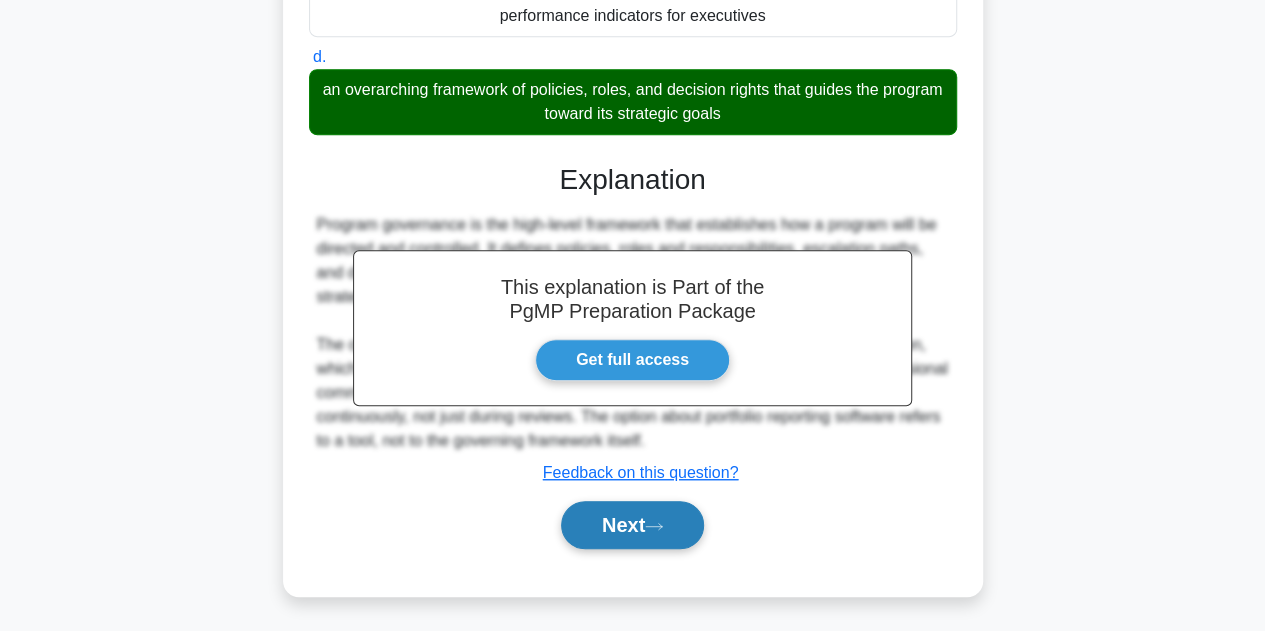 click 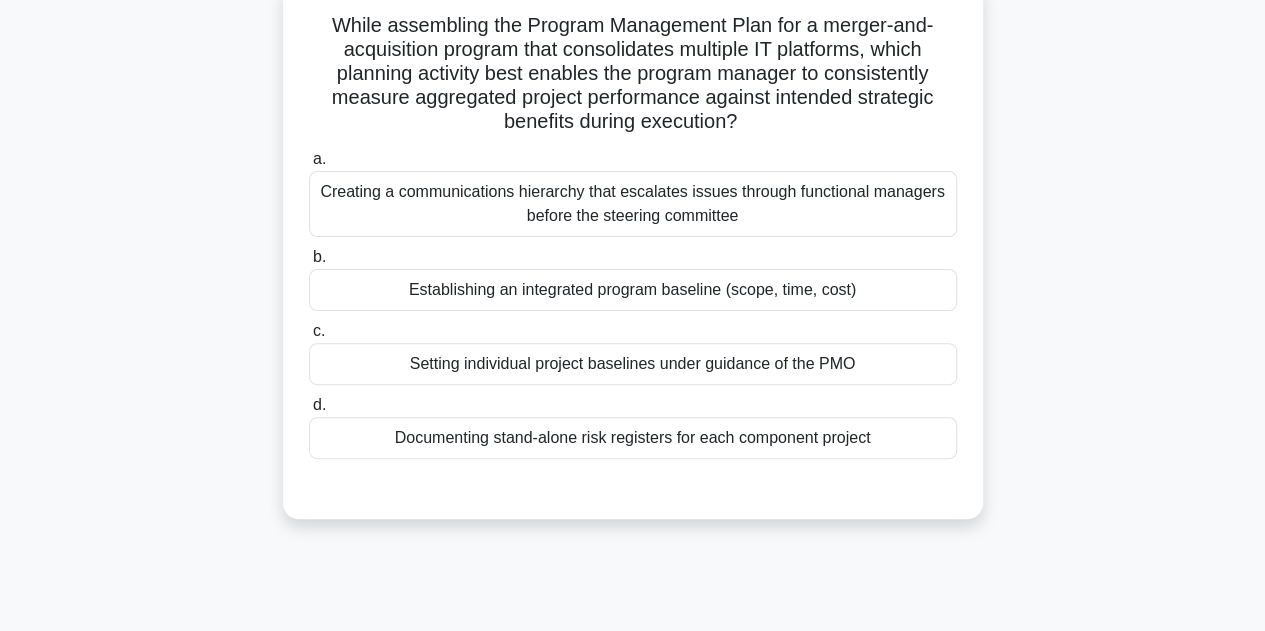 scroll, scrollTop: 136, scrollLeft: 0, axis: vertical 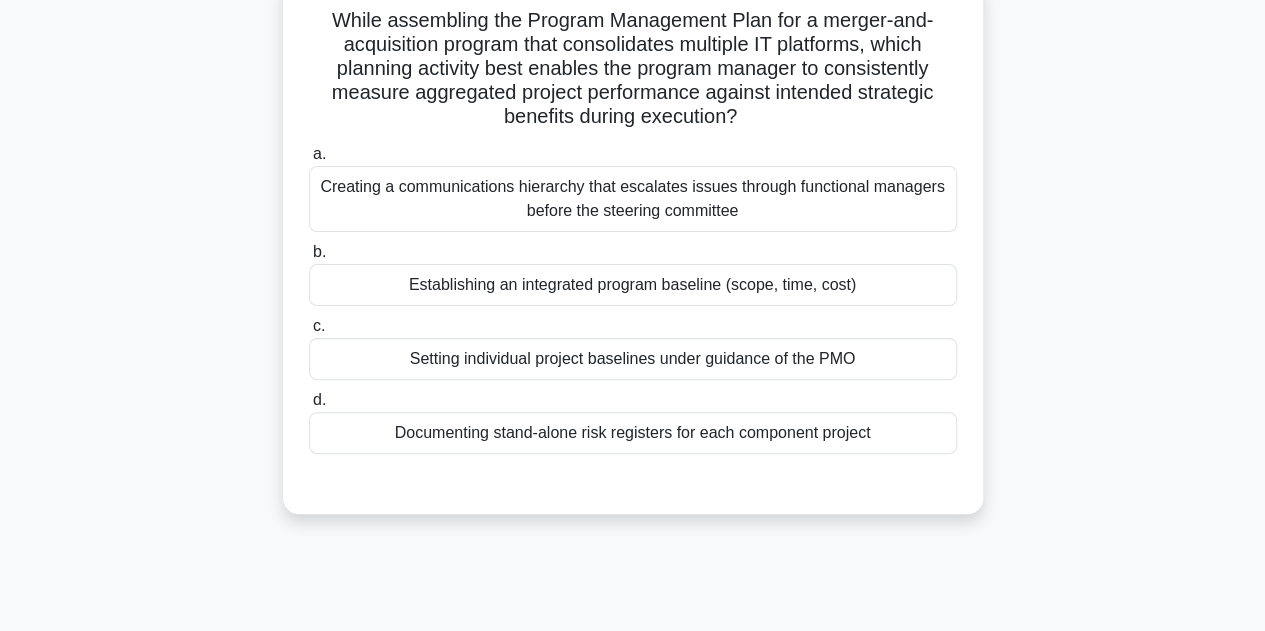 click on "Establishing an integrated program baseline (scope, time, cost)" at bounding box center (633, 285) 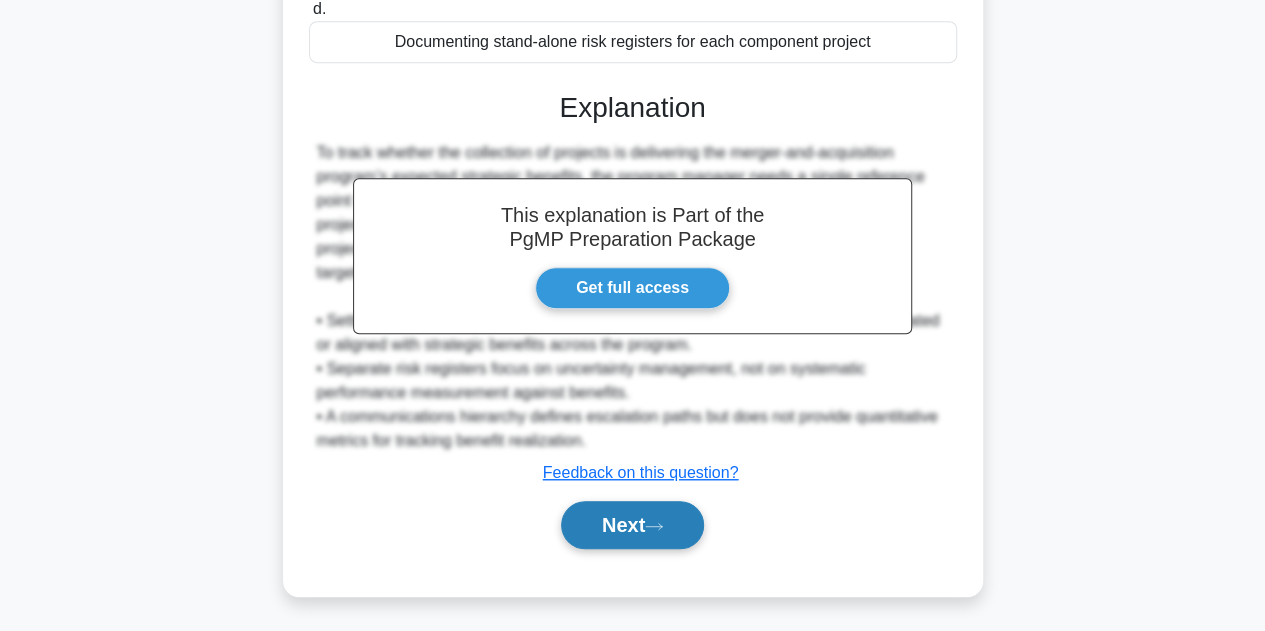 click on "Next" at bounding box center [632, 525] 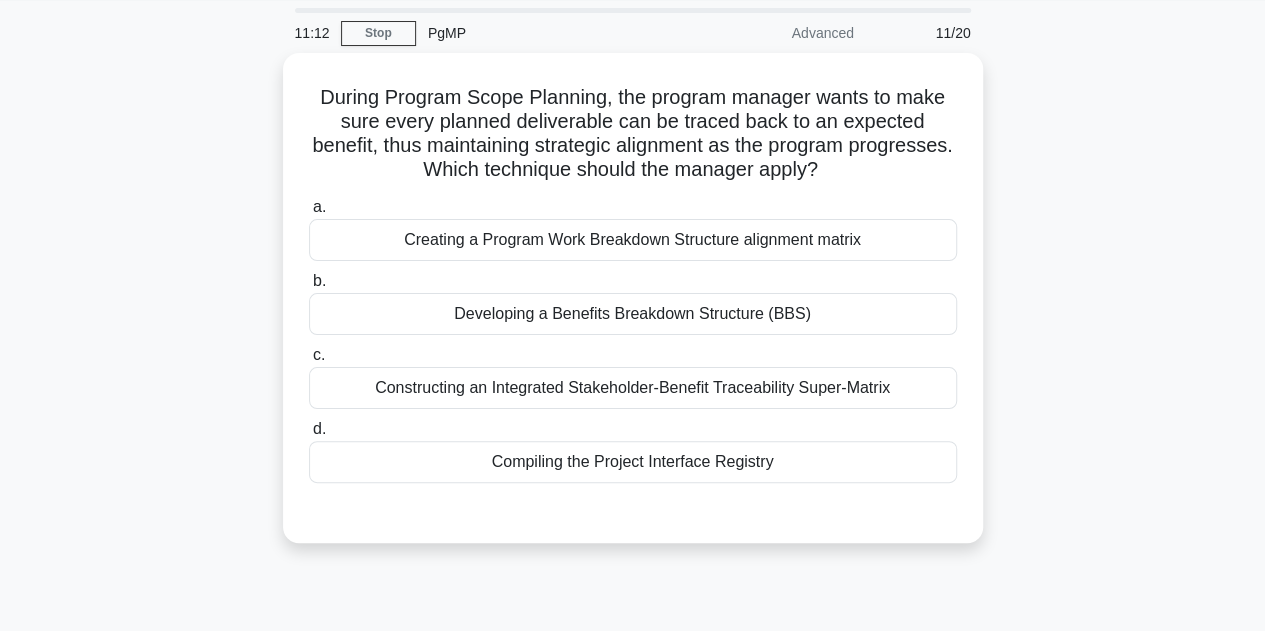 scroll, scrollTop: 68, scrollLeft: 0, axis: vertical 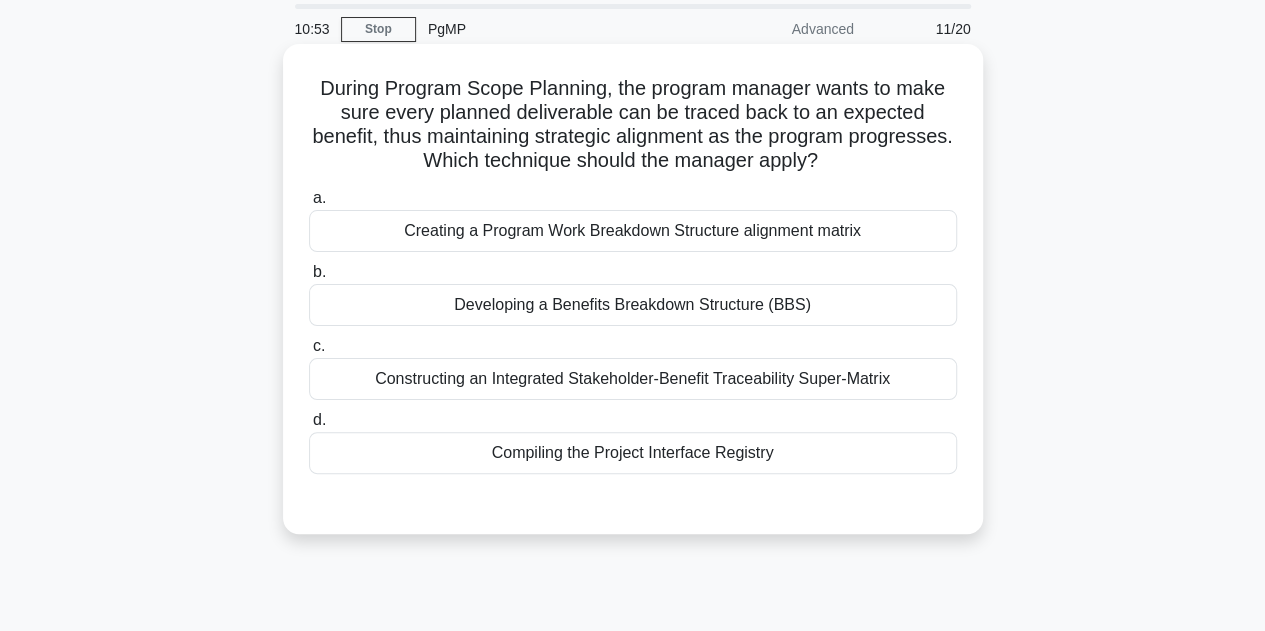 drag, startPoint x: 877, startPoint y: 159, endPoint x: 297, endPoint y: 95, distance: 583.5203 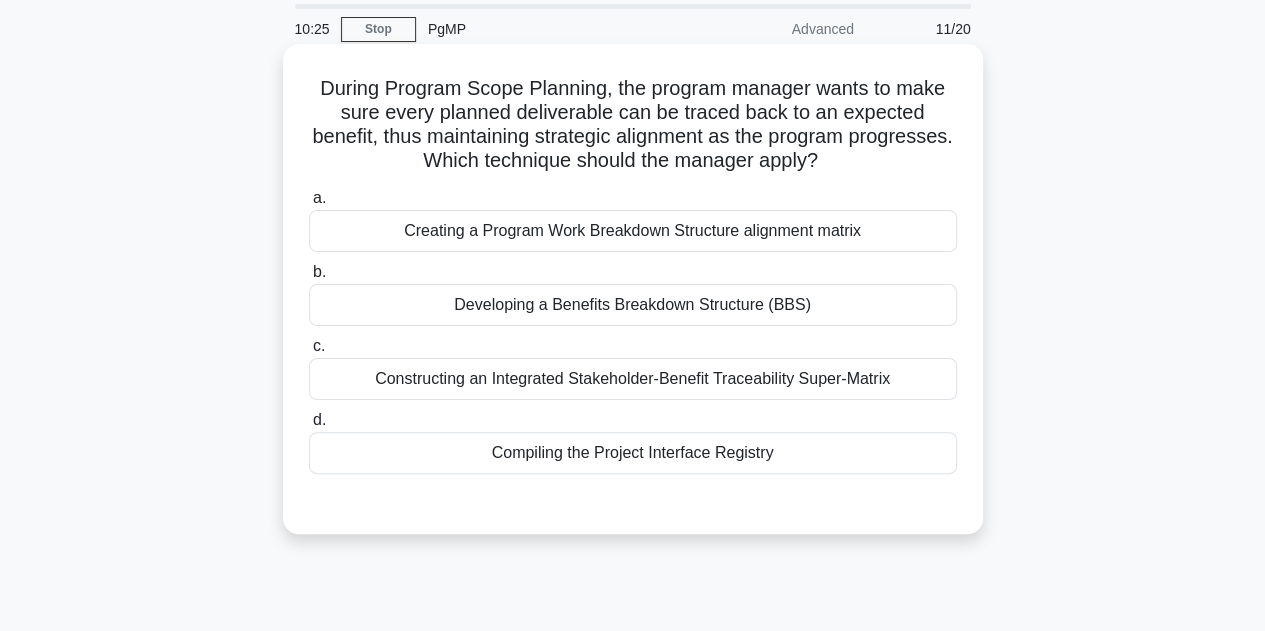 click on "Developing a Benefits Breakdown Structure (BBS)" at bounding box center [633, 305] 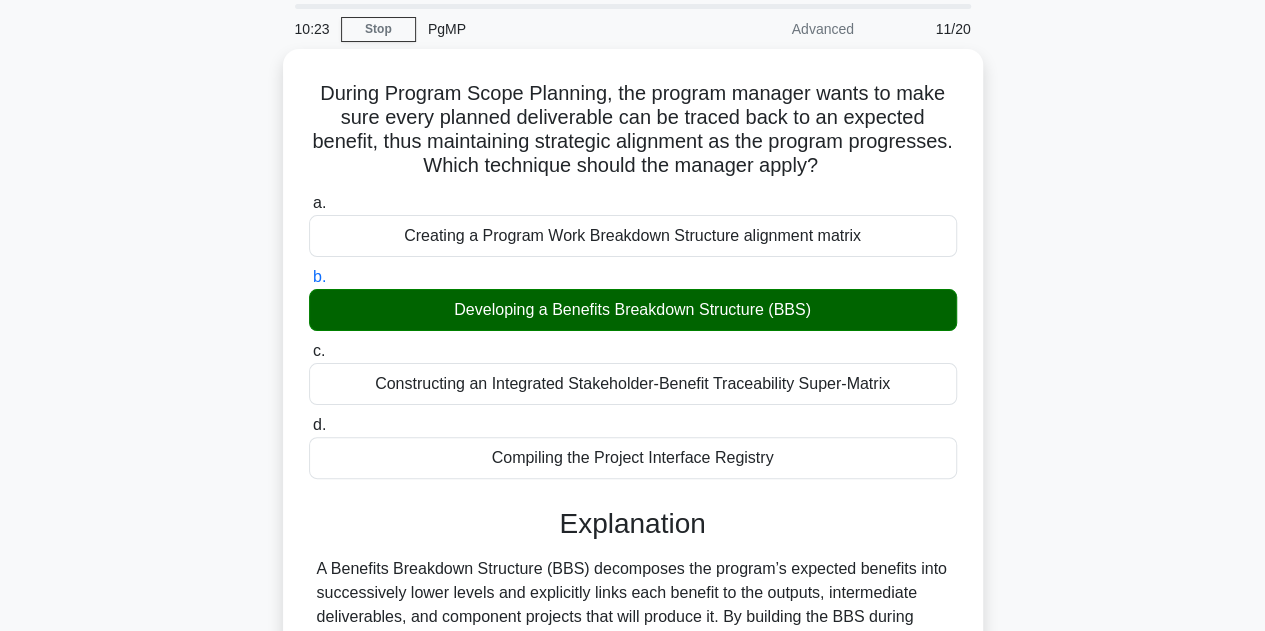 scroll, scrollTop: 599, scrollLeft: 0, axis: vertical 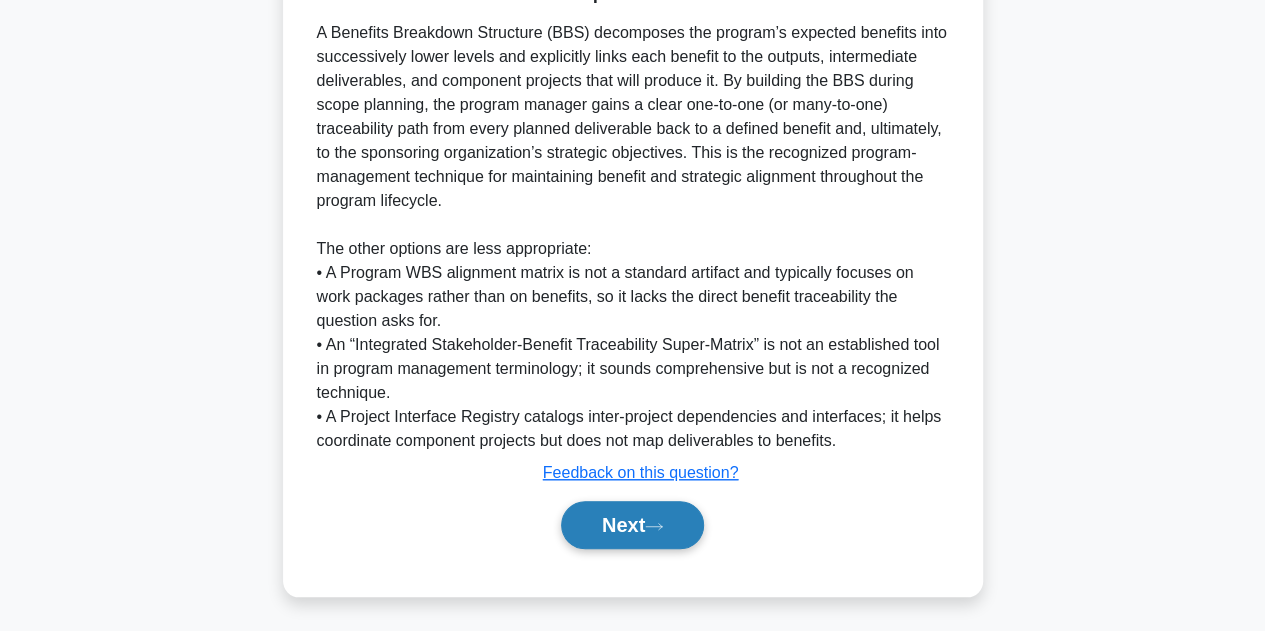 click on "Next" at bounding box center (632, 525) 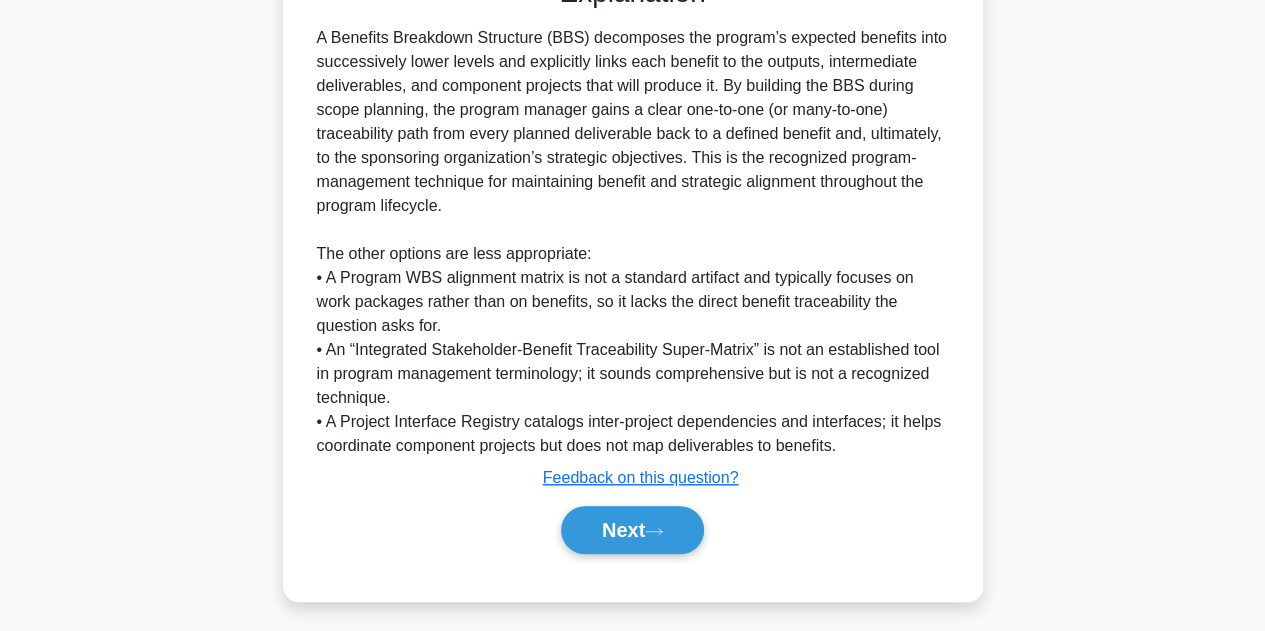 scroll, scrollTop: 449, scrollLeft: 0, axis: vertical 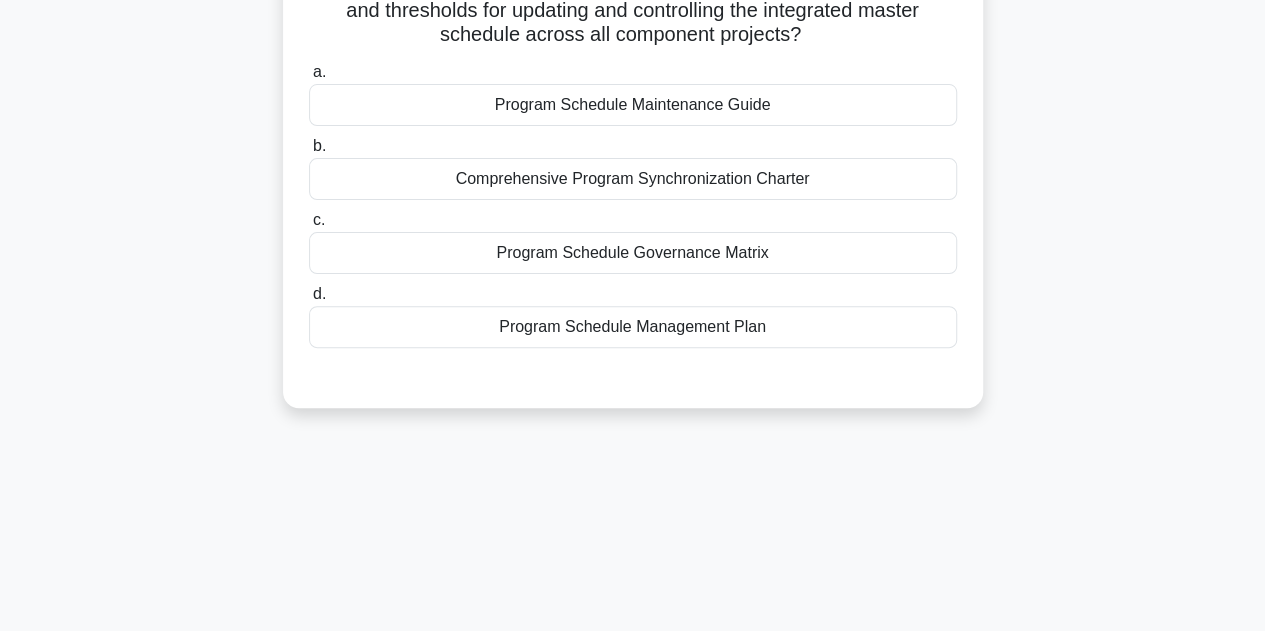 click on "Program Schedule Management Plan" at bounding box center [633, 327] 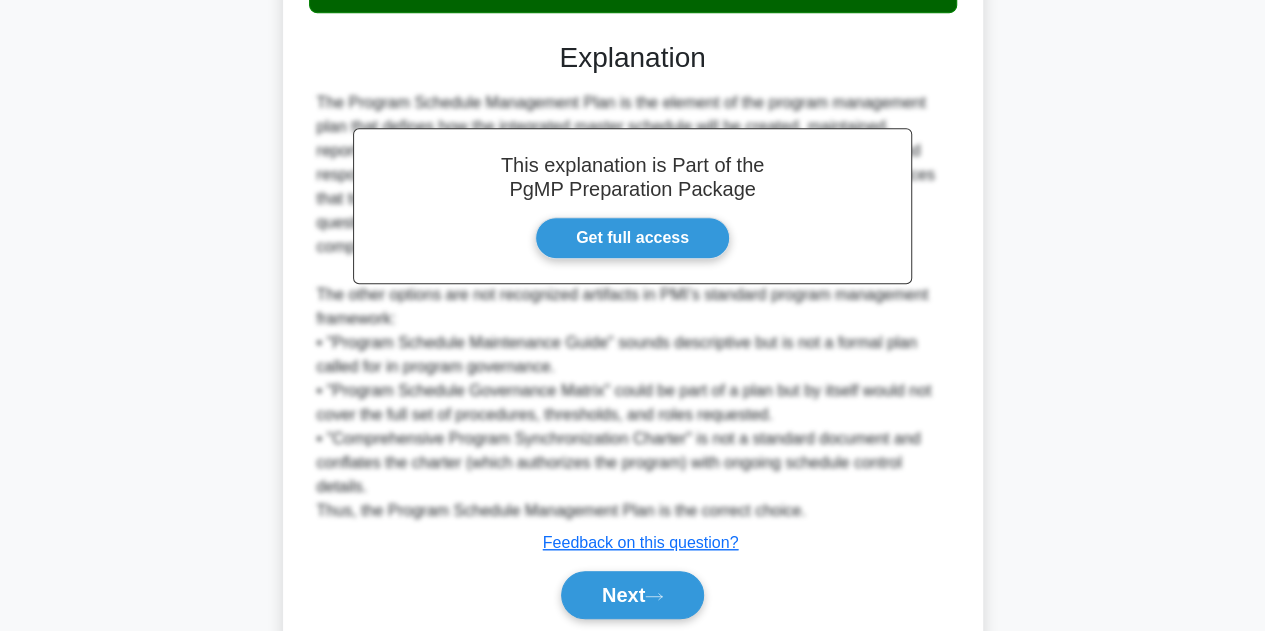 scroll, scrollTop: 575, scrollLeft: 0, axis: vertical 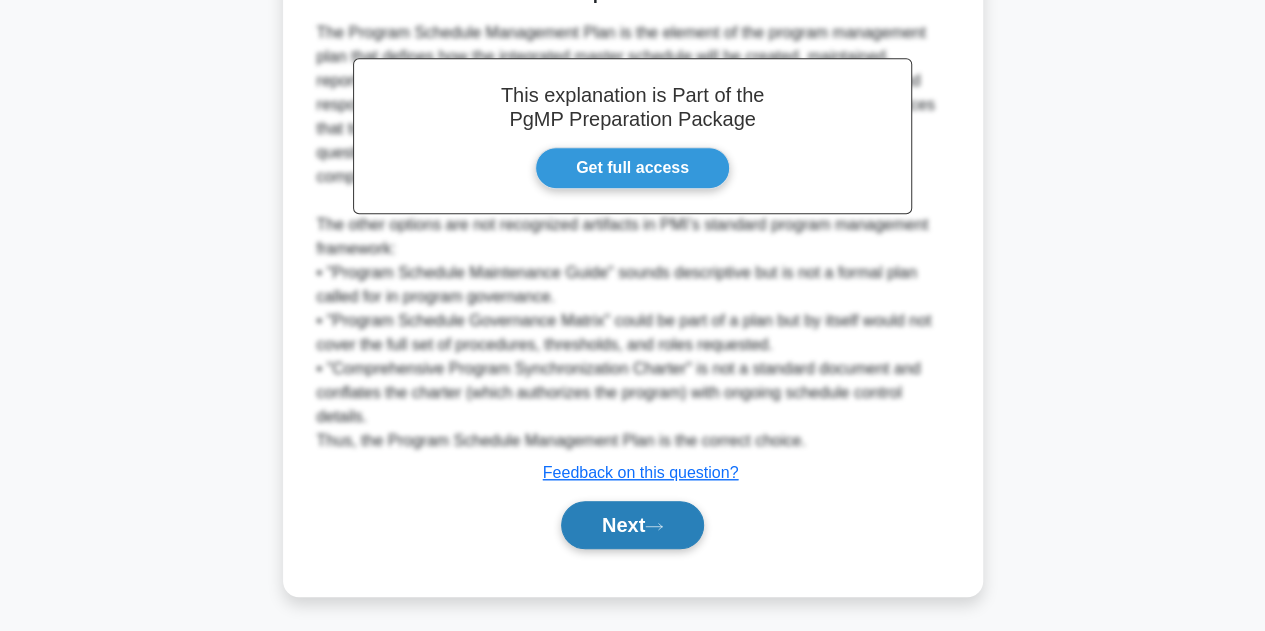 click on "Next" at bounding box center (632, 525) 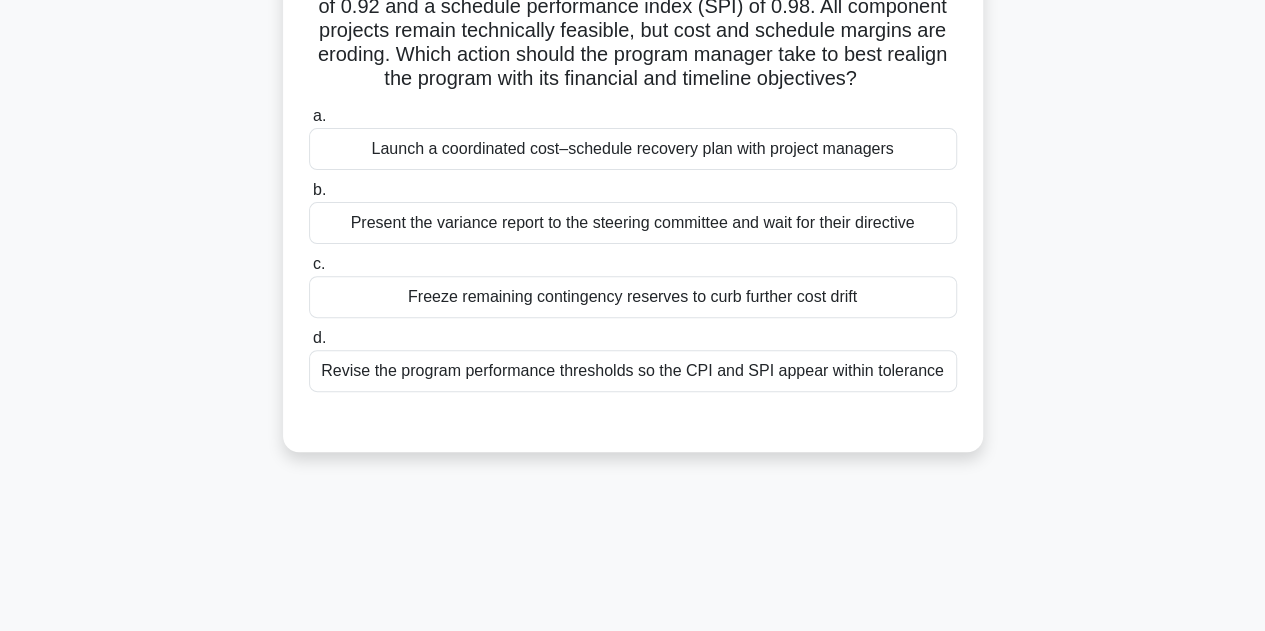 scroll, scrollTop: 198, scrollLeft: 0, axis: vertical 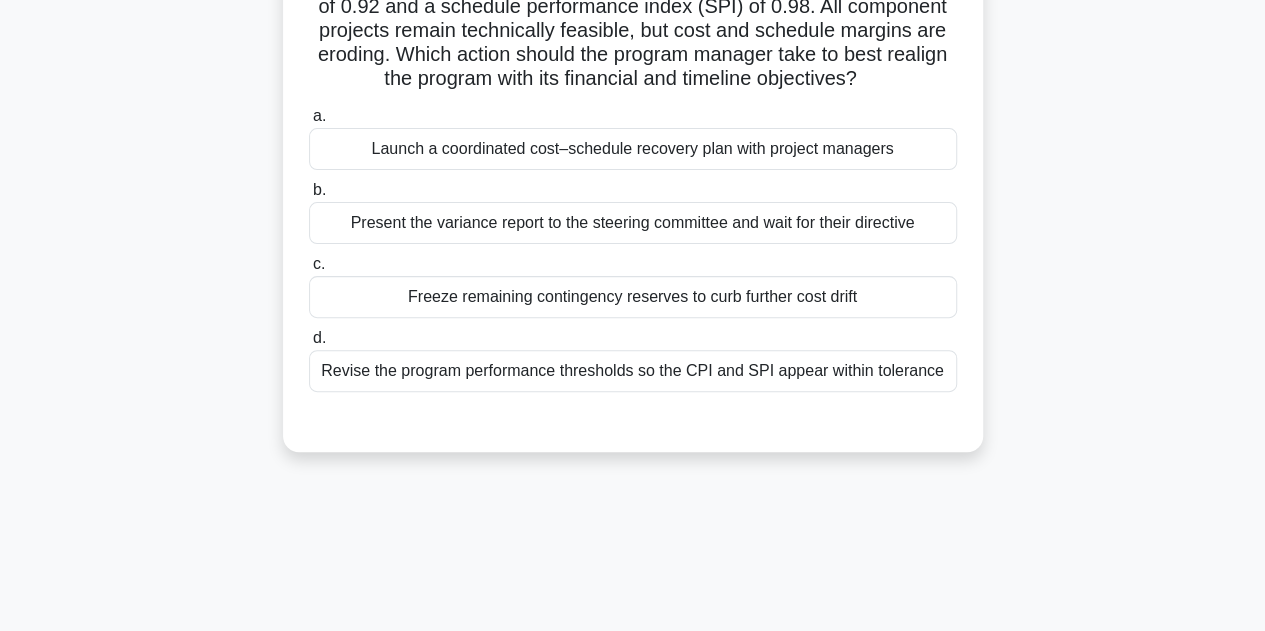 click on "Present the variance report to the steering committee and wait for their directive" at bounding box center (633, 223) 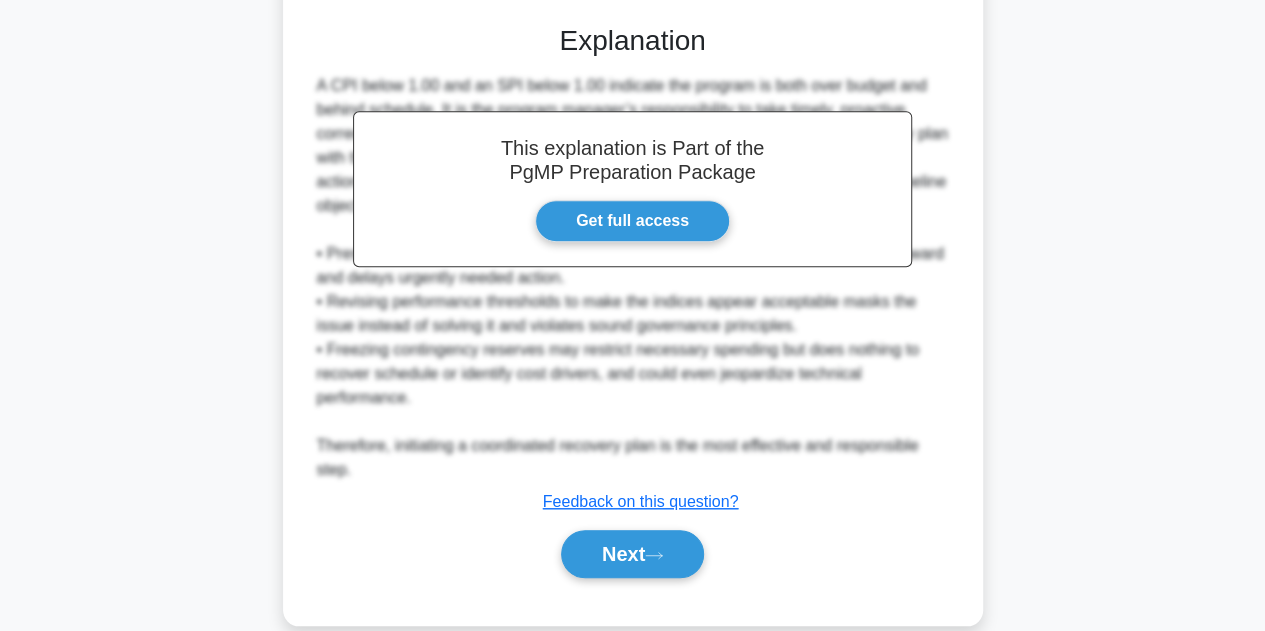 scroll, scrollTop: 626, scrollLeft: 0, axis: vertical 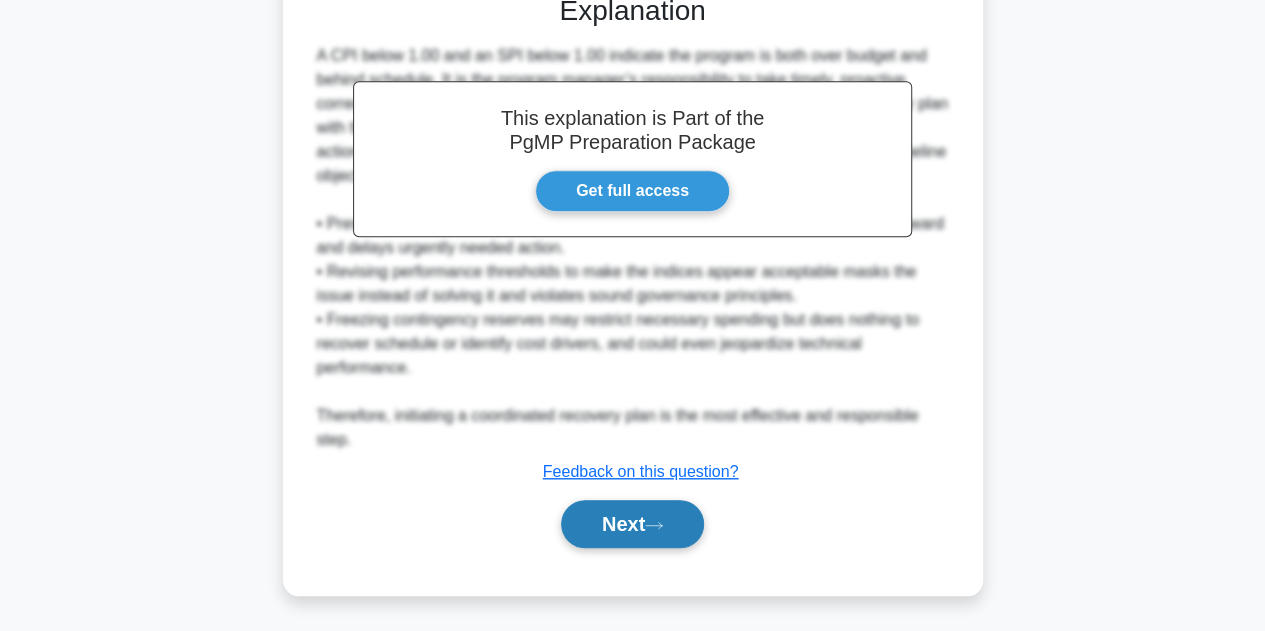 click on "Next" at bounding box center (632, 524) 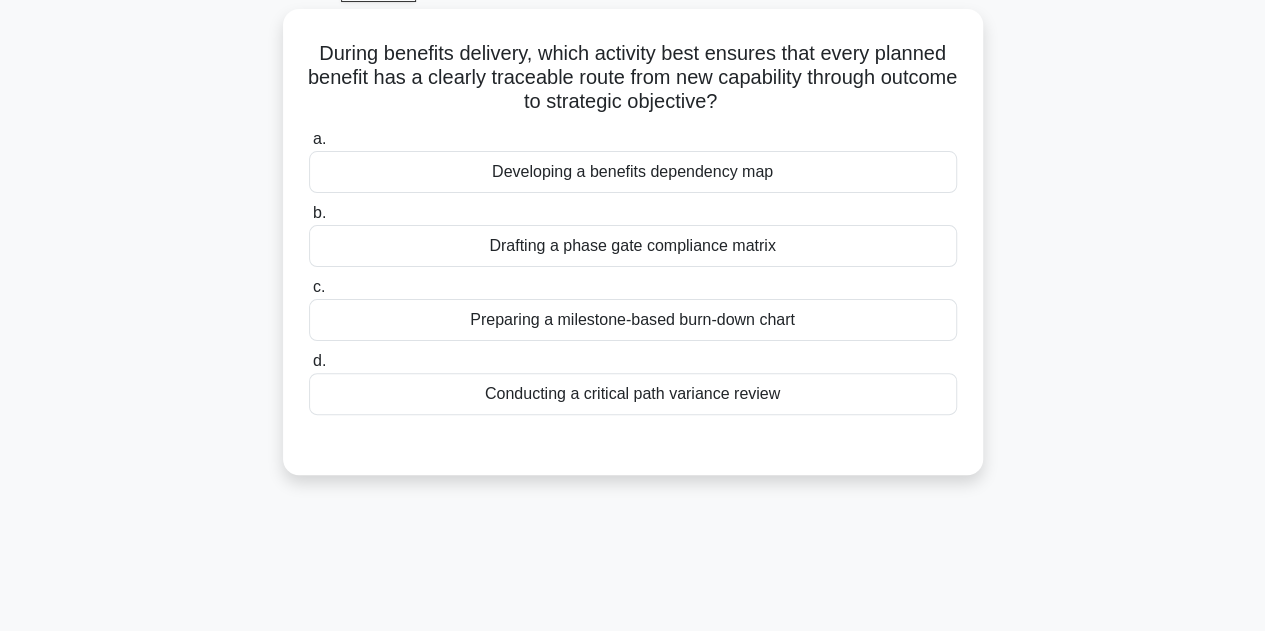 scroll, scrollTop: 0, scrollLeft: 0, axis: both 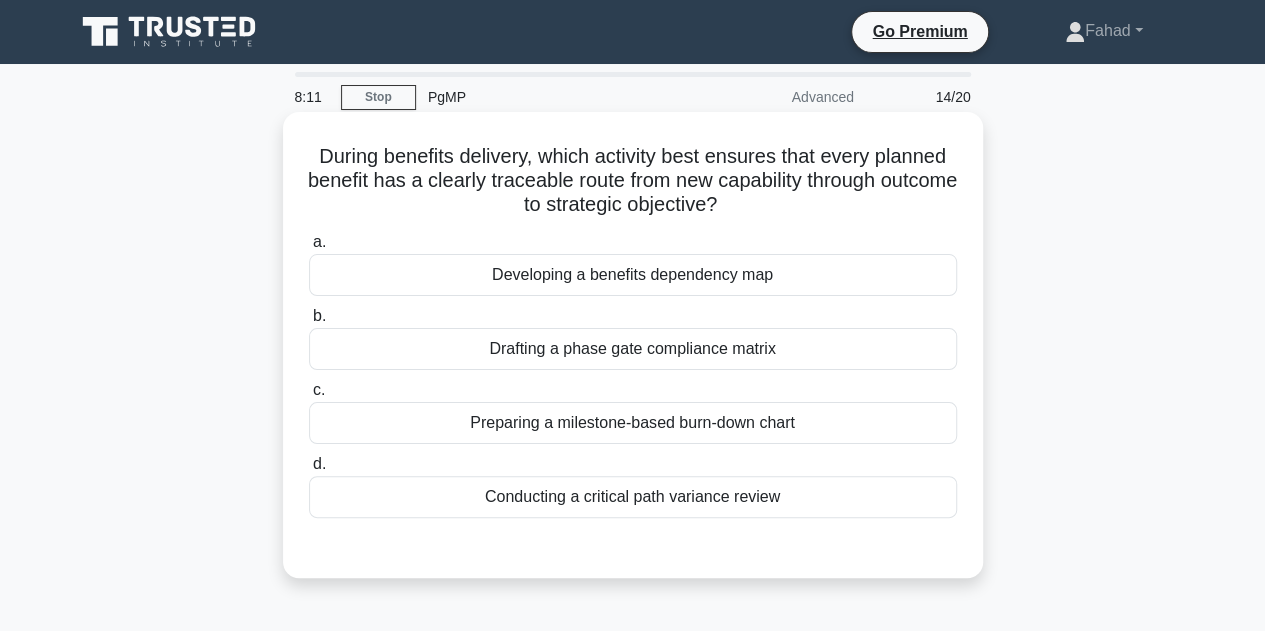 drag, startPoint x: 769, startPoint y: 207, endPoint x: 302, endPoint y: 163, distance: 469.06824 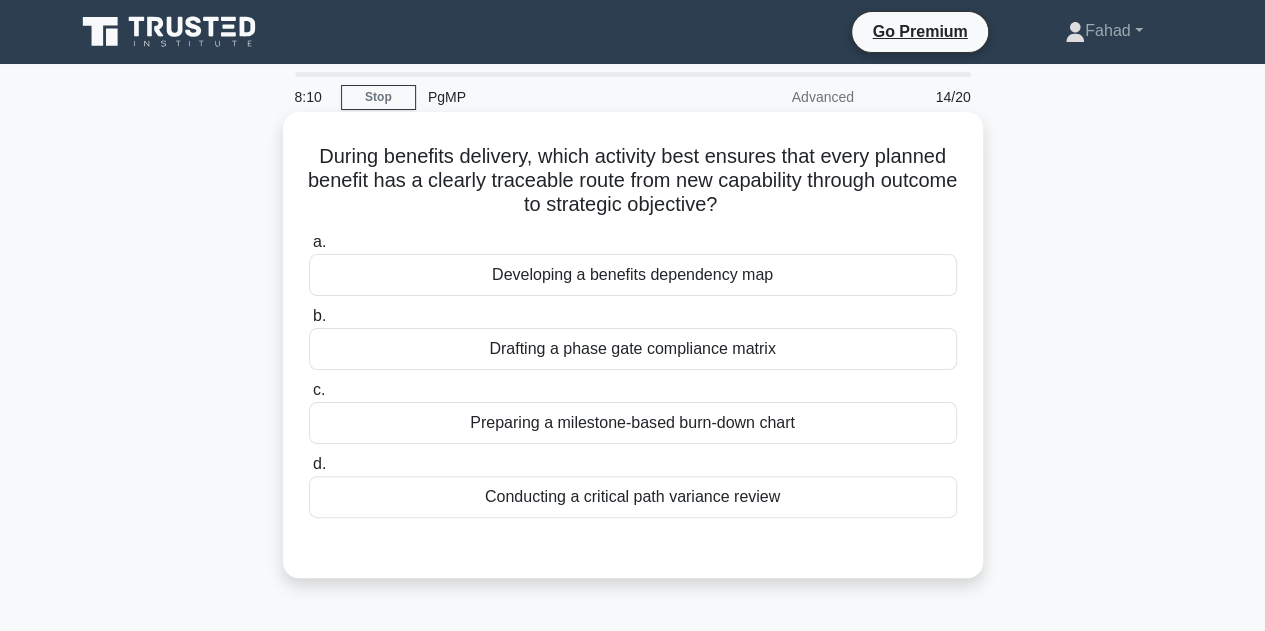 copy on "During benefits delivery, which activity best ensures that every planned benefit has a clearly traceable route from new capability through outcome to strategic objective?" 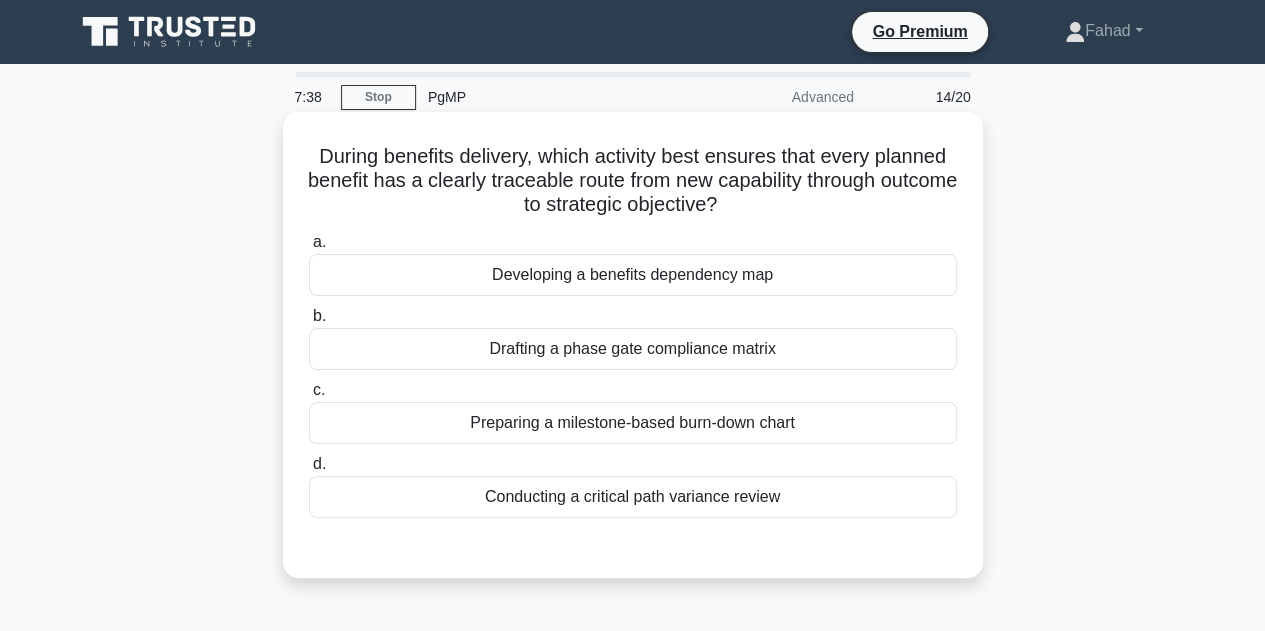 click on "Developing a benefits dependency map" at bounding box center [633, 275] 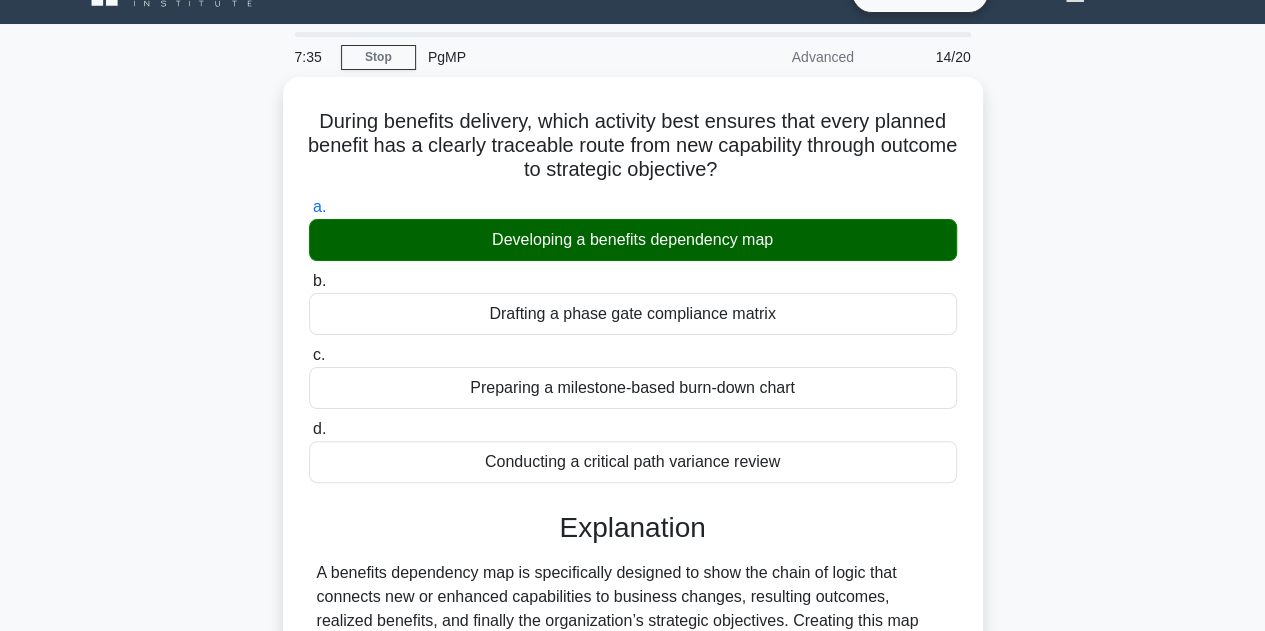 scroll, scrollTop: 449, scrollLeft: 0, axis: vertical 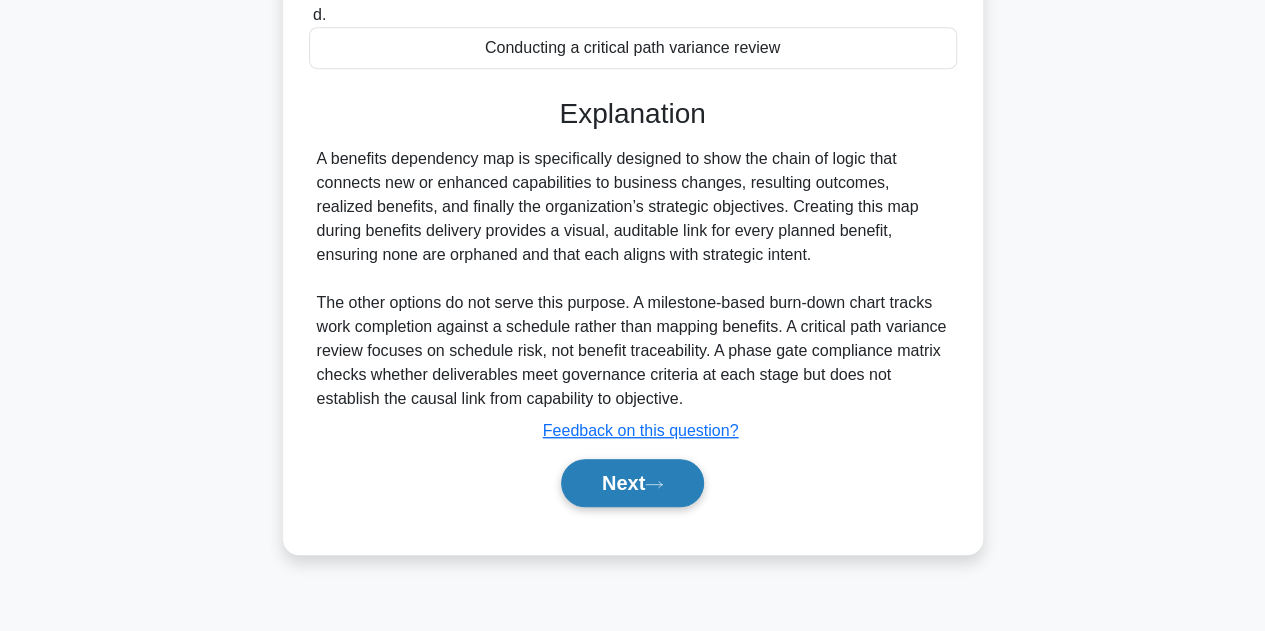 click on "Next" at bounding box center (632, 483) 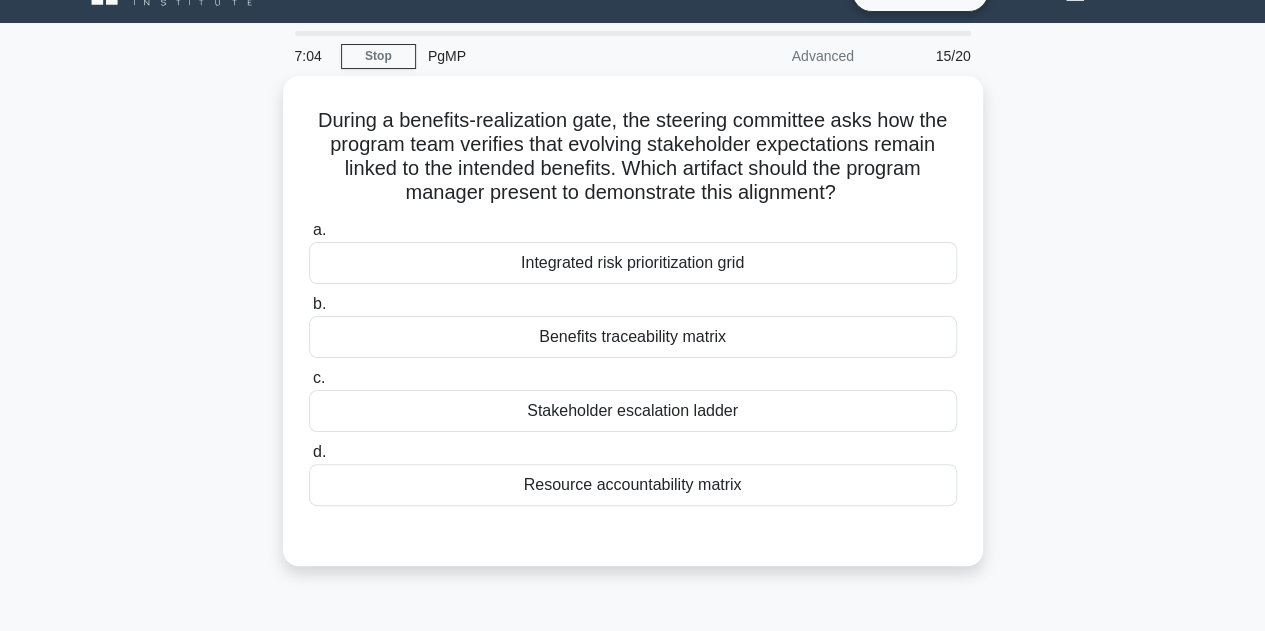 scroll, scrollTop: 32, scrollLeft: 0, axis: vertical 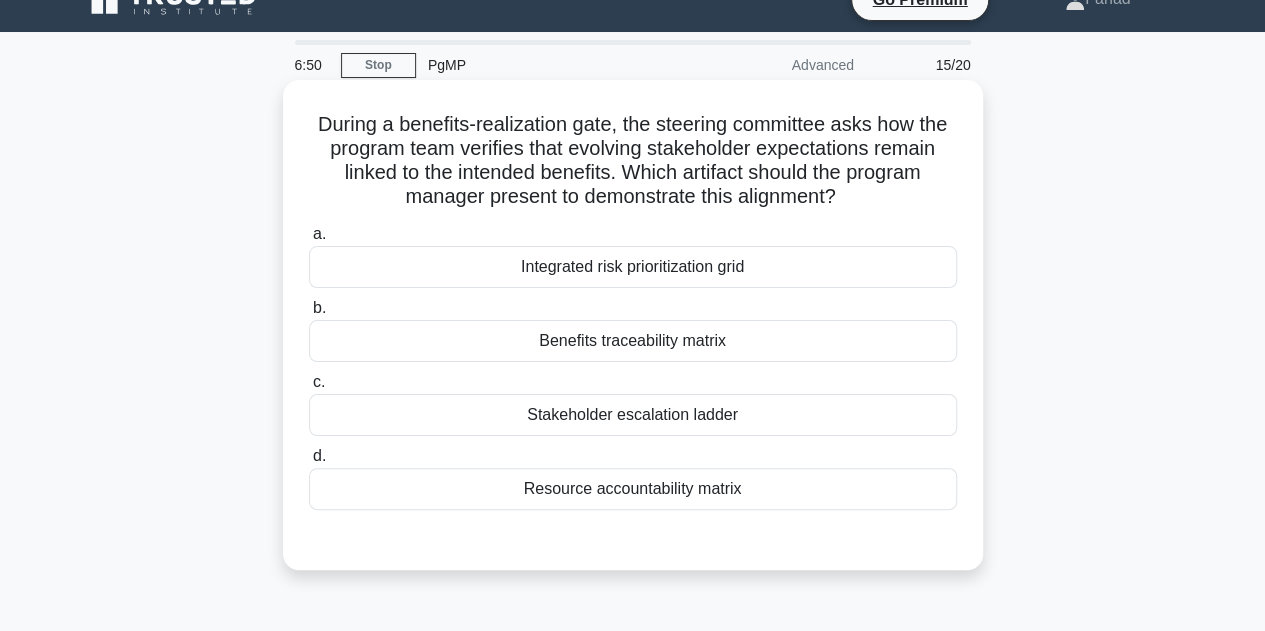 drag, startPoint x: 844, startPoint y: 186, endPoint x: 307, endPoint y: 123, distance: 540.6829 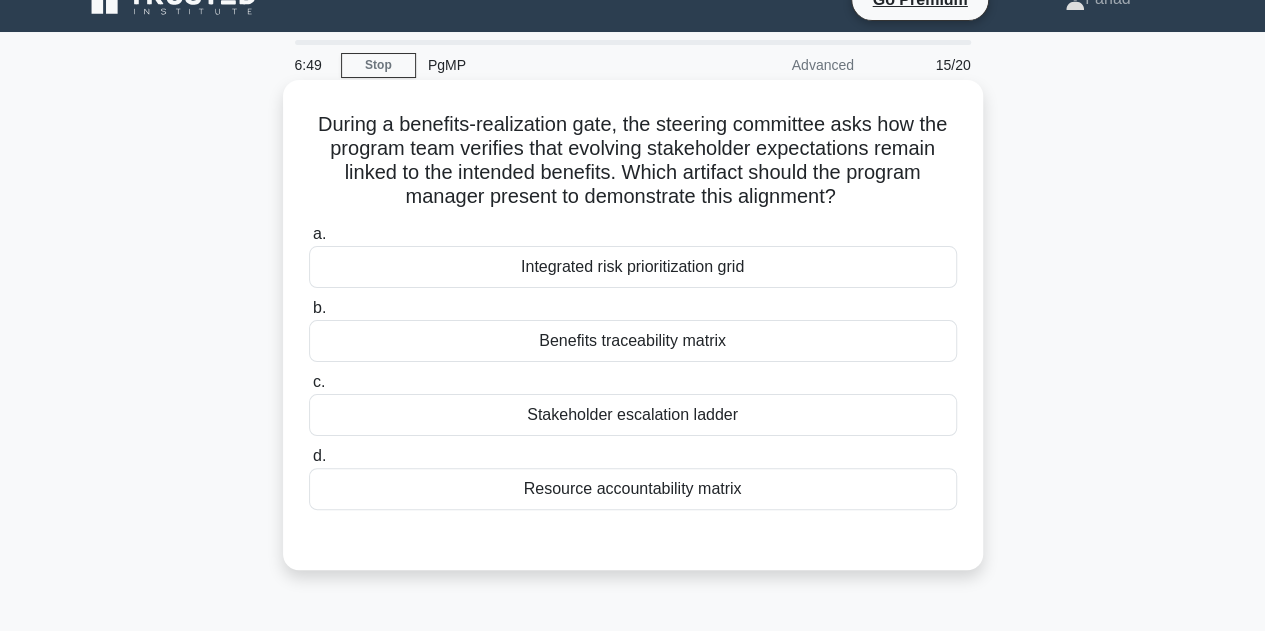 copy on "During a benefits-realization gate, the steering committee asks how the program team verifies that evolving stakeholder expectations remain linked to the intended benefits. Which artifact should the program manager present to demonstrate this alignment?" 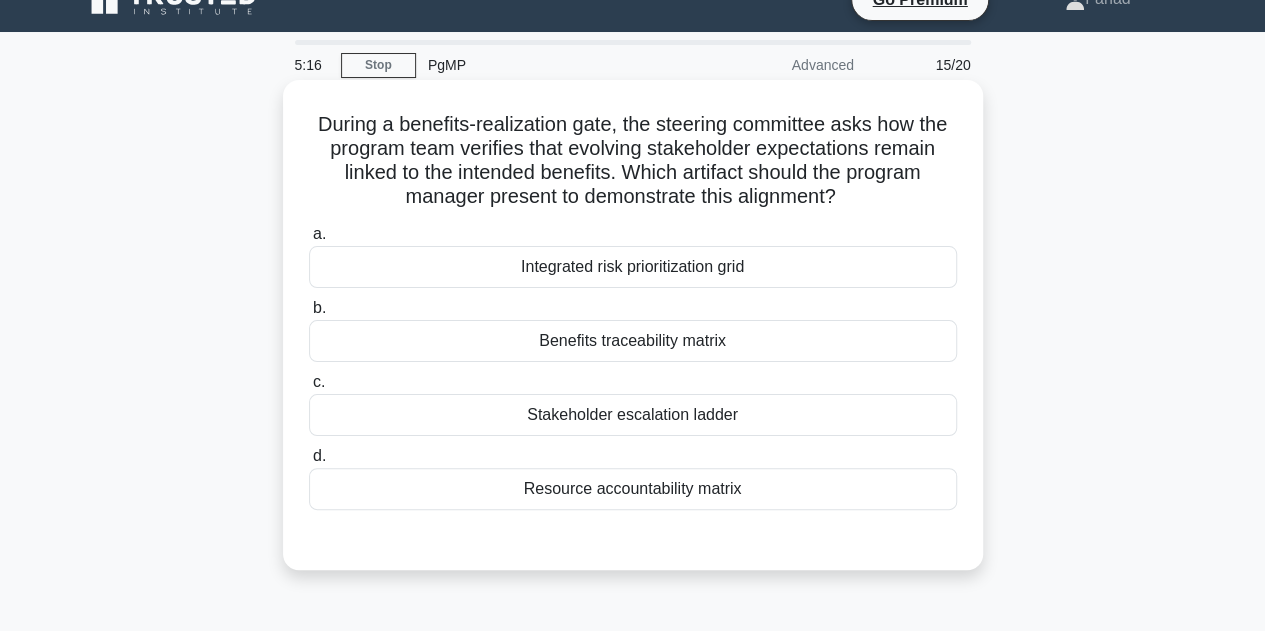 click on "Benefits traceability matrix" at bounding box center (633, 341) 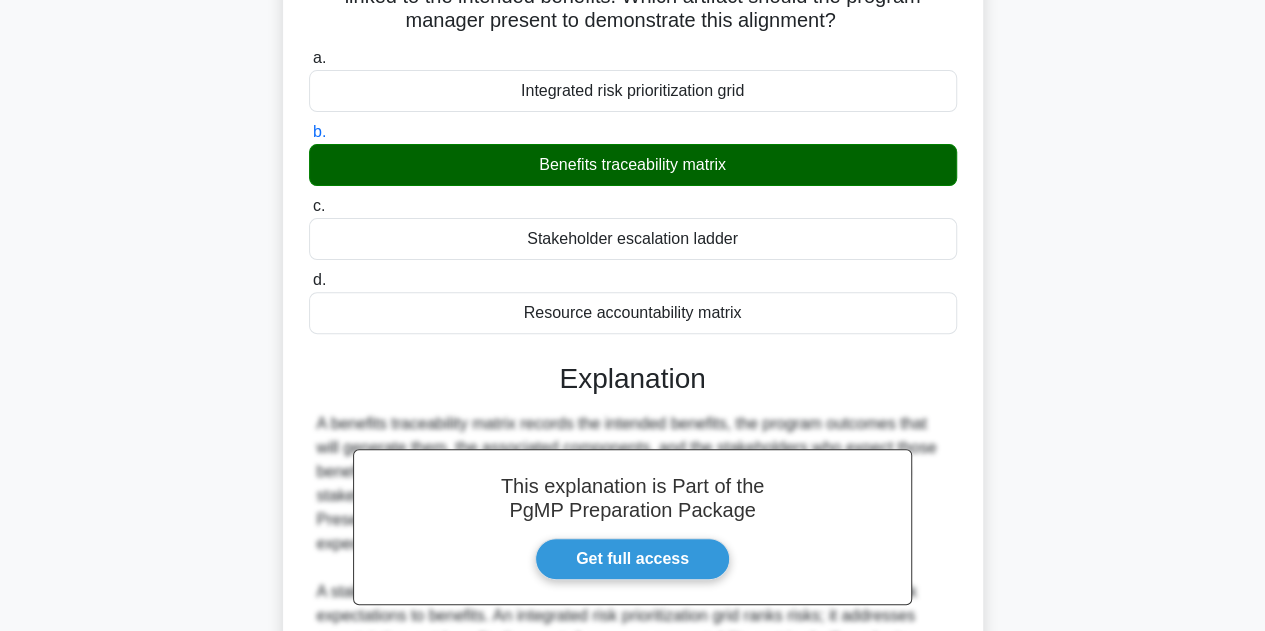 scroll, scrollTop: 455, scrollLeft: 0, axis: vertical 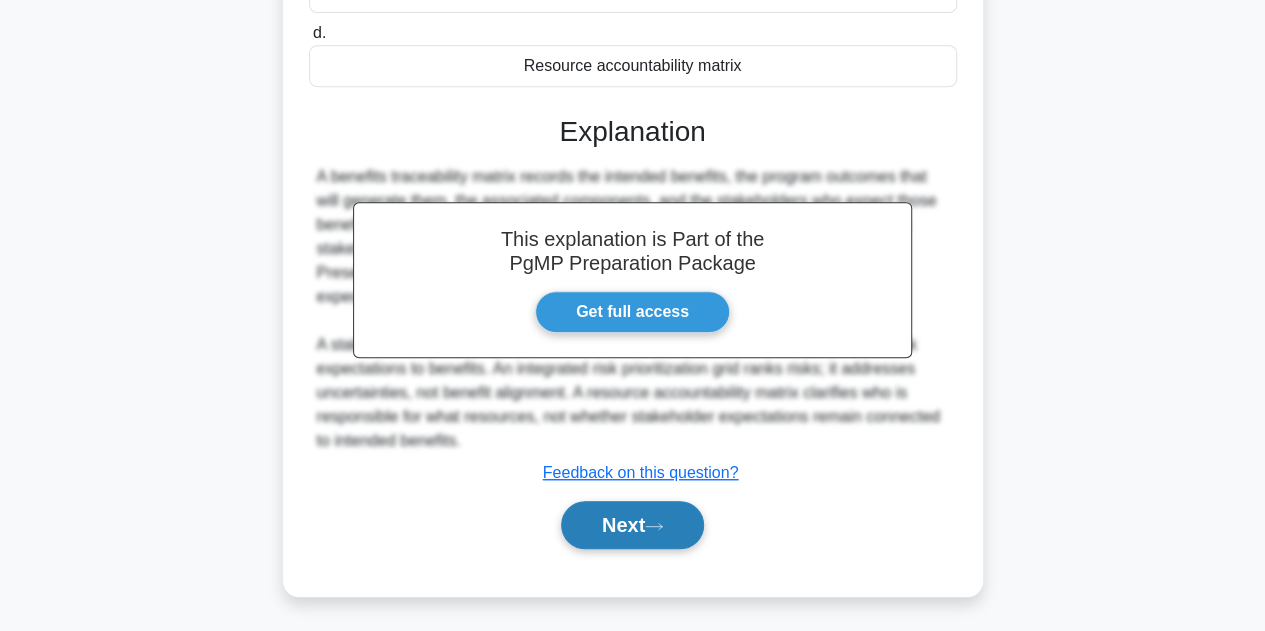 click on "Next" at bounding box center [632, 525] 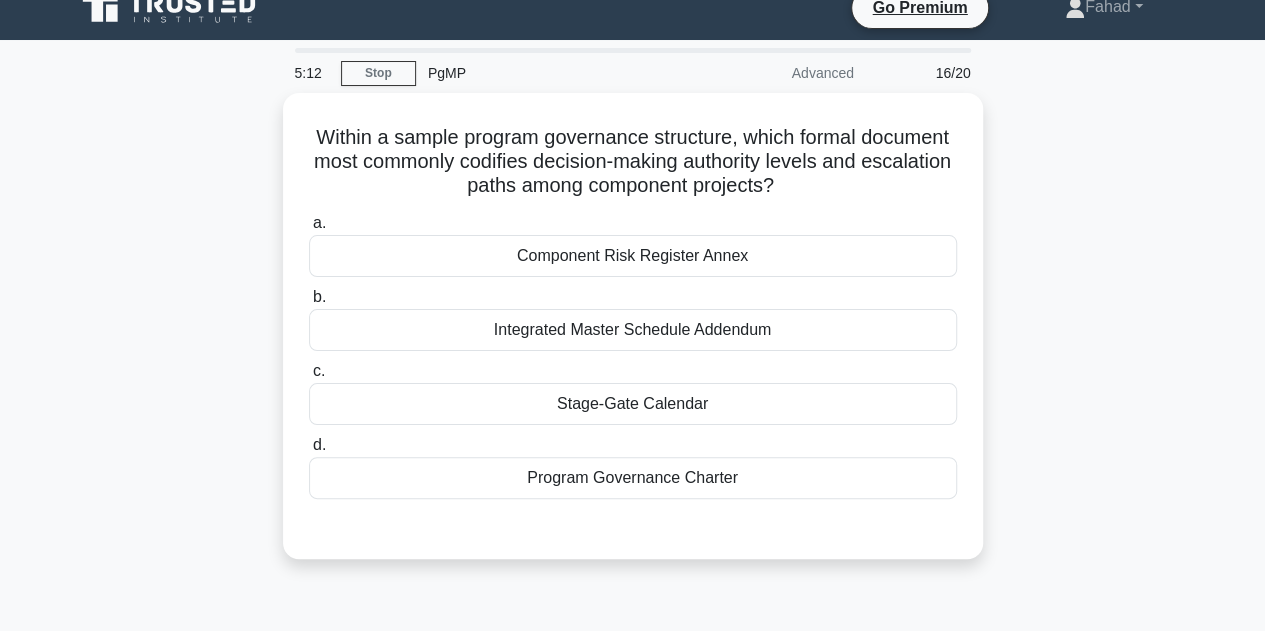 scroll, scrollTop: 0, scrollLeft: 0, axis: both 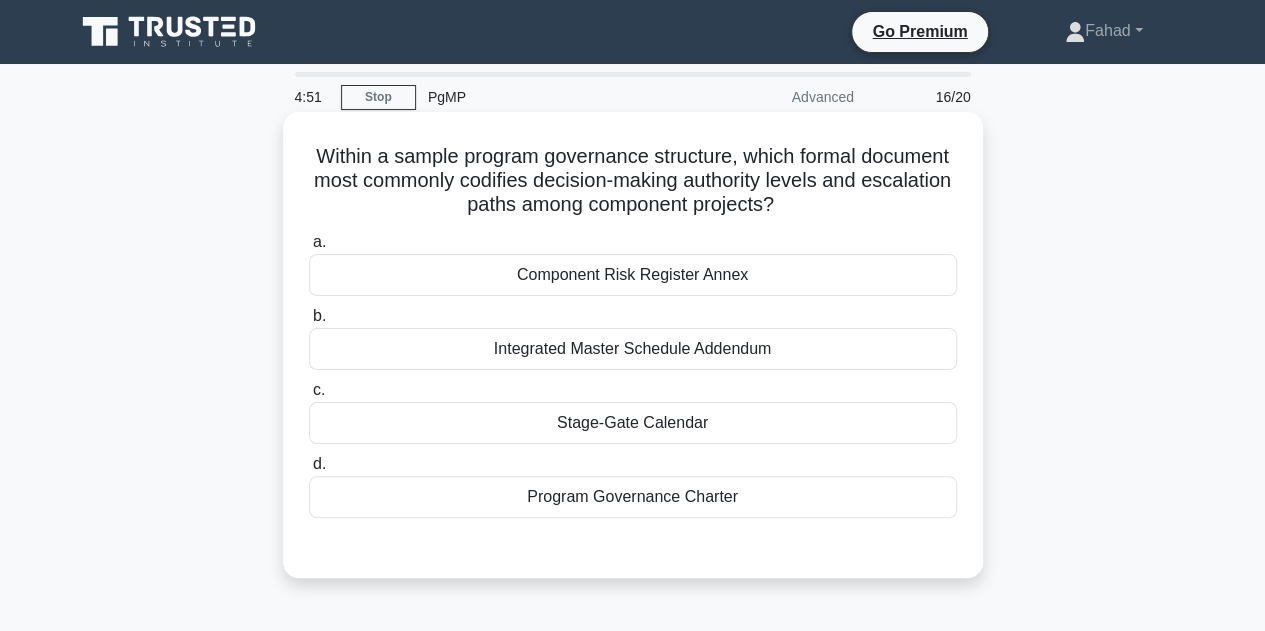 click on "Program Governance Charter" at bounding box center (633, 497) 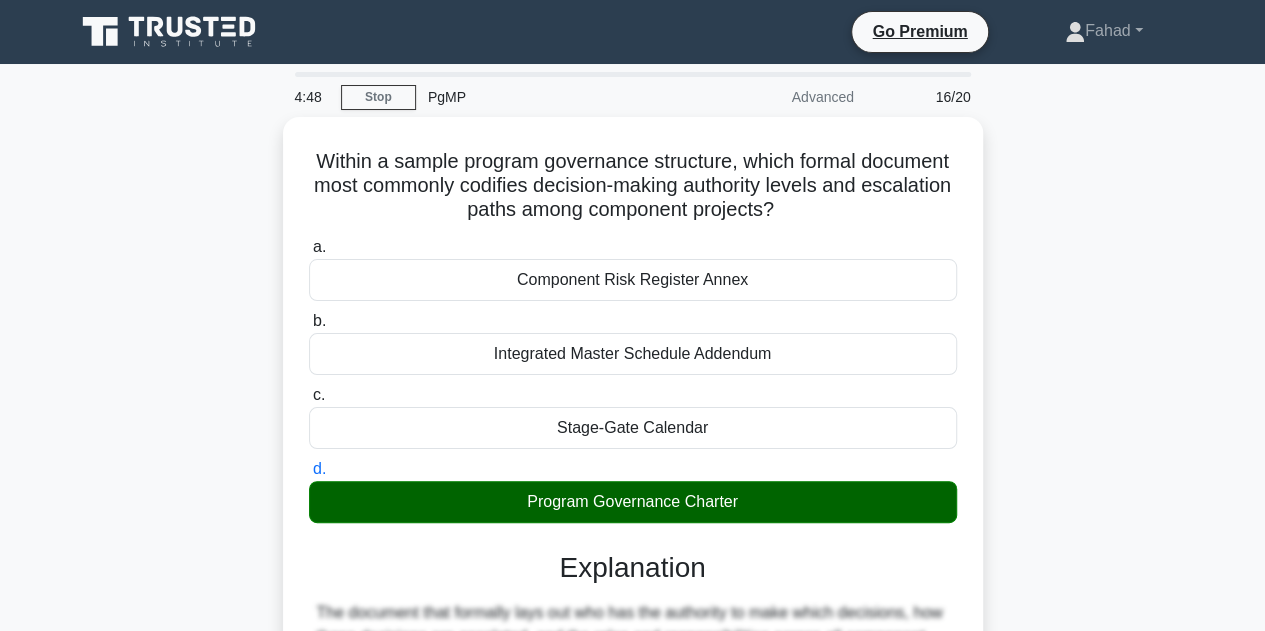 scroll, scrollTop: 503, scrollLeft: 0, axis: vertical 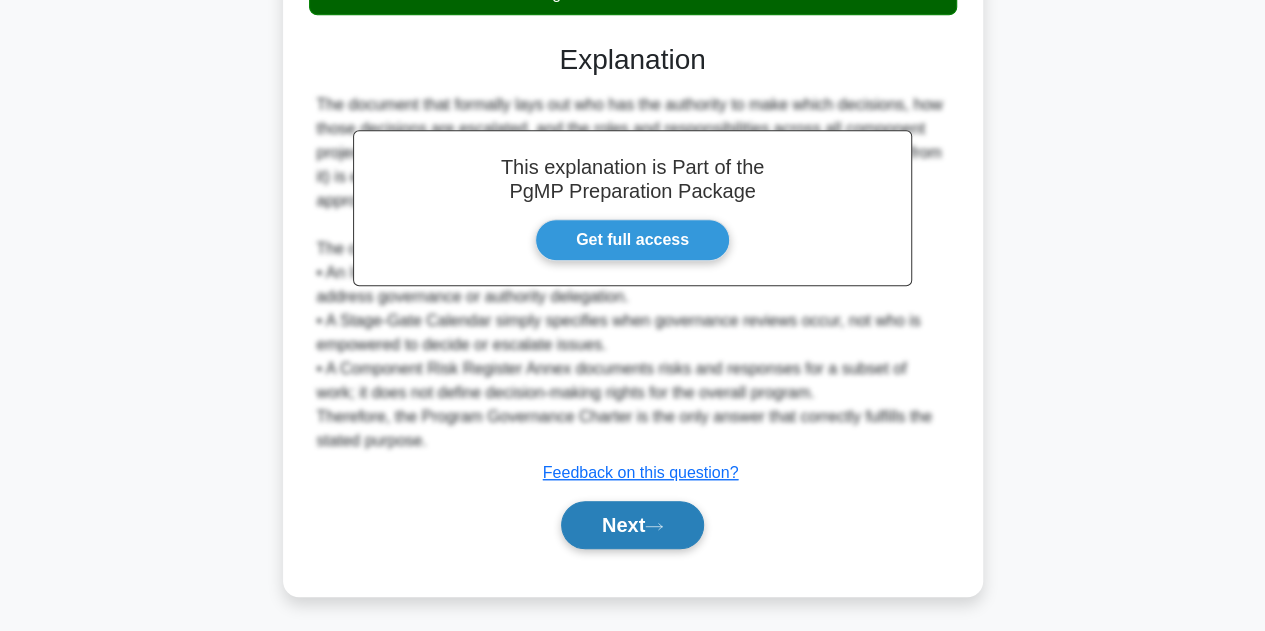 click on "Next" at bounding box center [632, 525] 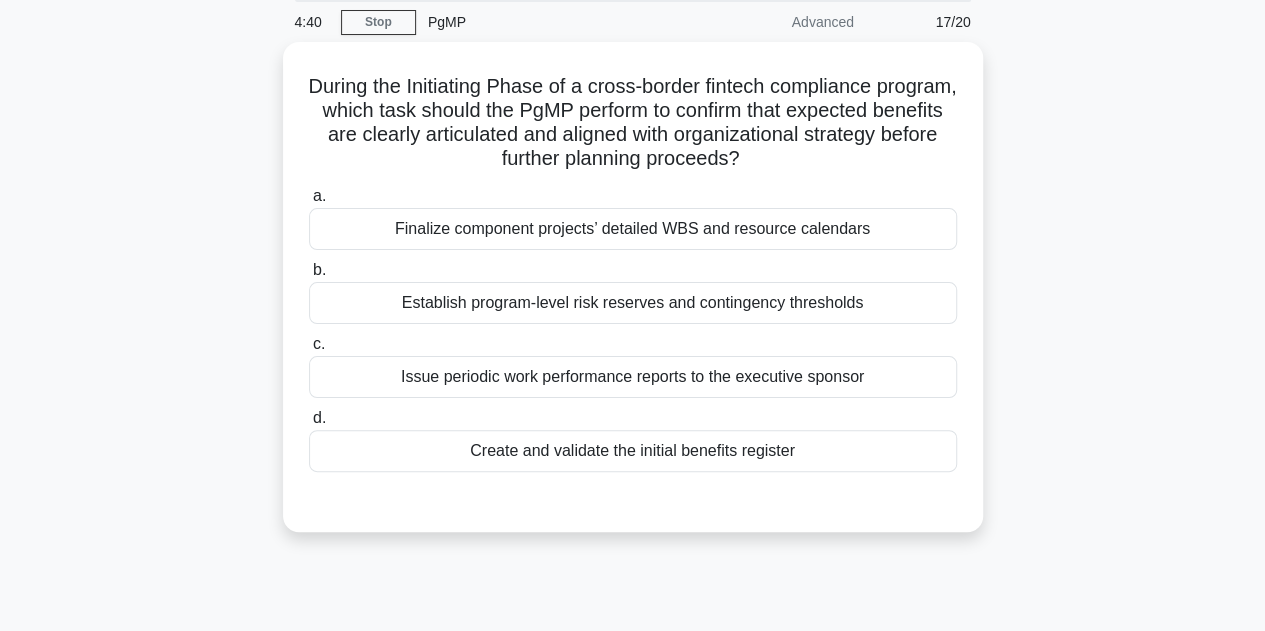 scroll, scrollTop: 71, scrollLeft: 0, axis: vertical 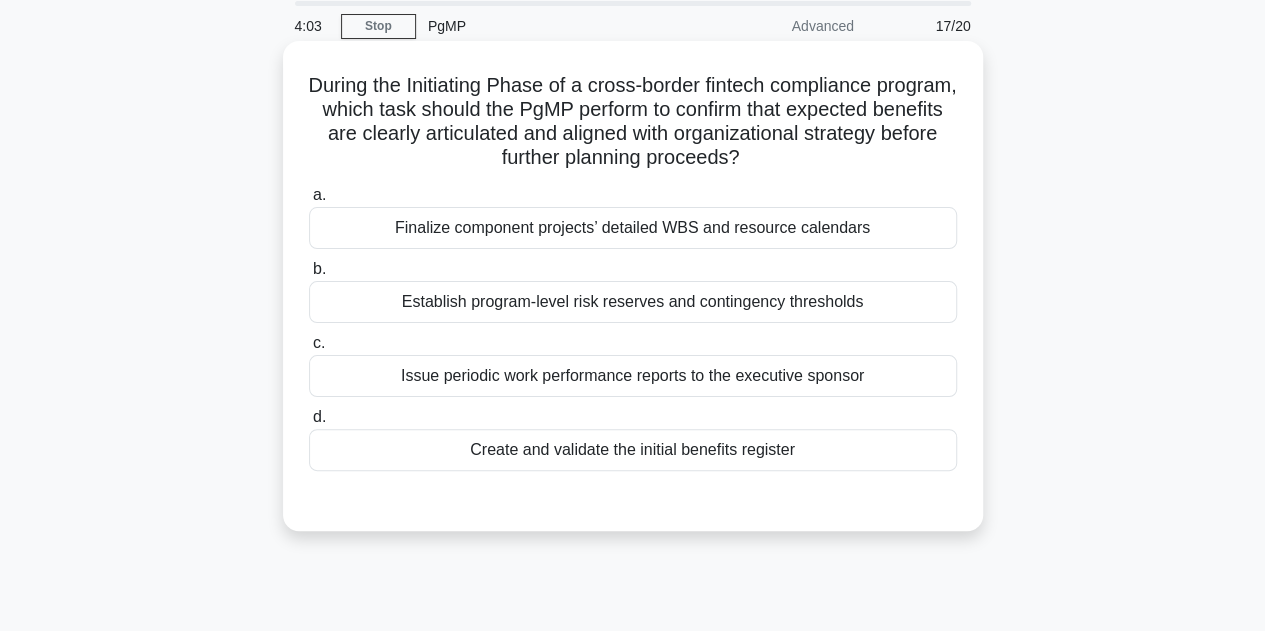 click on "Create and validate the initial benefits register" at bounding box center [633, 450] 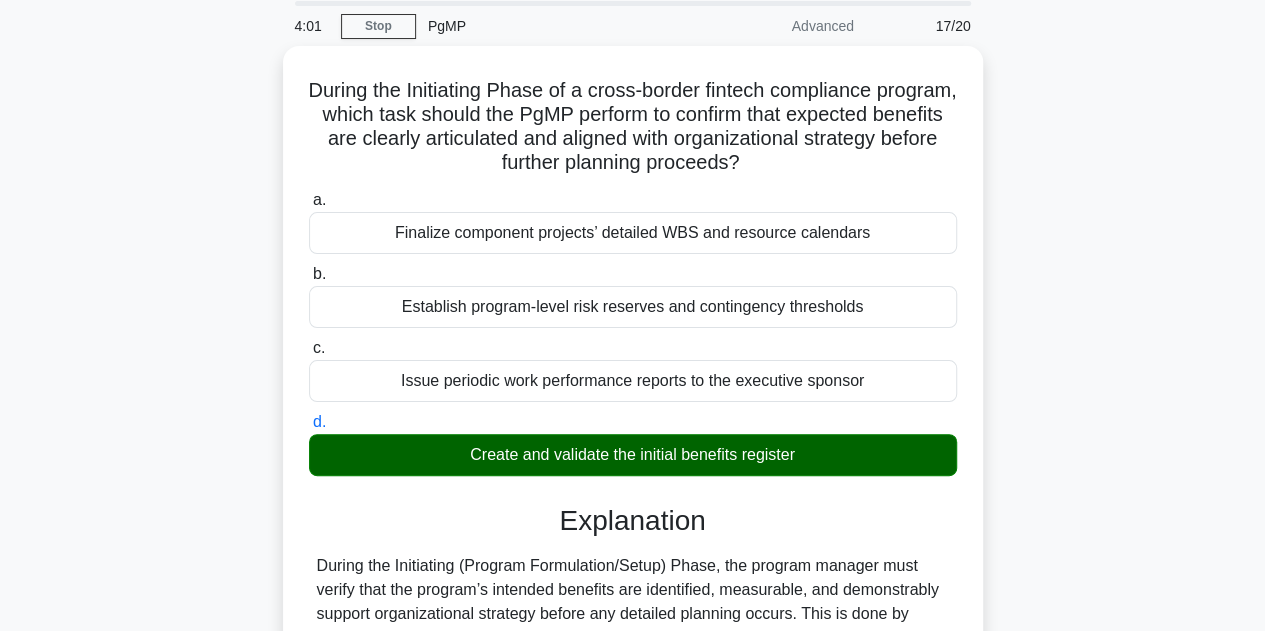 scroll, scrollTop: 527, scrollLeft: 0, axis: vertical 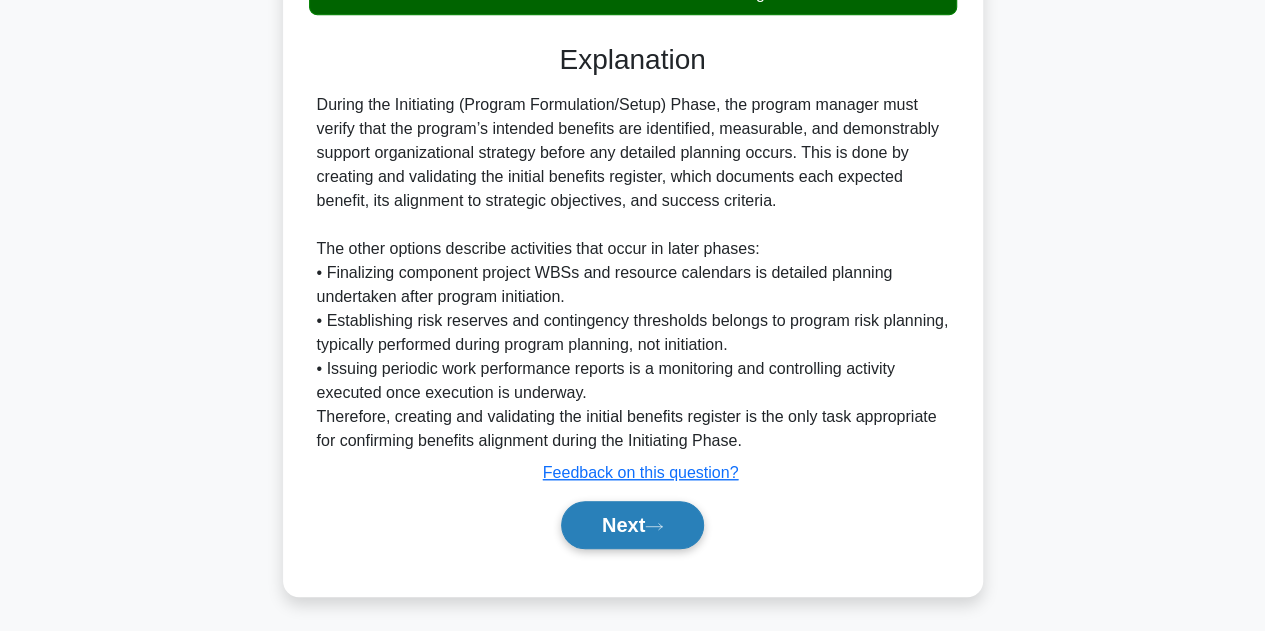 click 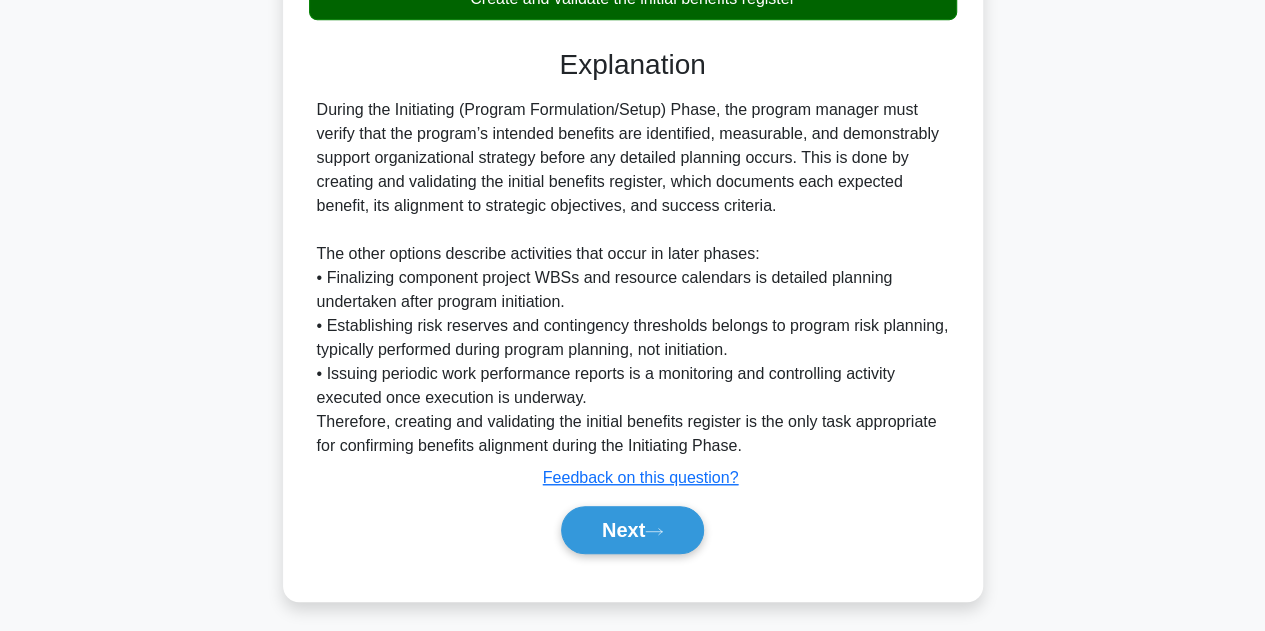 scroll, scrollTop: 449, scrollLeft: 0, axis: vertical 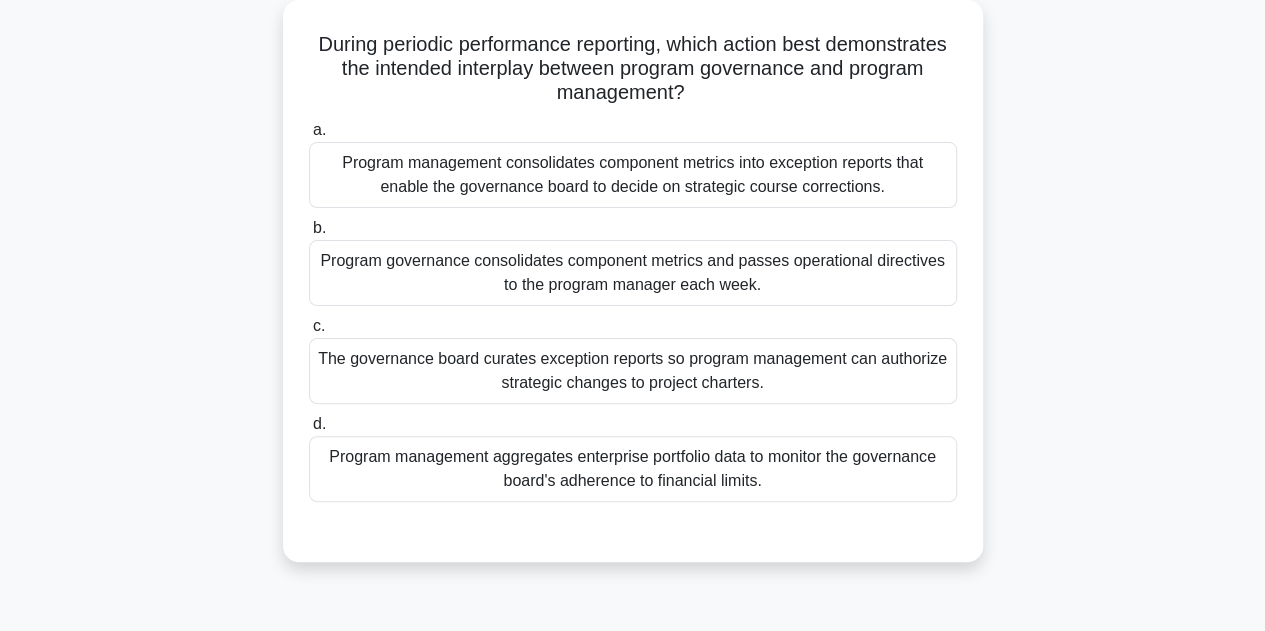click on "Program management consolidates component metrics into exception reports that enable the governance board to decide on strategic course corrections." at bounding box center (633, 175) 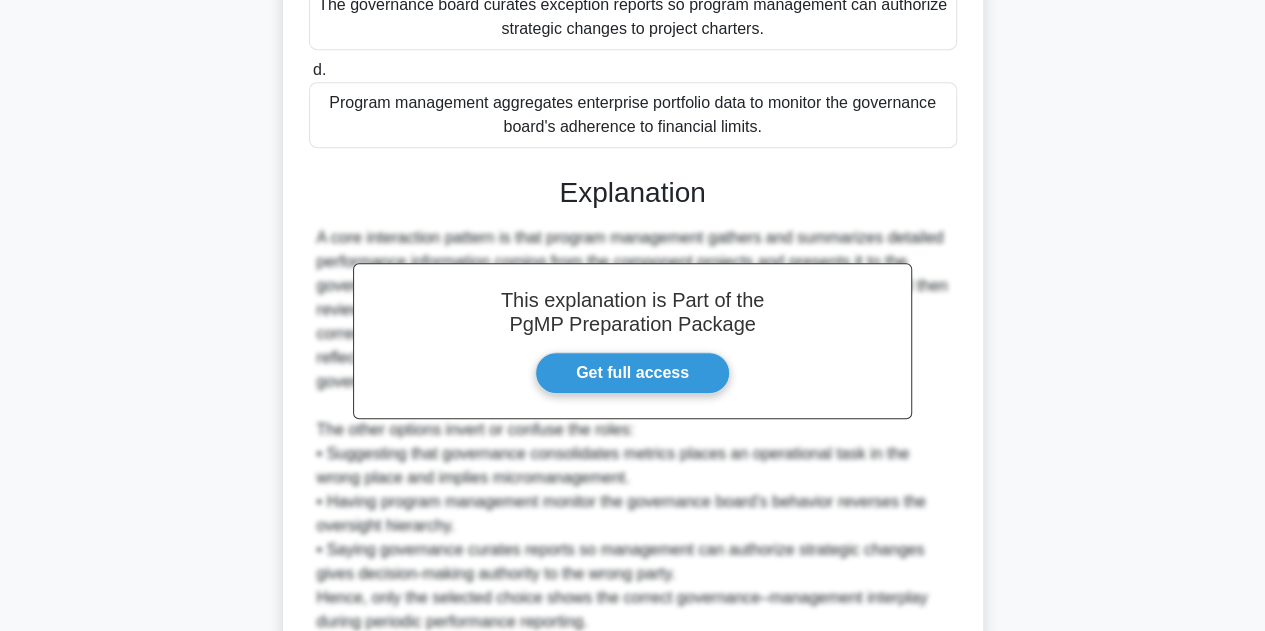 scroll, scrollTop: 647, scrollLeft: 0, axis: vertical 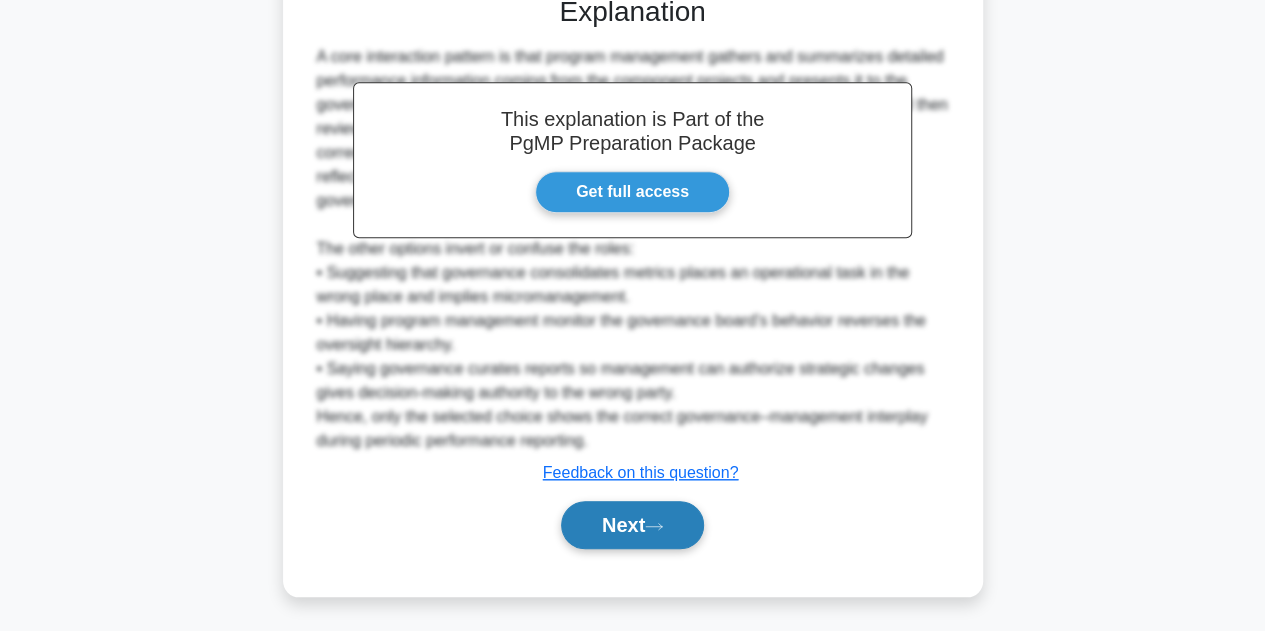 click 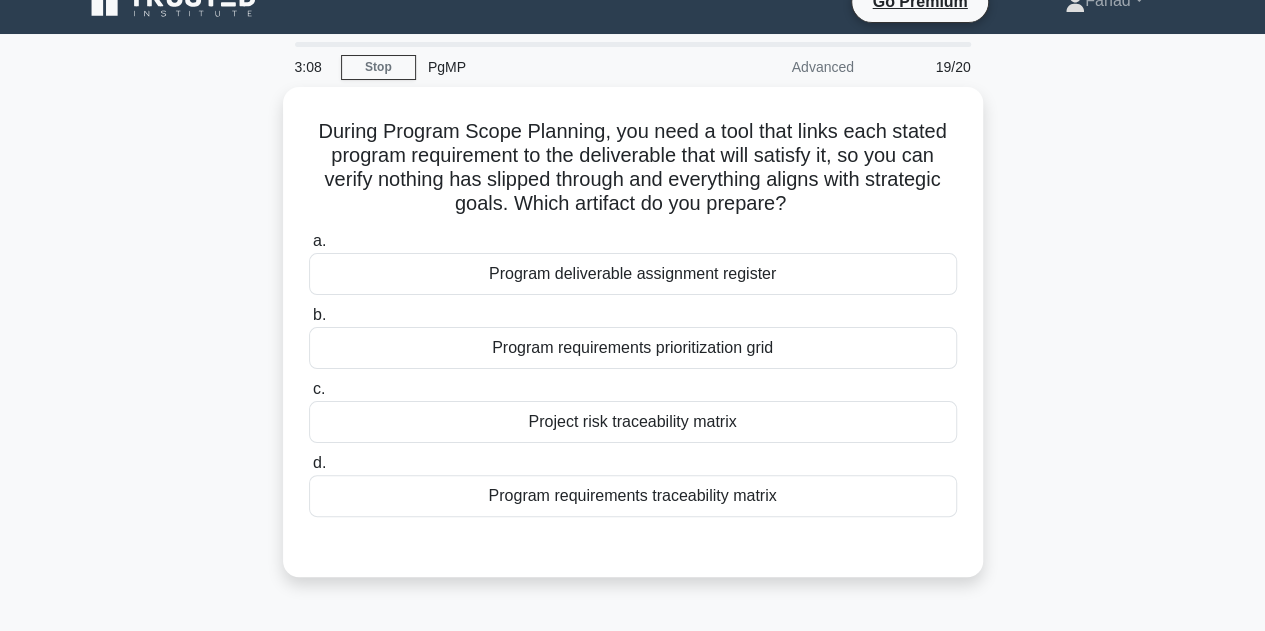 scroll, scrollTop: 32, scrollLeft: 0, axis: vertical 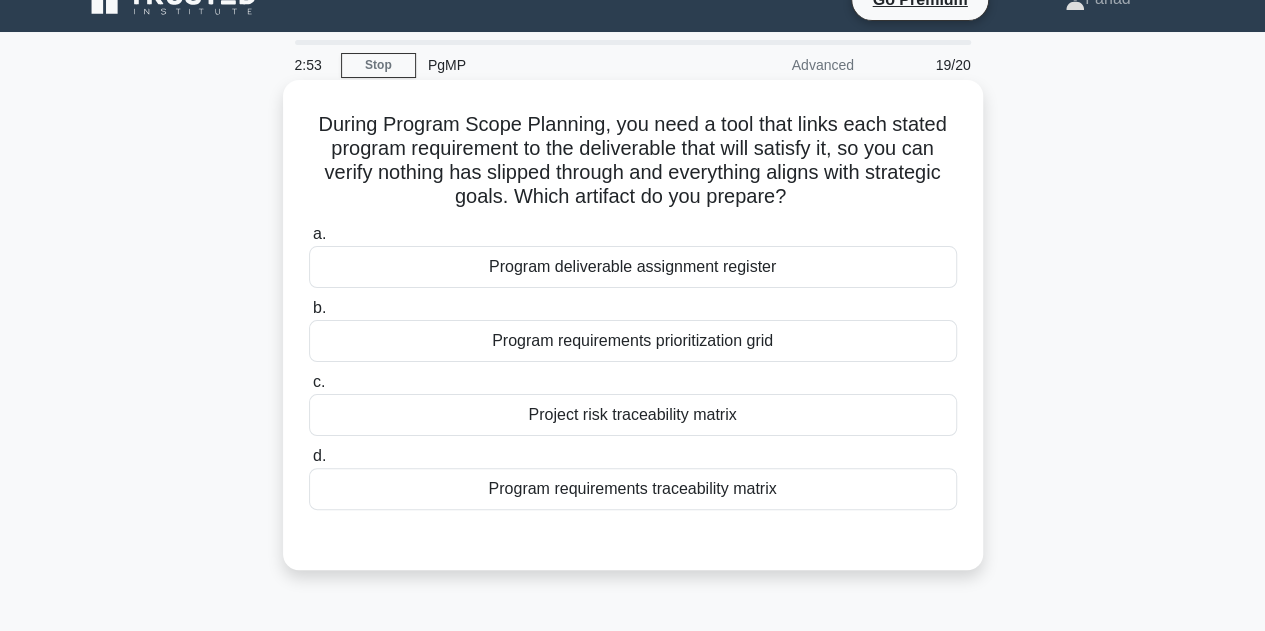click on "Program requirements traceability matrix" at bounding box center (633, 489) 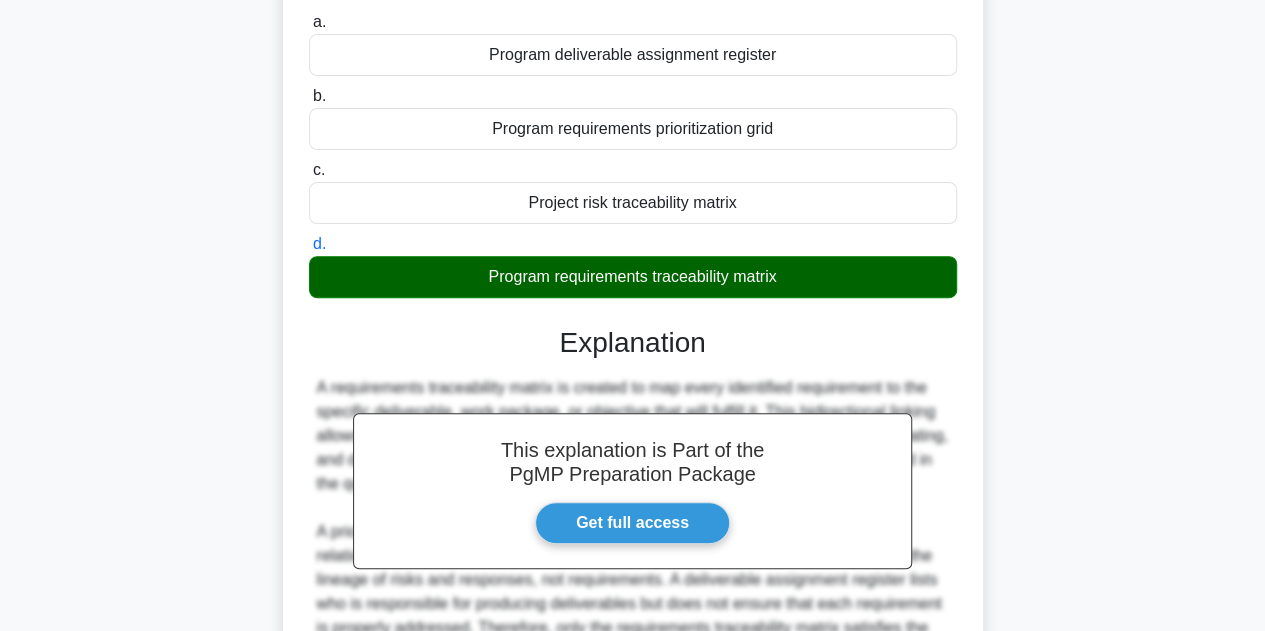 scroll, scrollTop: 455, scrollLeft: 0, axis: vertical 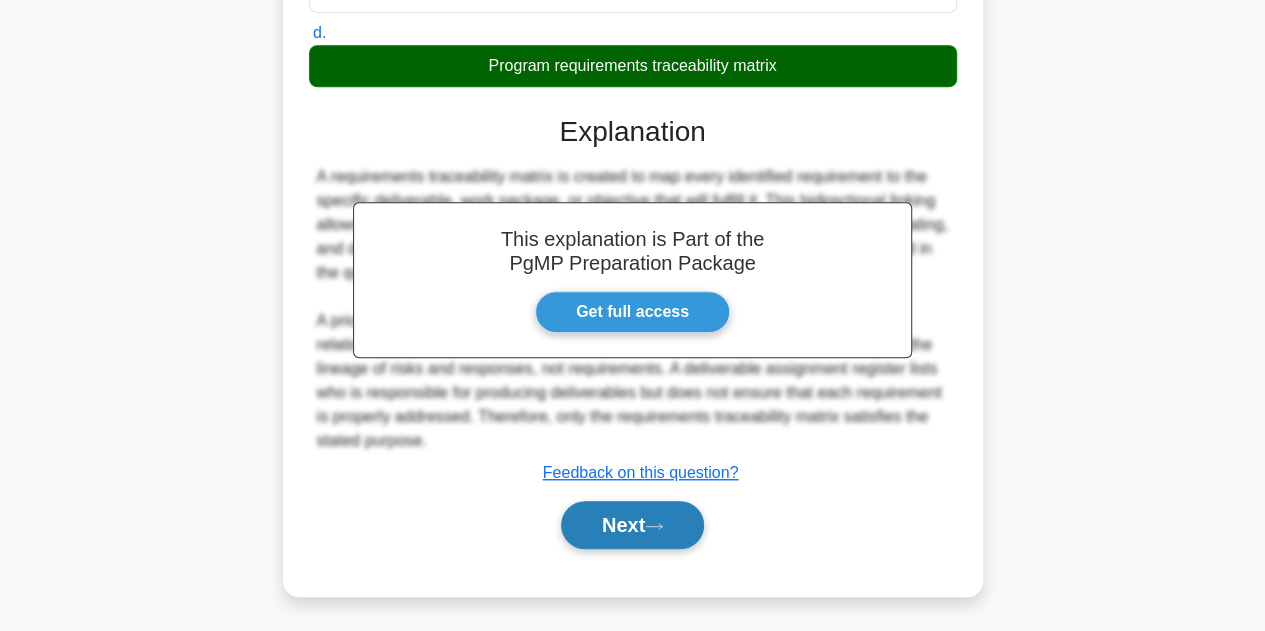 click on "Next" at bounding box center (632, 525) 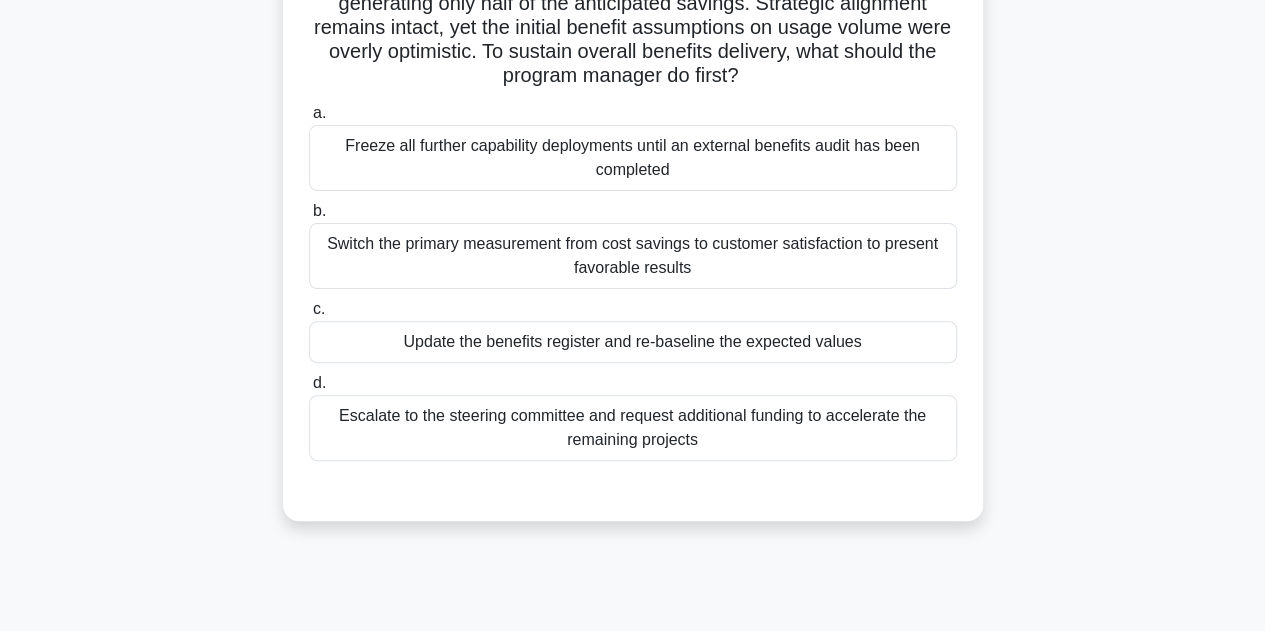 scroll, scrollTop: 183, scrollLeft: 0, axis: vertical 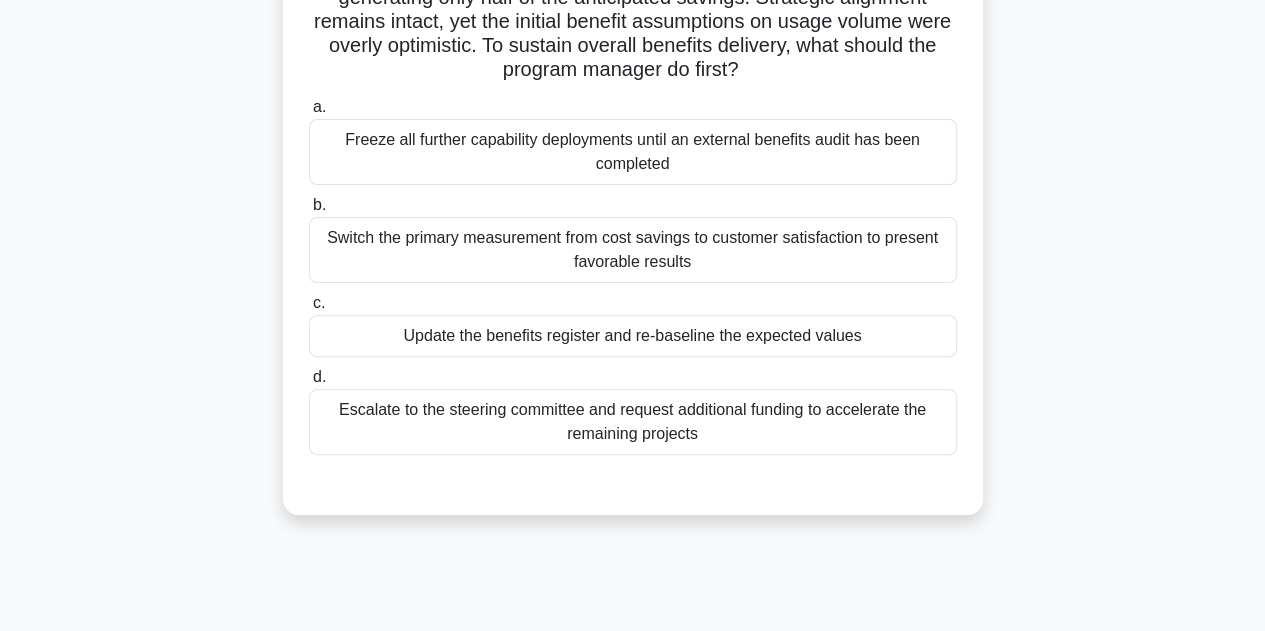 click on "Update the benefits register and re-baseline the expected values" at bounding box center (633, 336) 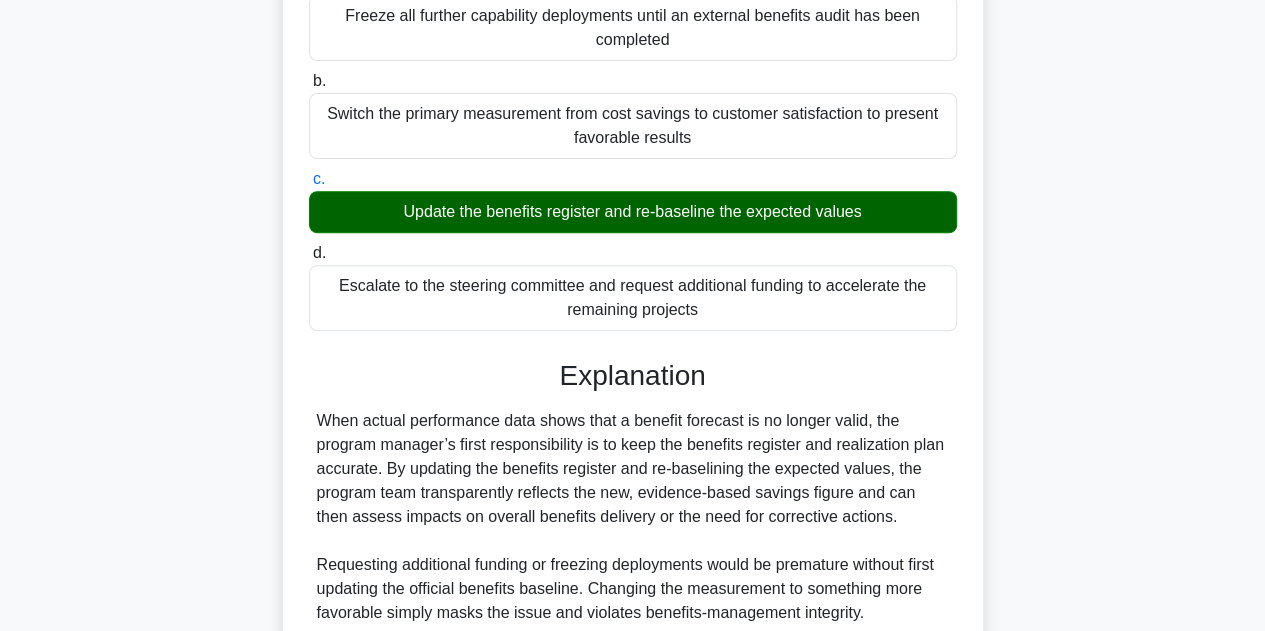 scroll, scrollTop: 479, scrollLeft: 0, axis: vertical 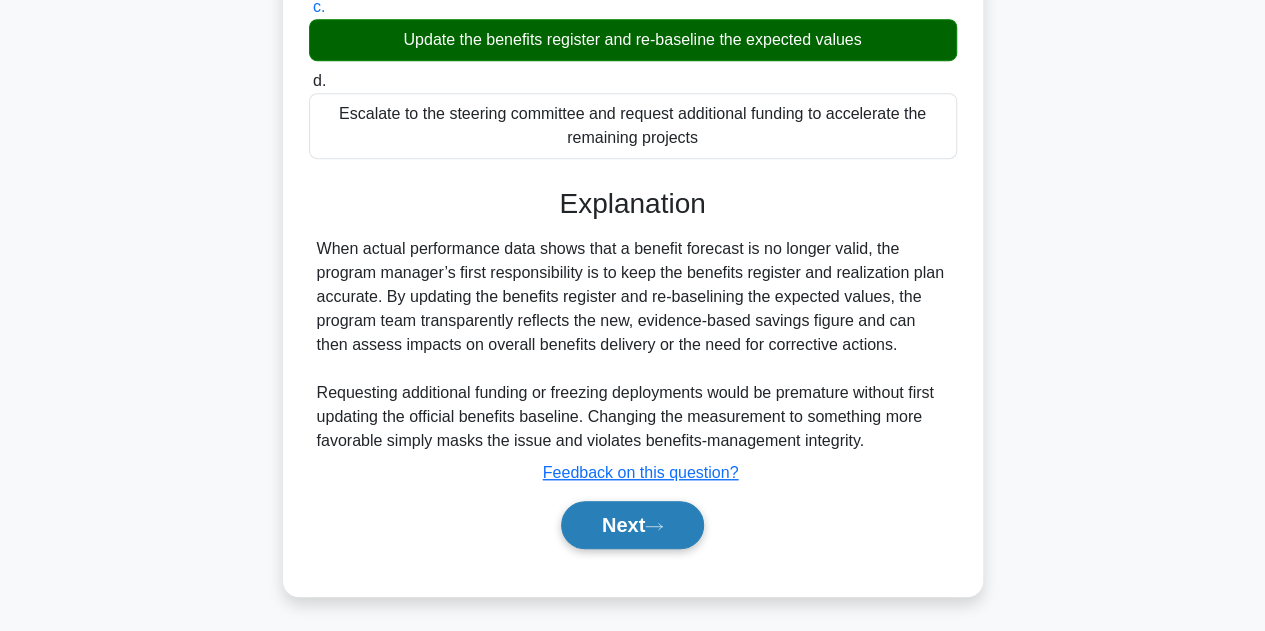 click on "Next" at bounding box center (632, 525) 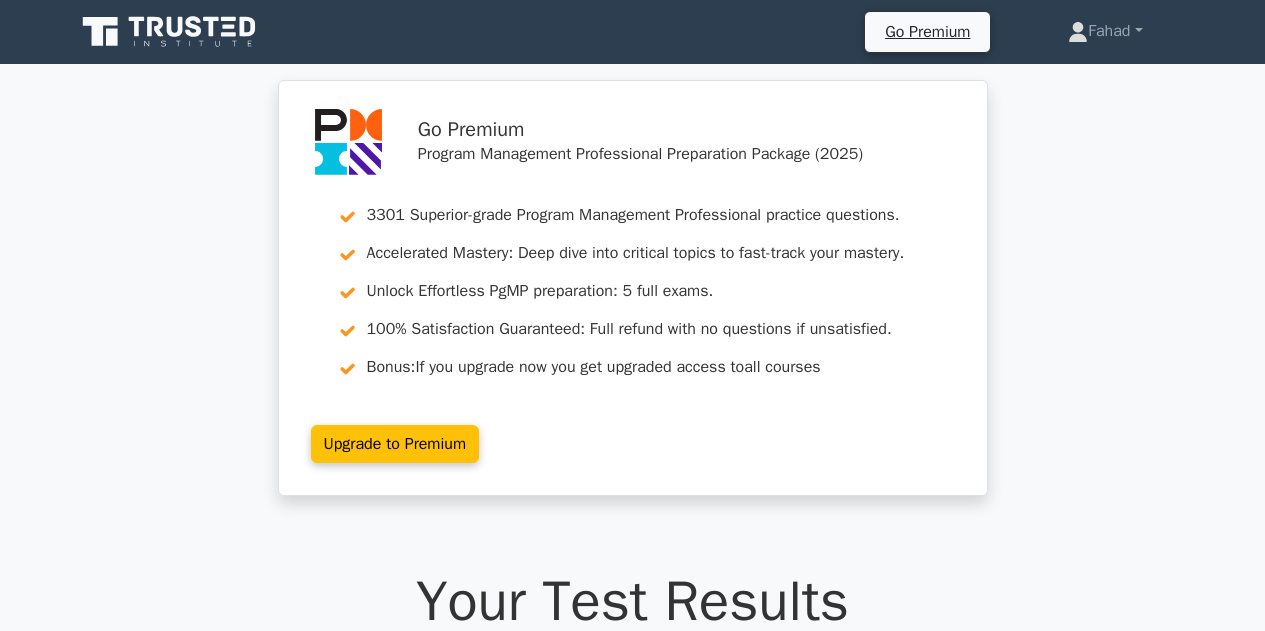 scroll, scrollTop: 0, scrollLeft: 0, axis: both 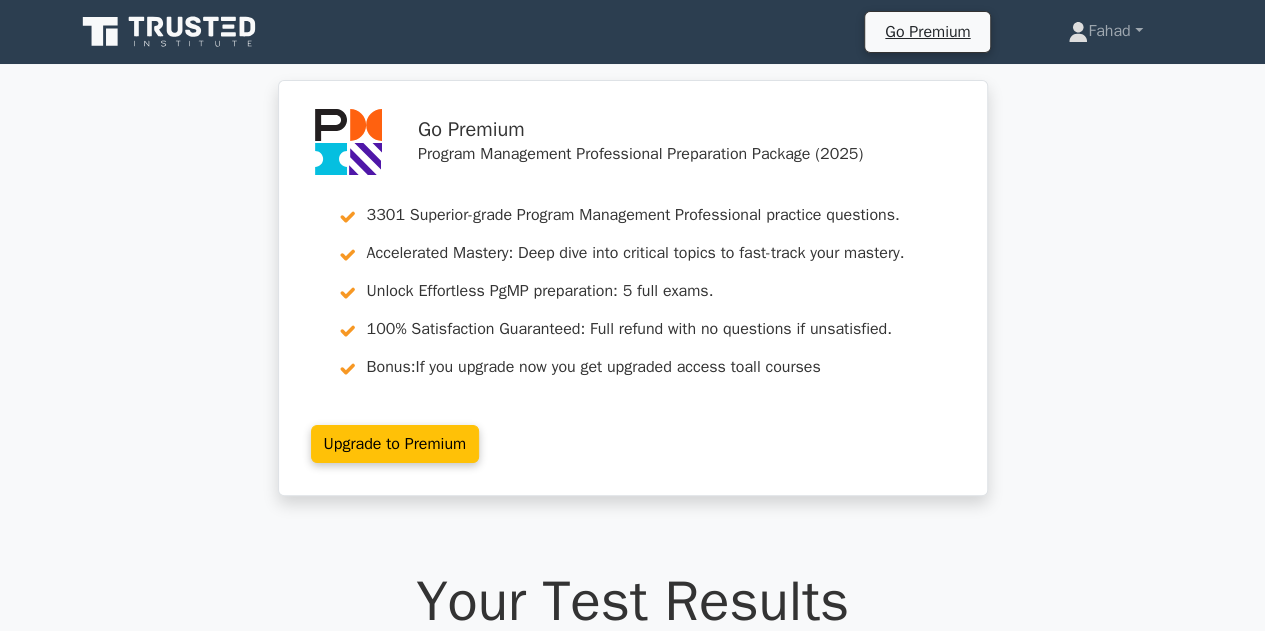 click on "Go Premium
Program Management Professional Preparation Package (2025)
3301 Superior-grade  Program Management Professional practice questions.
Accelerated Mastery: Deep dive into critical topics to fast-track your mastery.
Unlock Effortless PgMP preparation: 5 full exams.
100% Satisfaction Guaranteed: Full refund with no questions if unsatisfied.
Bonus:  If you upgrade now you get upgraded access to  all courses" at bounding box center (632, 300) 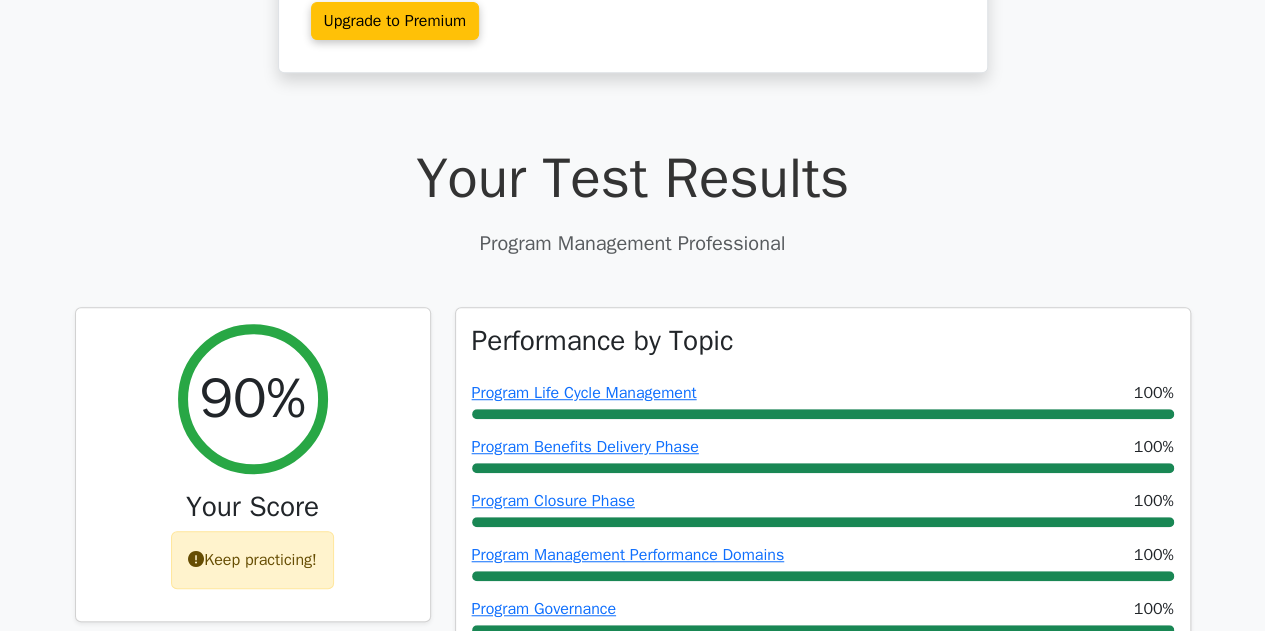 scroll, scrollTop: 503, scrollLeft: 0, axis: vertical 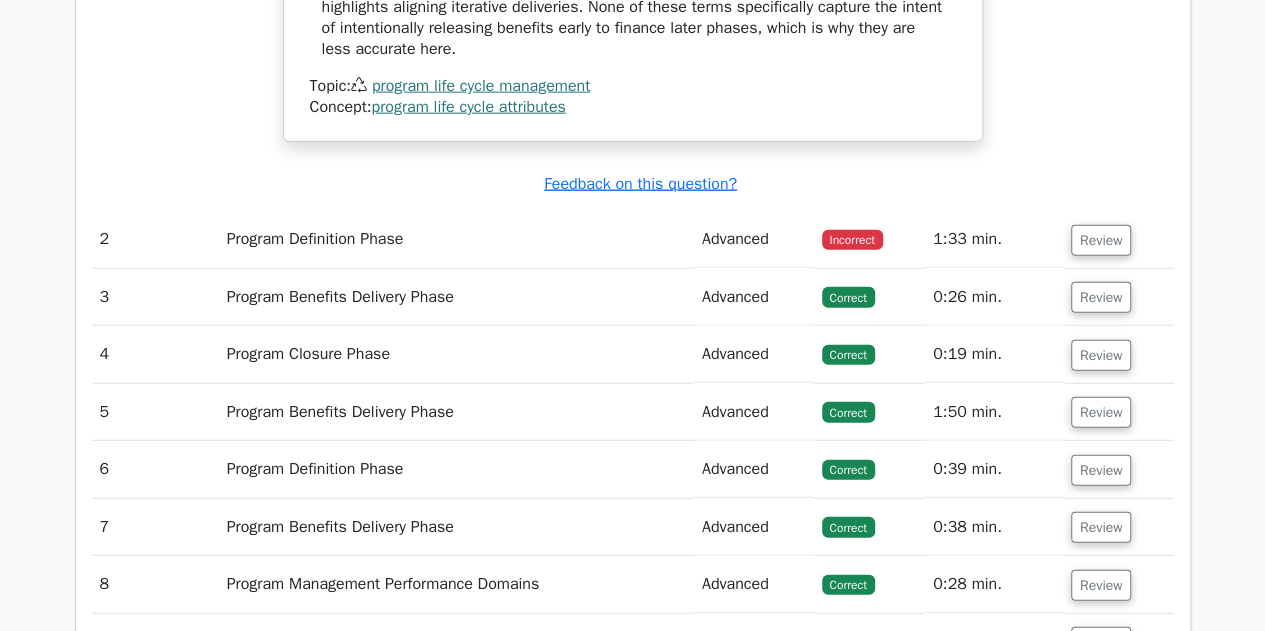 click on "Review" at bounding box center [1118, 354] 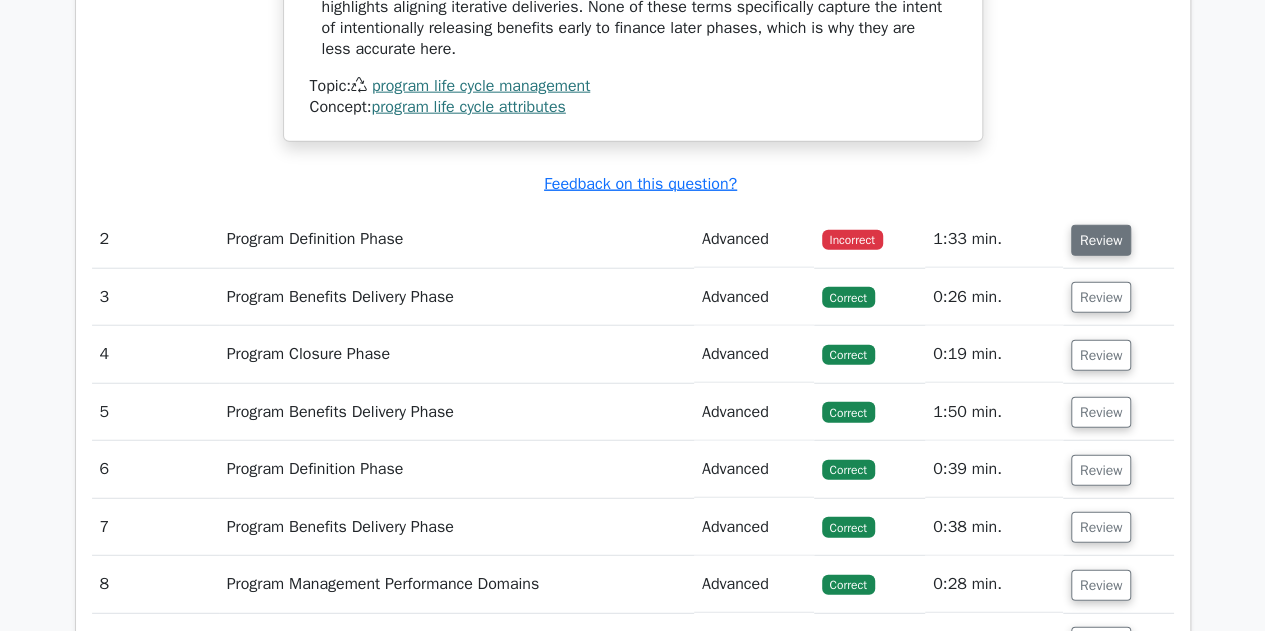 click on "Review" at bounding box center (1101, 240) 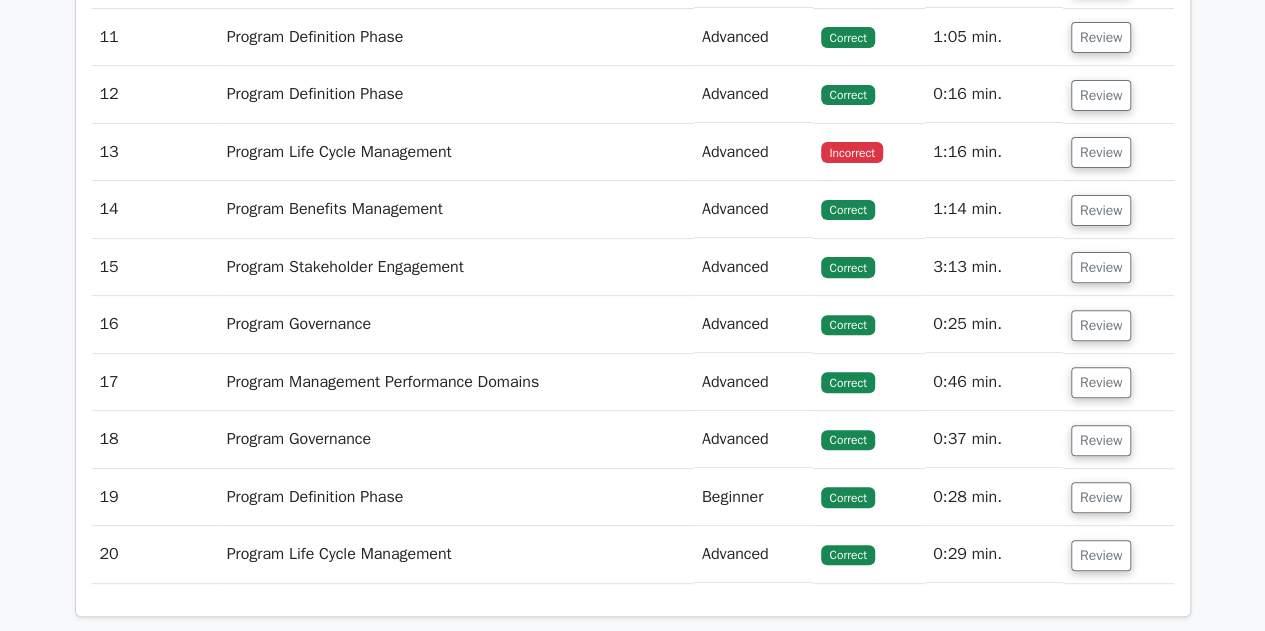 scroll, scrollTop: 3986, scrollLeft: 0, axis: vertical 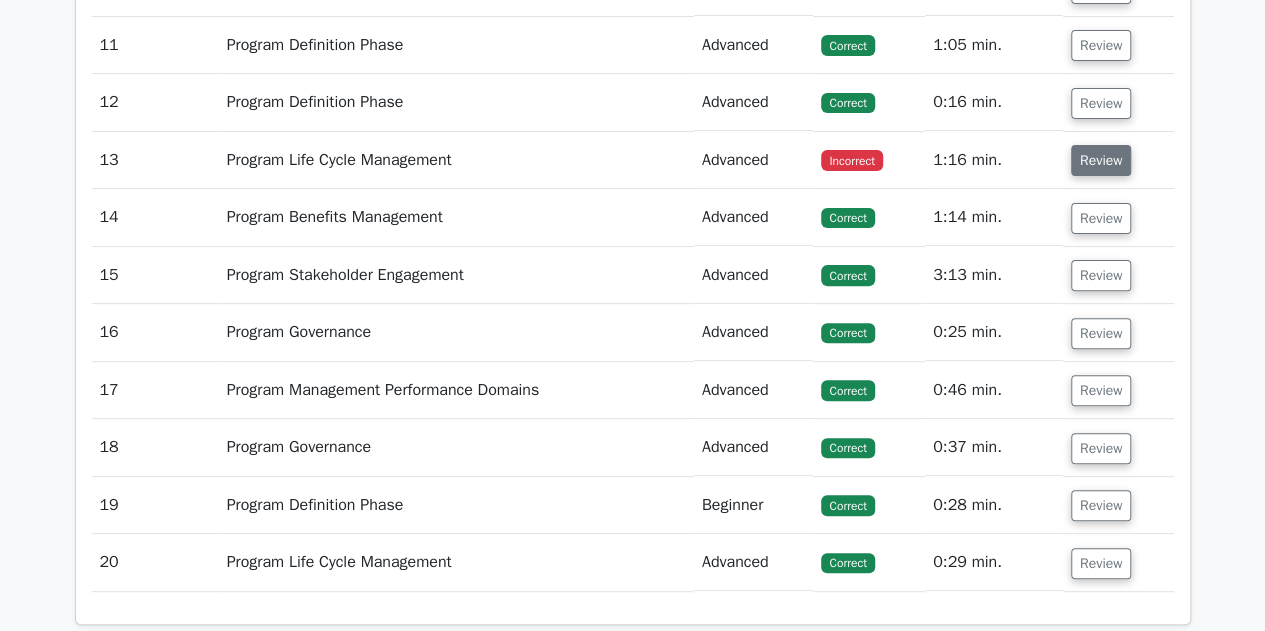 click on "Review" at bounding box center [1101, 160] 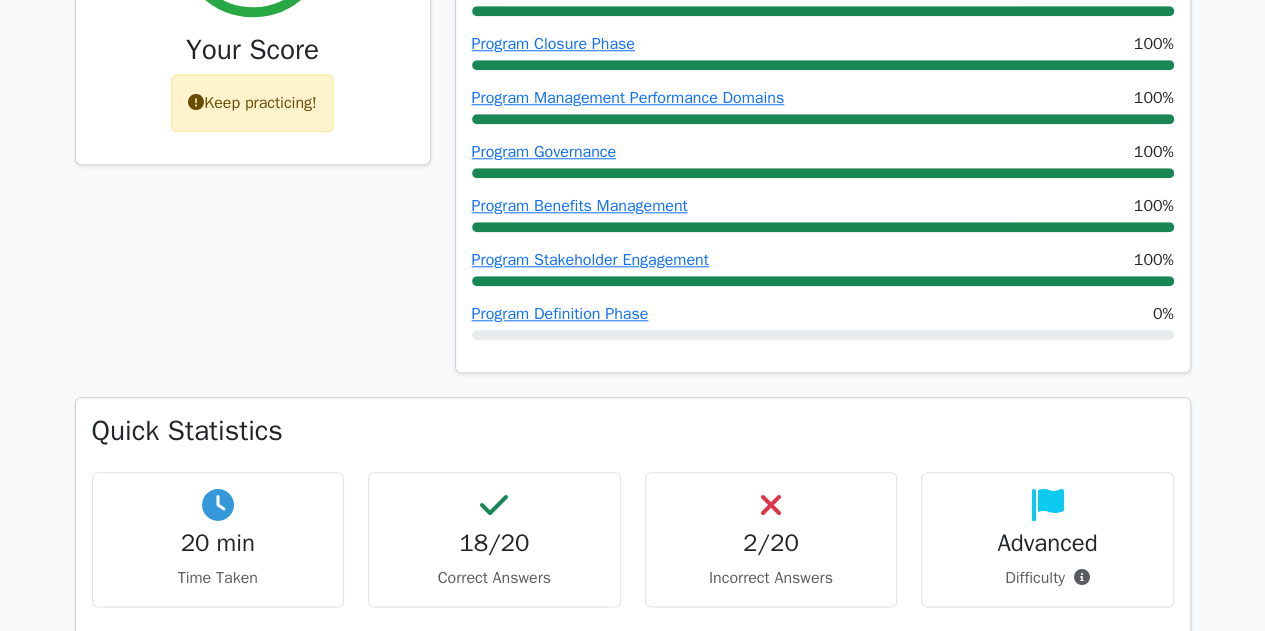 scroll, scrollTop: 876, scrollLeft: 0, axis: vertical 